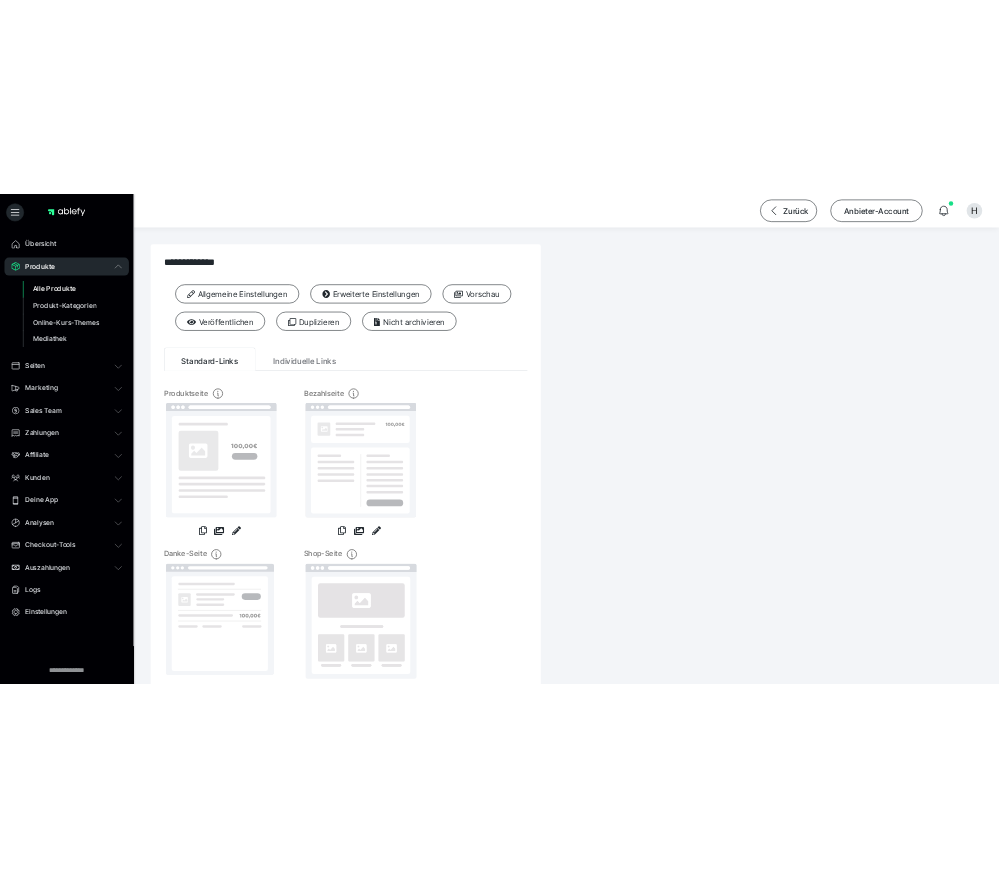 scroll, scrollTop: 0, scrollLeft: 0, axis: both 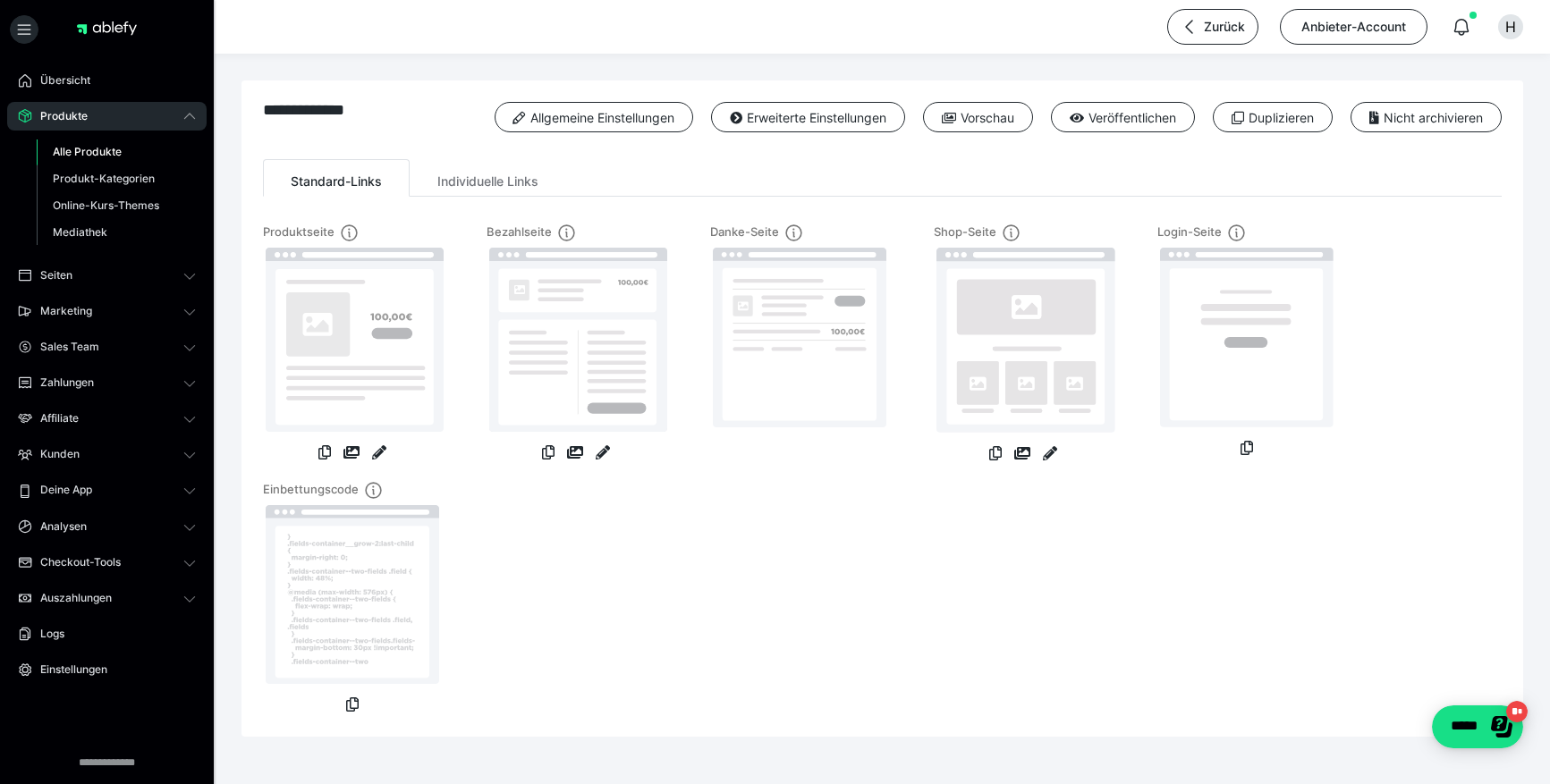 click on "Alle Produkte" at bounding box center (87, 151) 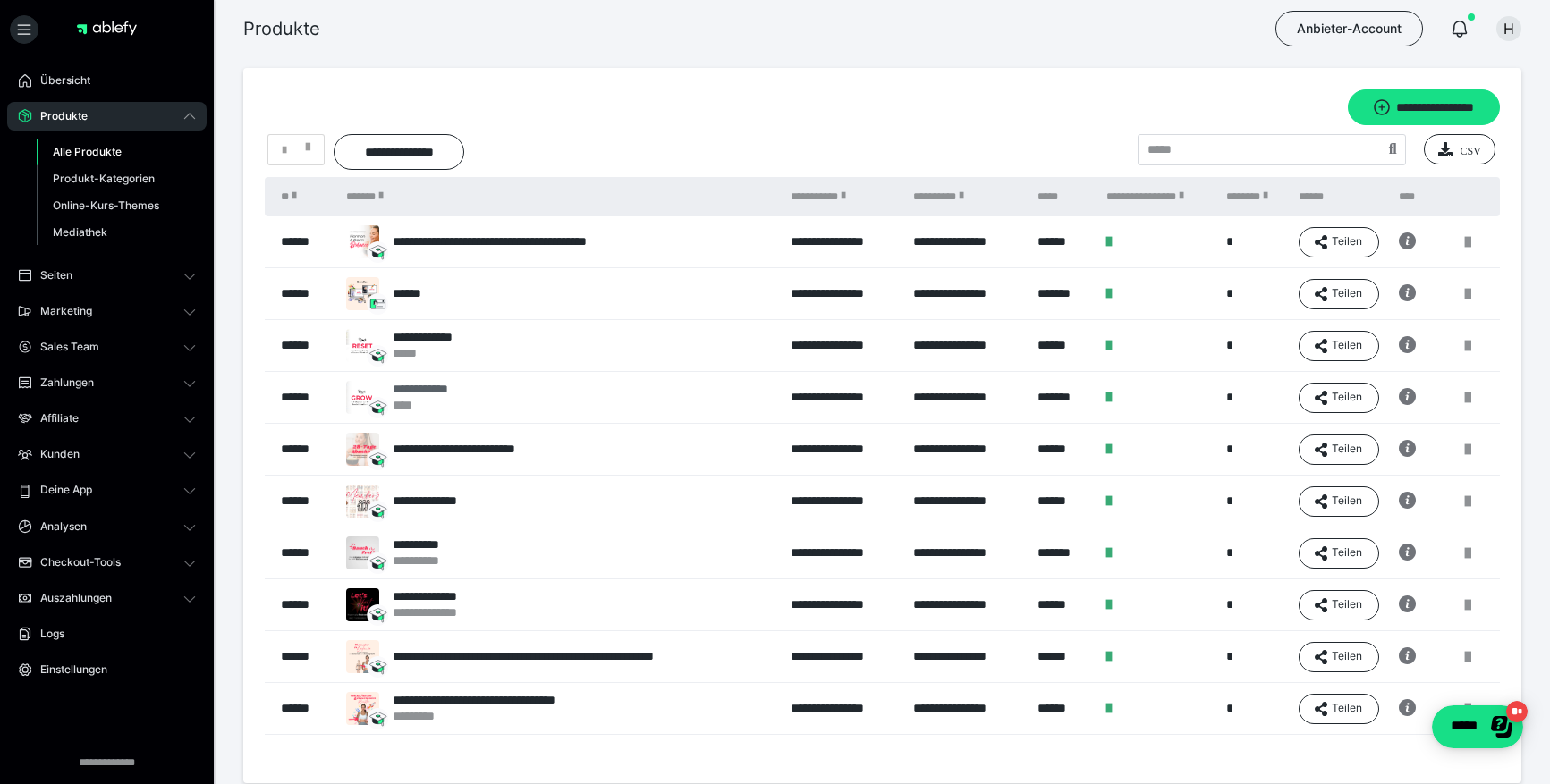 click on "**********" at bounding box center [439, 389] 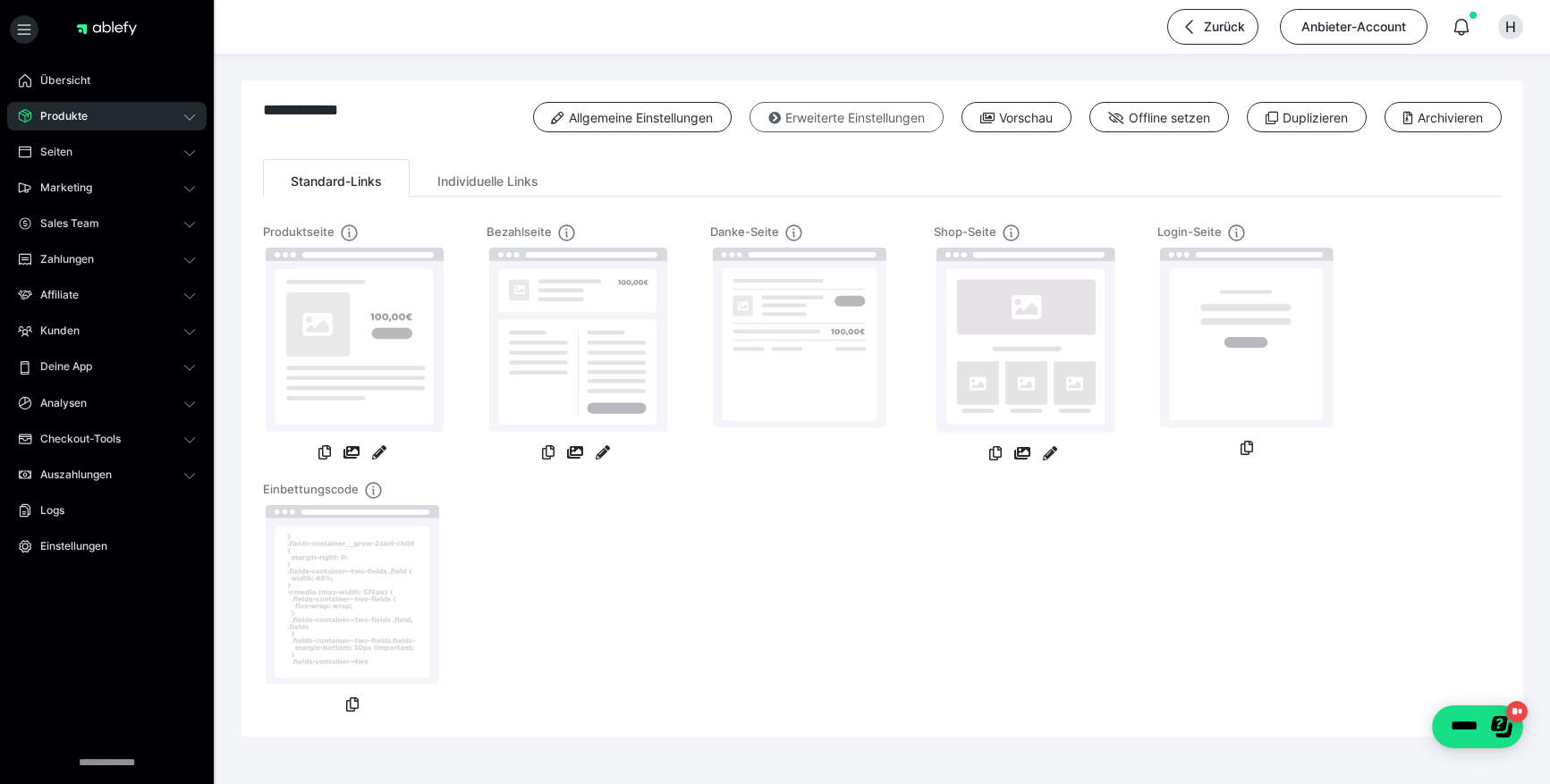 click at bounding box center (775, 118) 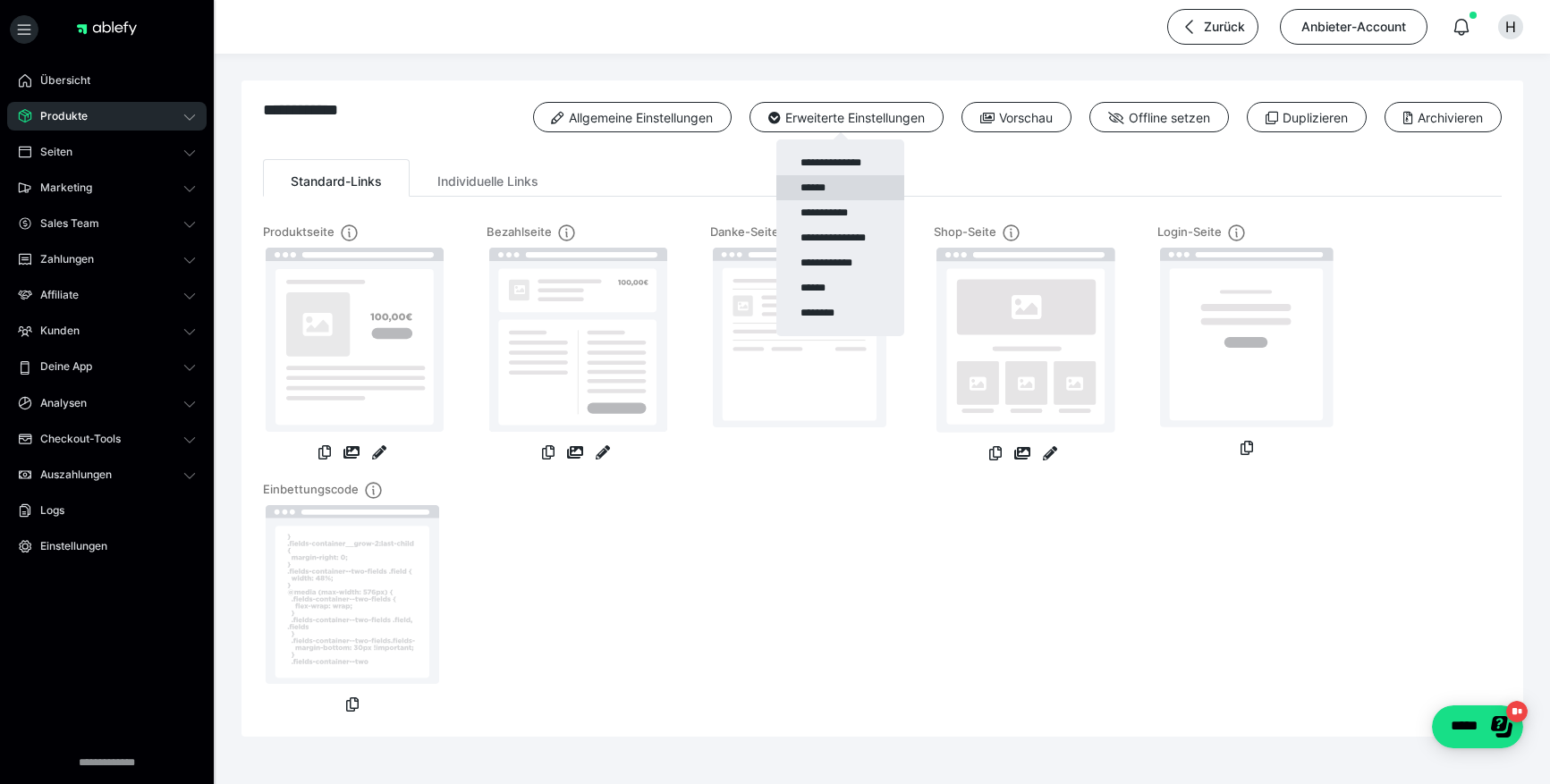 click on "******" at bounding box center (840, 188) 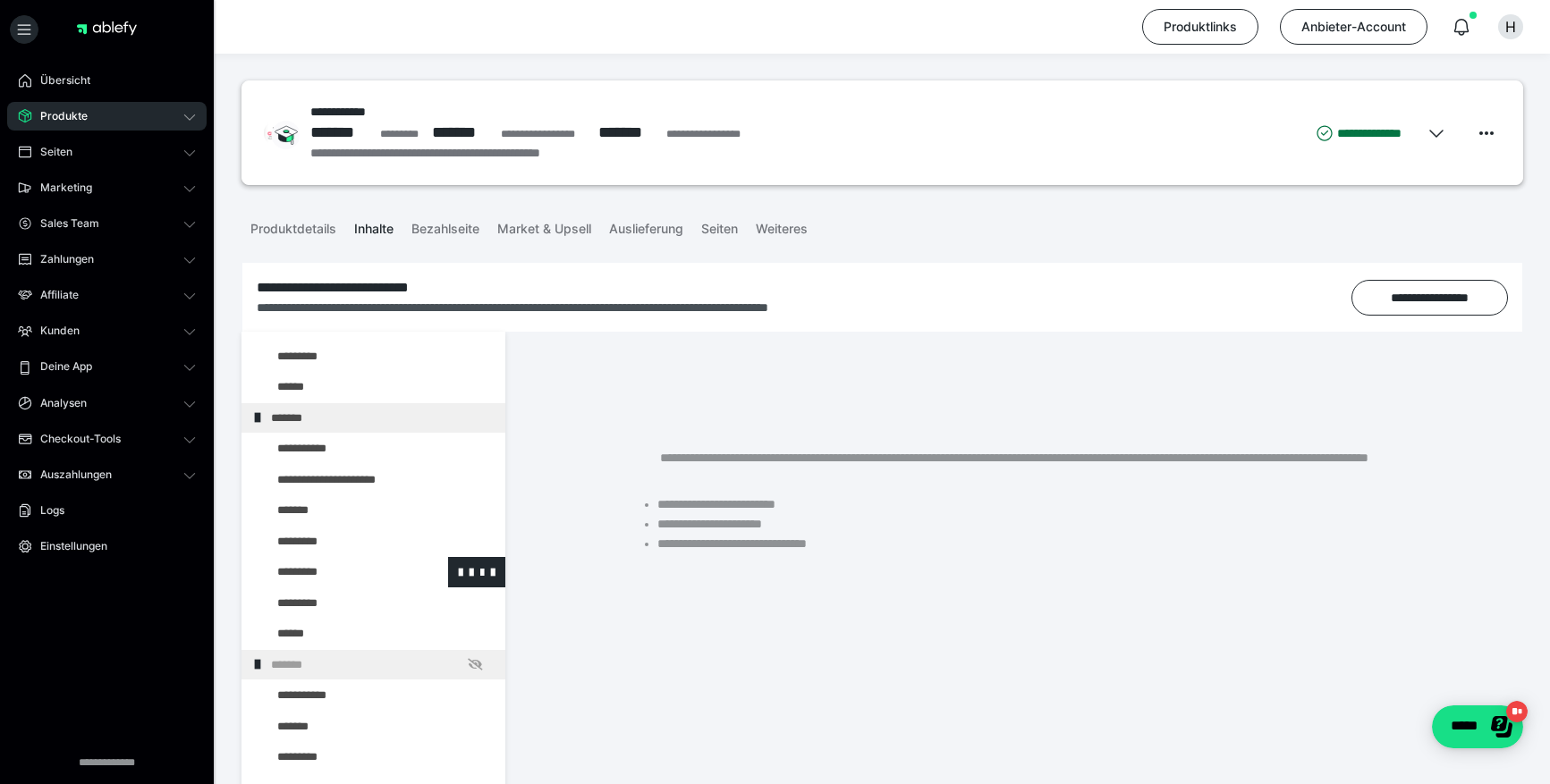 click at bounding box center [335, 572] 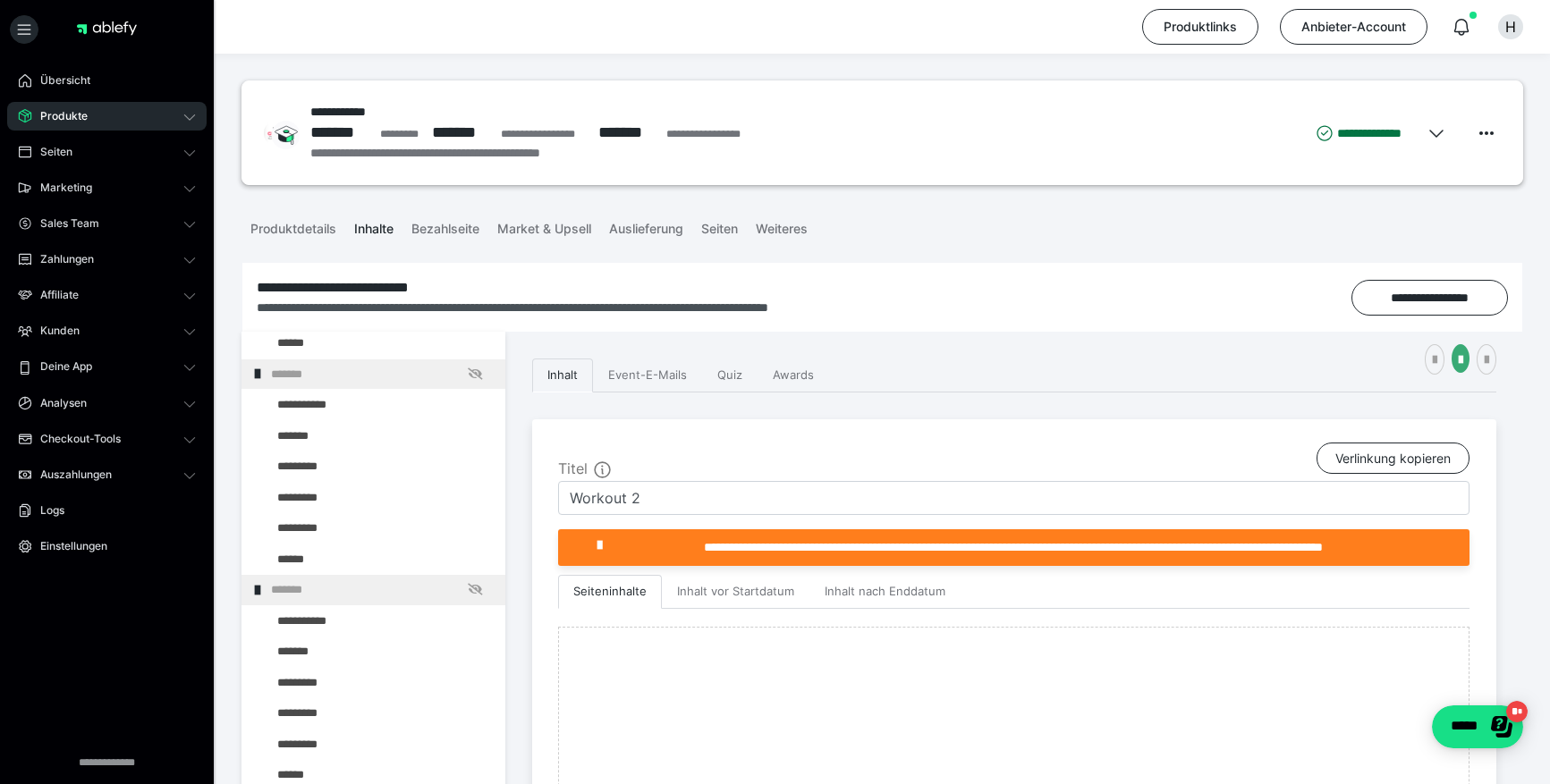 scroll, scrollTop: 2177, scrollLeft: 0, axis: vertical 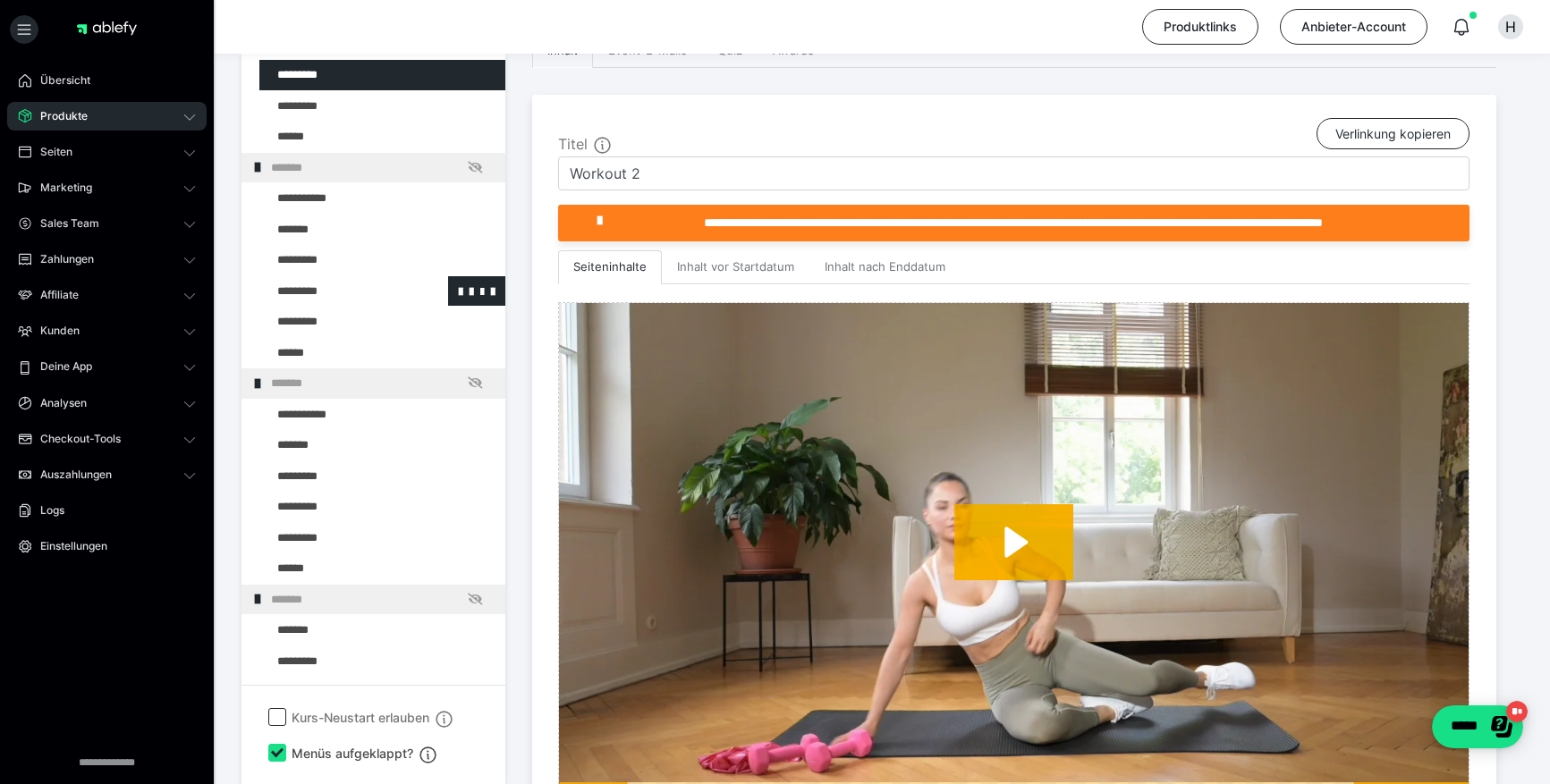click at bounding box center [335, 291] 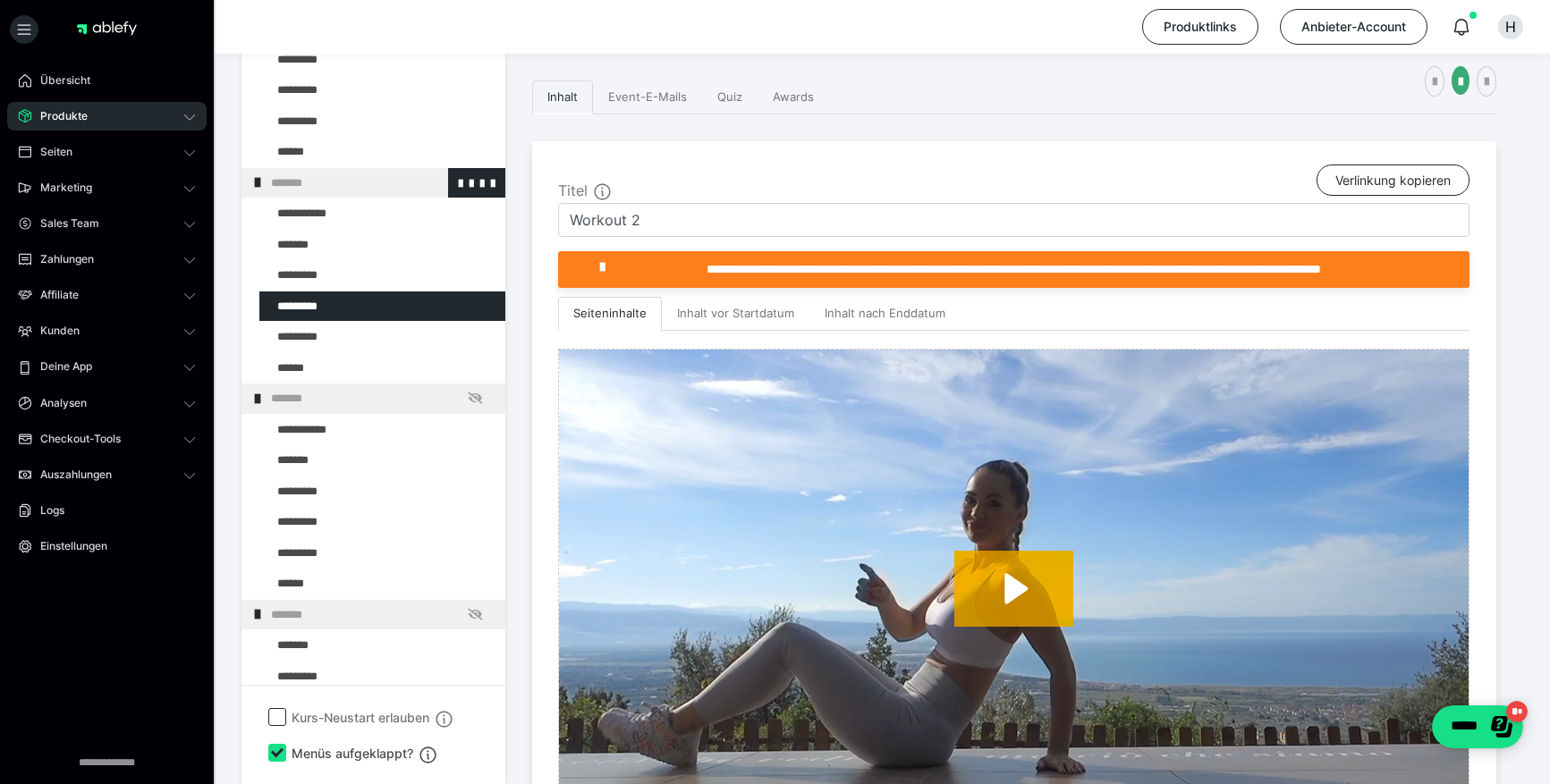 scroll, scrollTop: 2046, scrollLeft: 0, axis: vertical 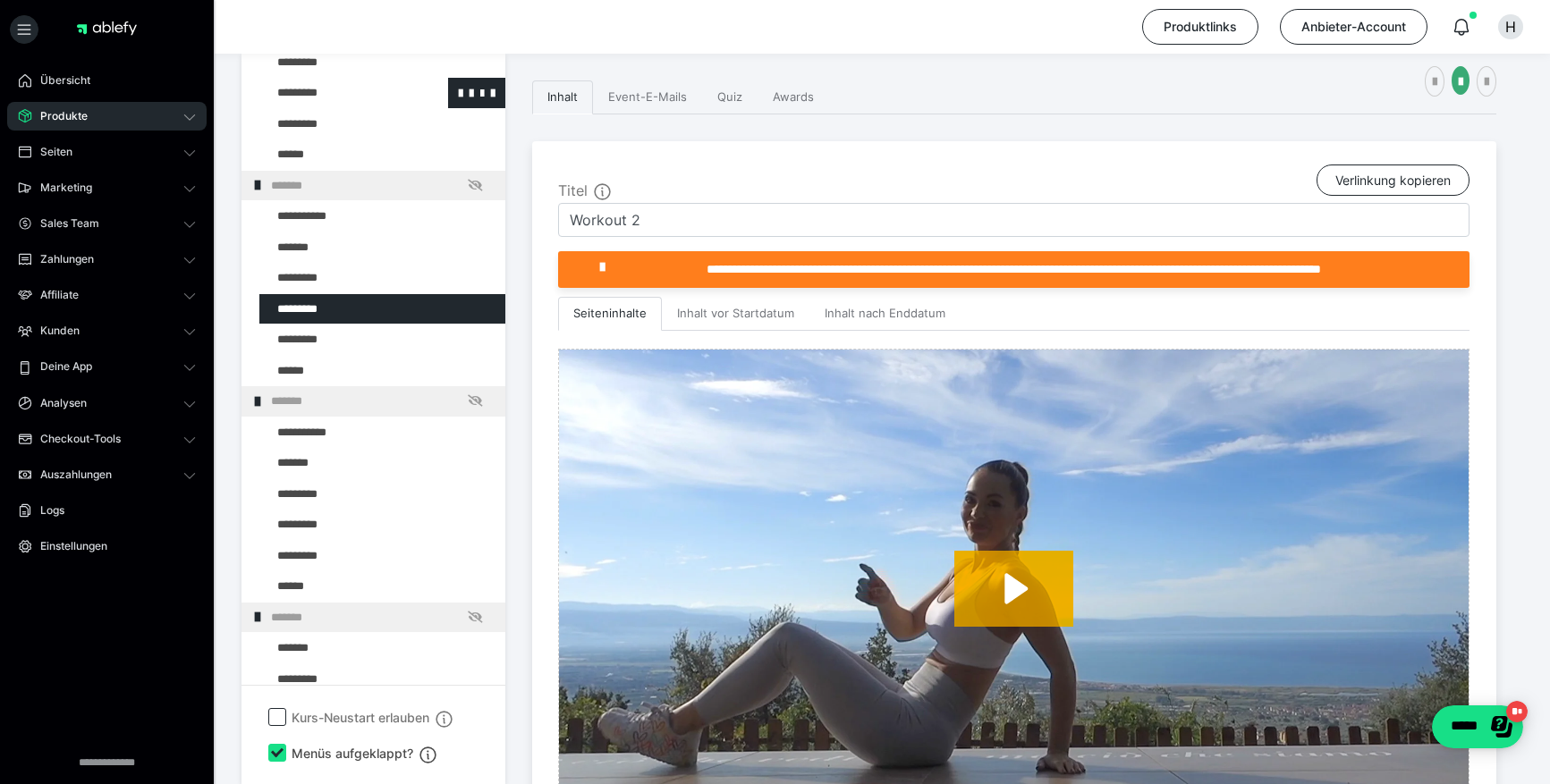 click at bounding box center [335, 93] 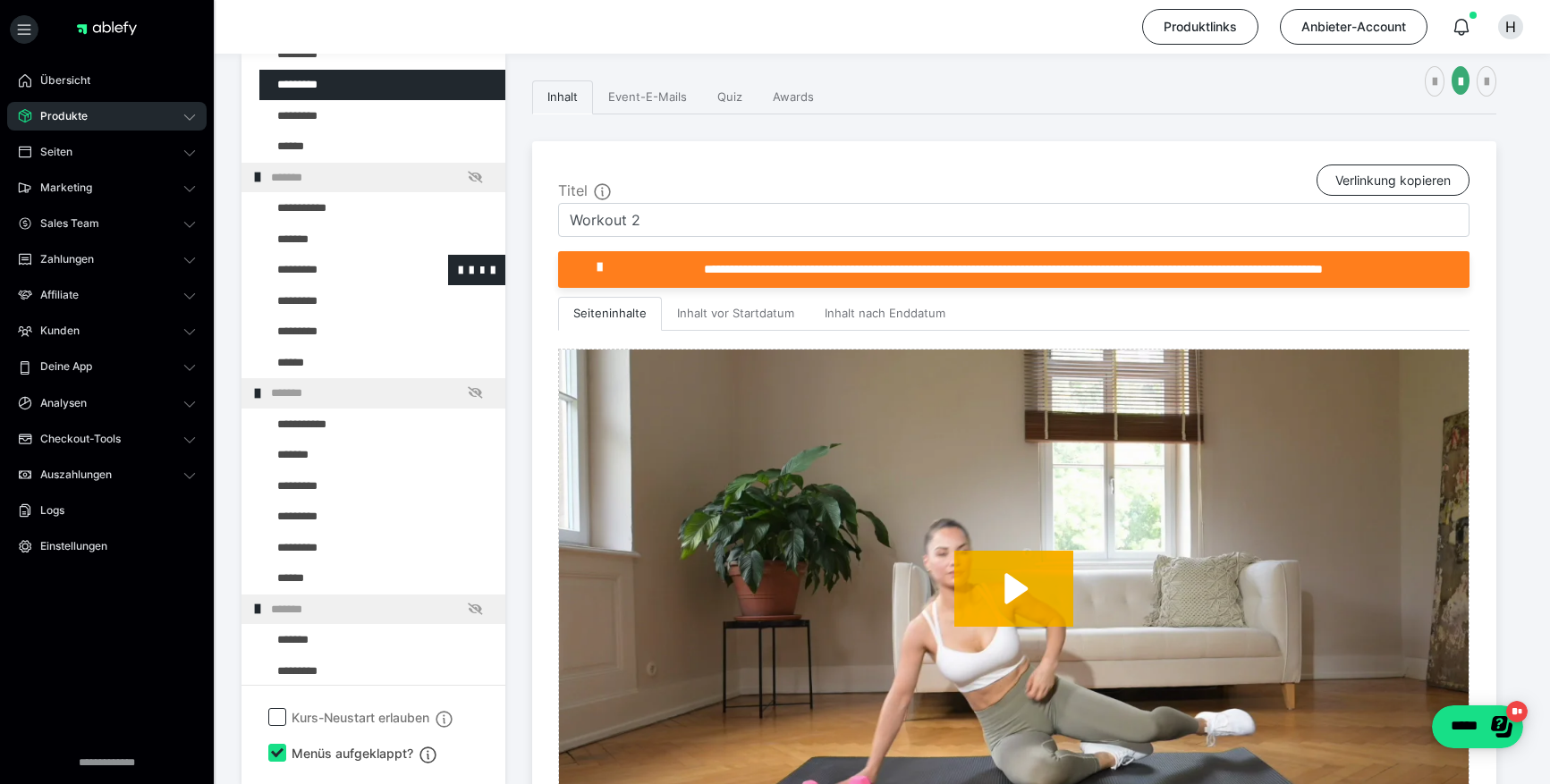 scroll, scrollTop: 2056, scrollLeft: 0, axis: vertical 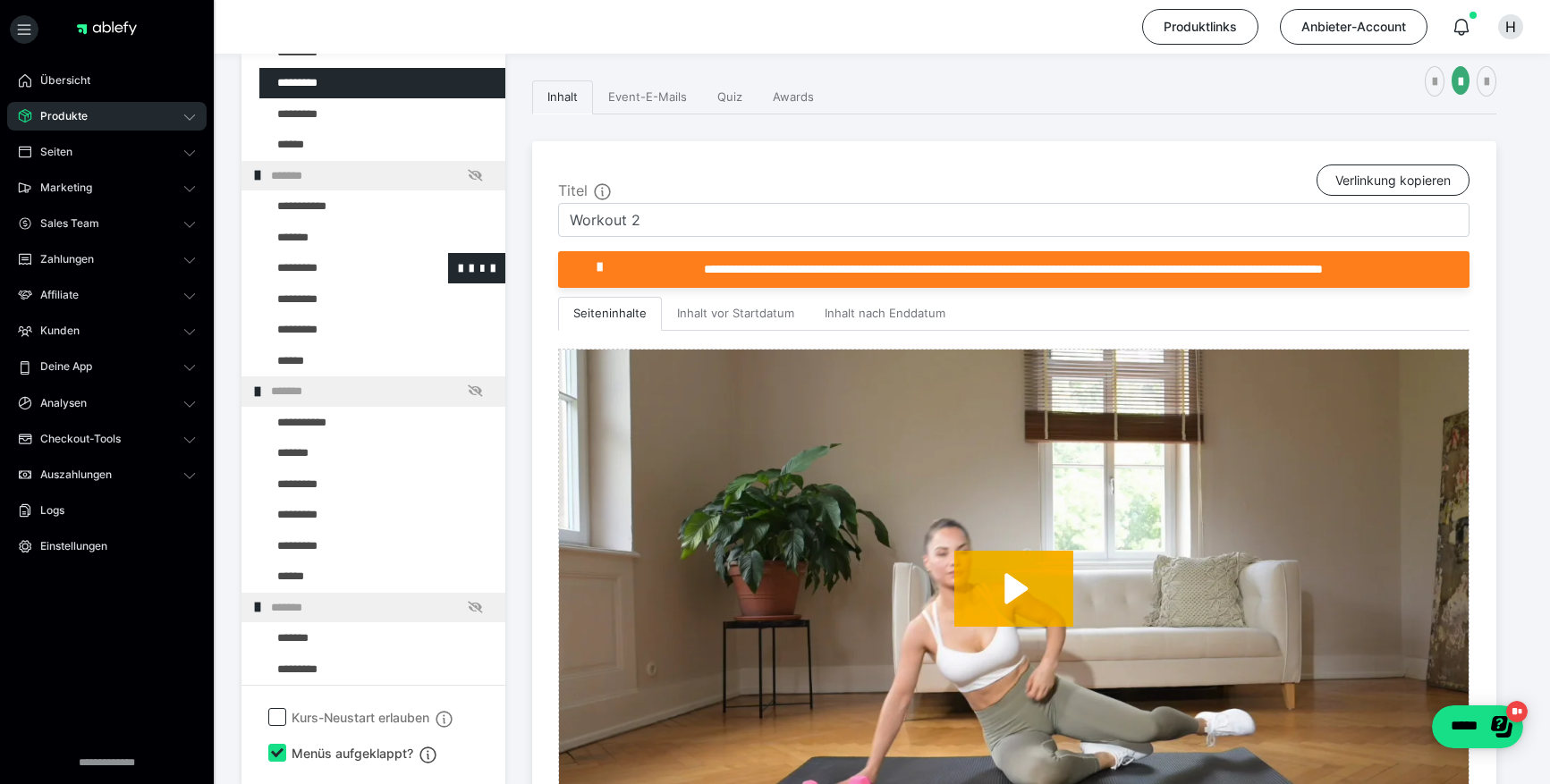 click at bounding box center [335, 268] 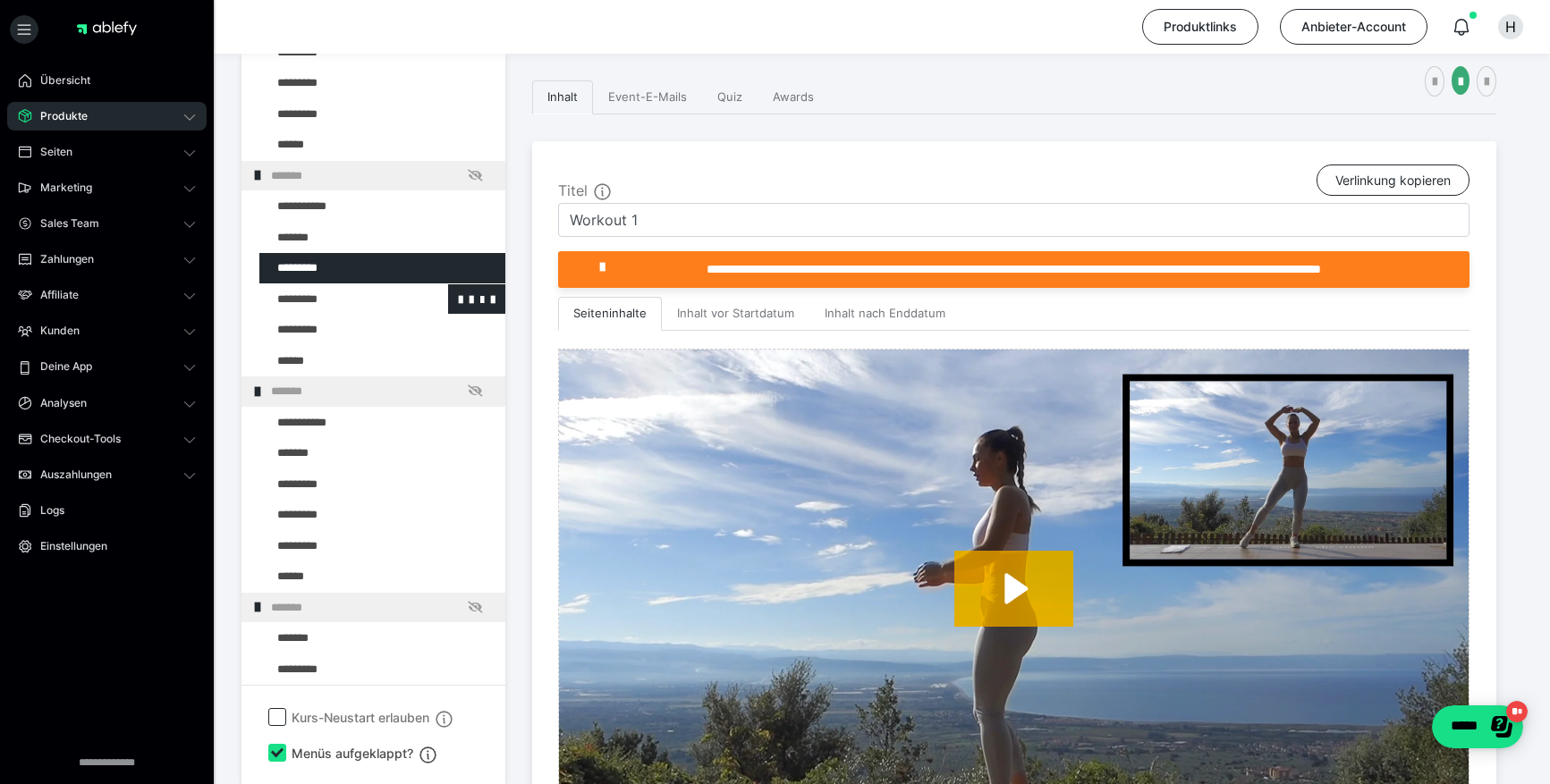 click at bounding box center (335, 299) 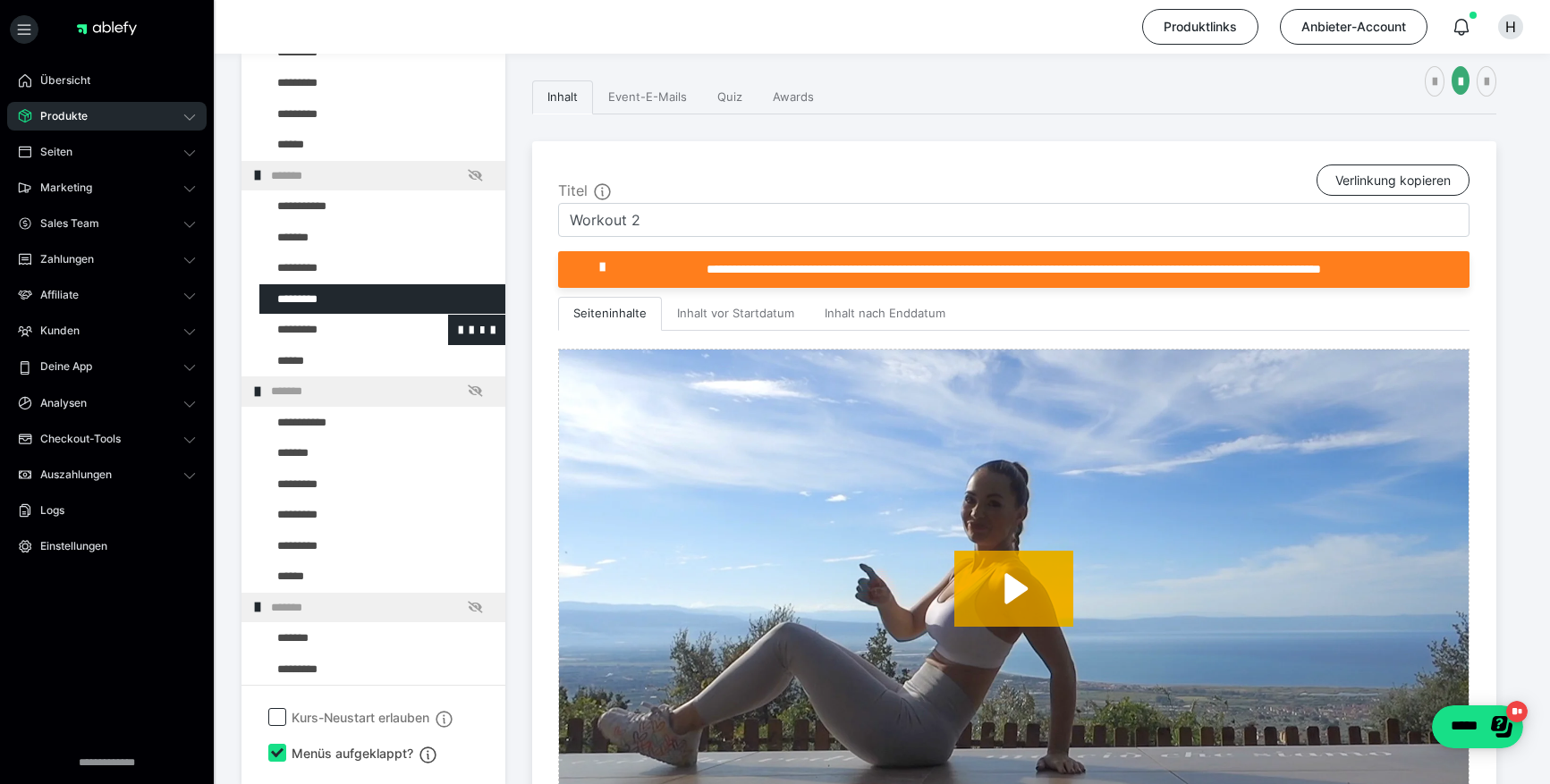 click at bounding box center [335, 330] 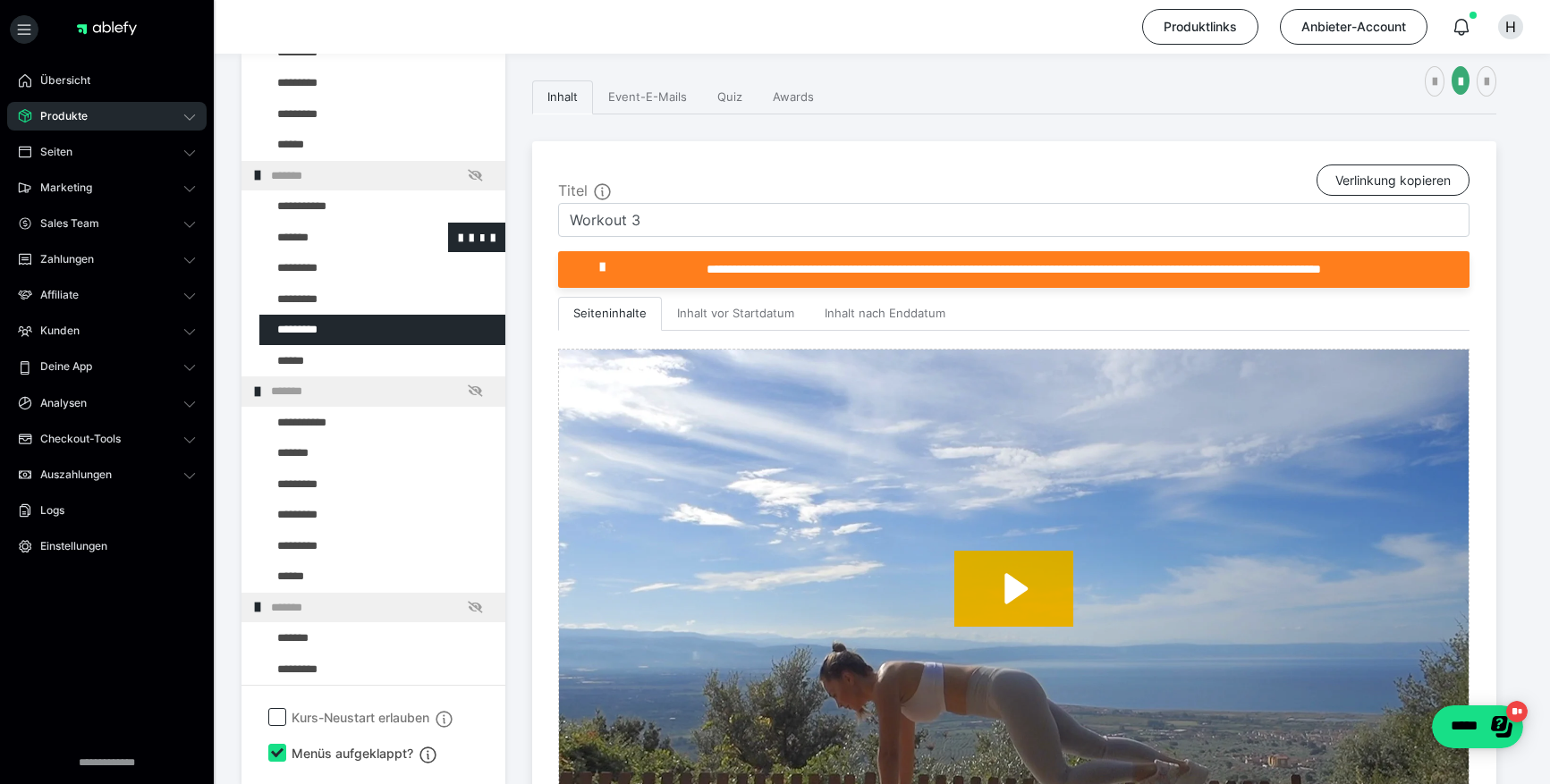 click at bounding box center [335, 238] 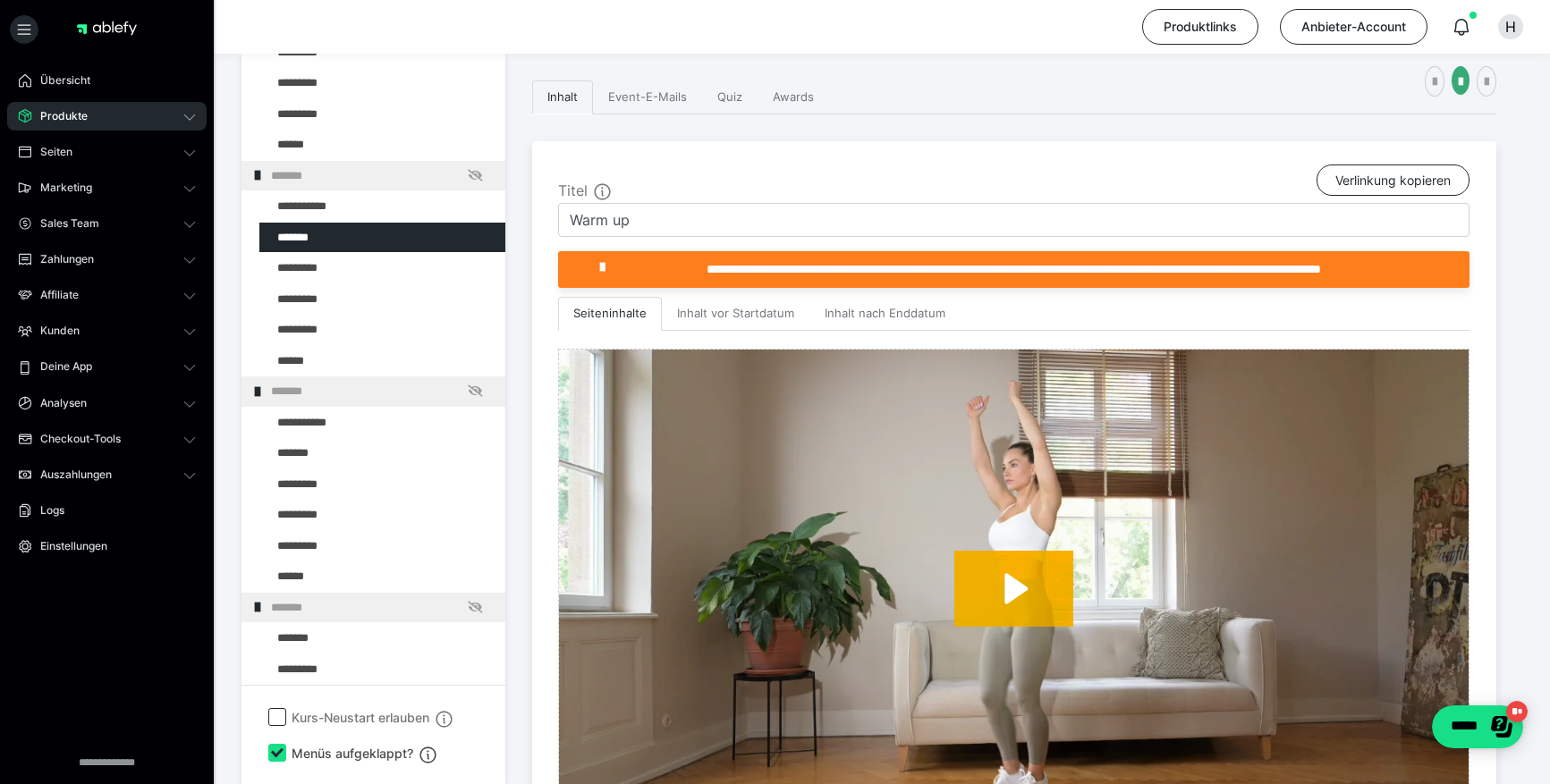scroll, scrollTop: 2021, scrollLeft: 0, axis: vertical 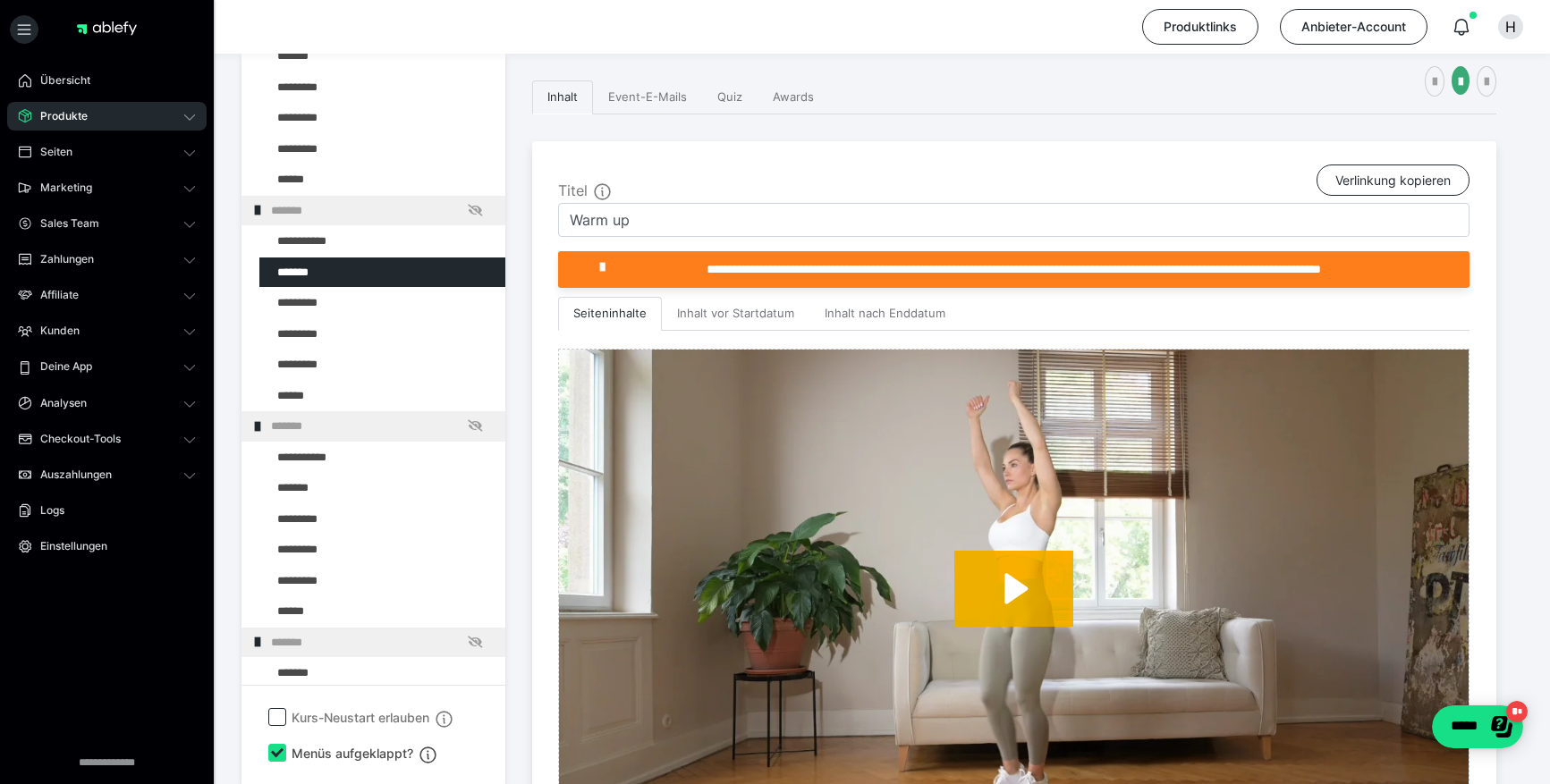 click at bounding box center (335, 241) 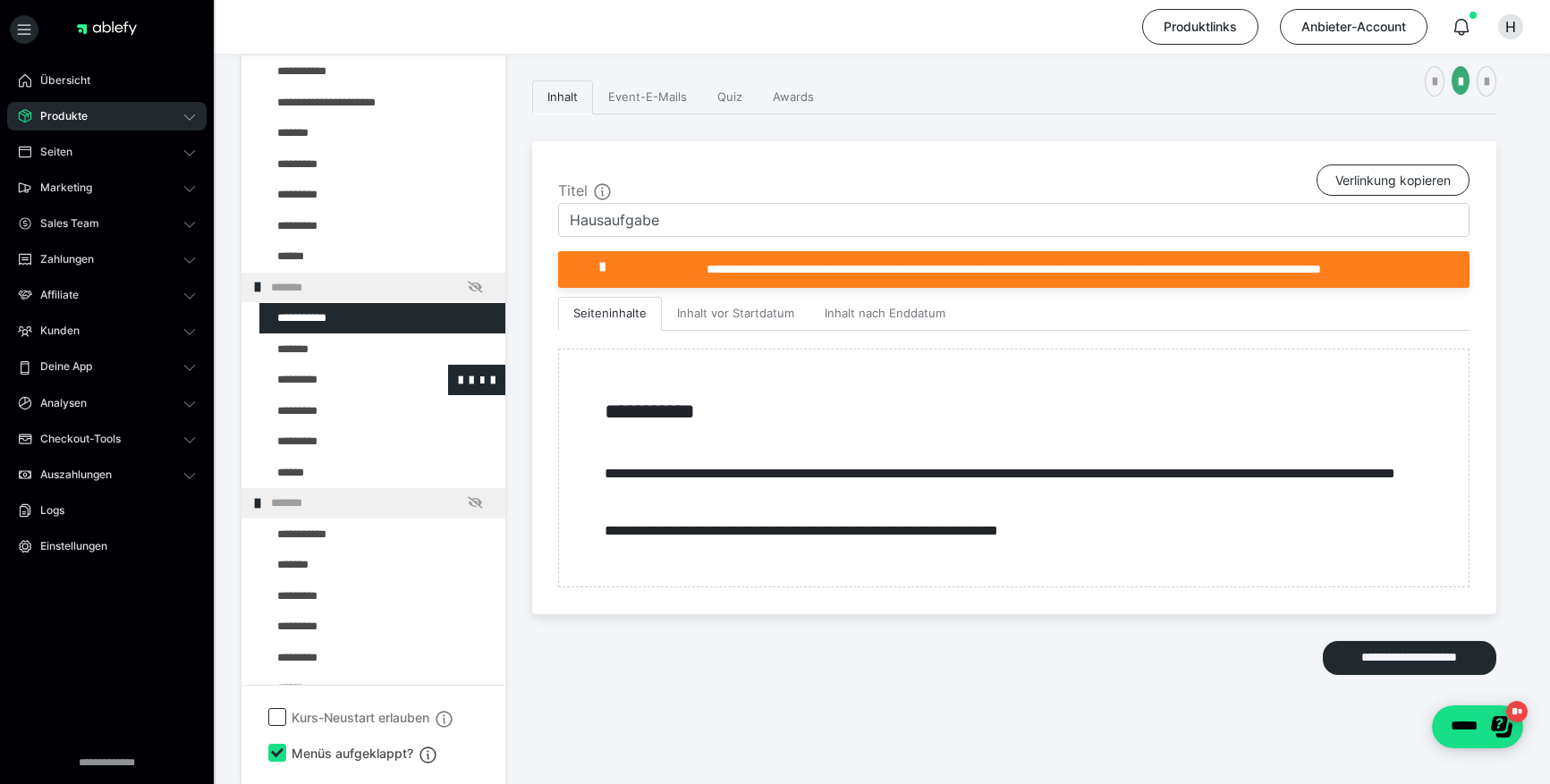 scroll, scrollTop: 1920, scrollLeft: 0, axis: vertical 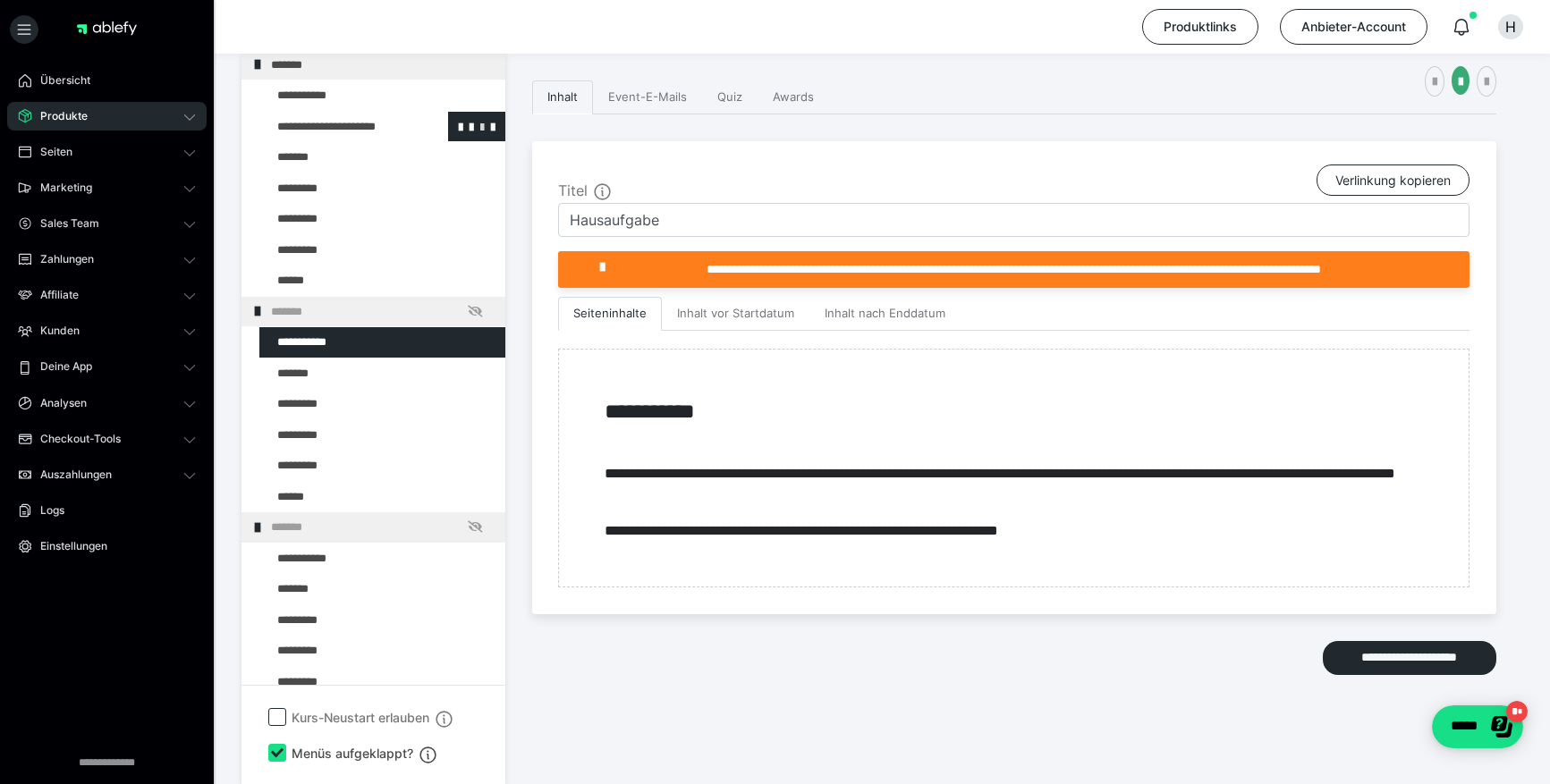 click at bounding box center [482, 126] 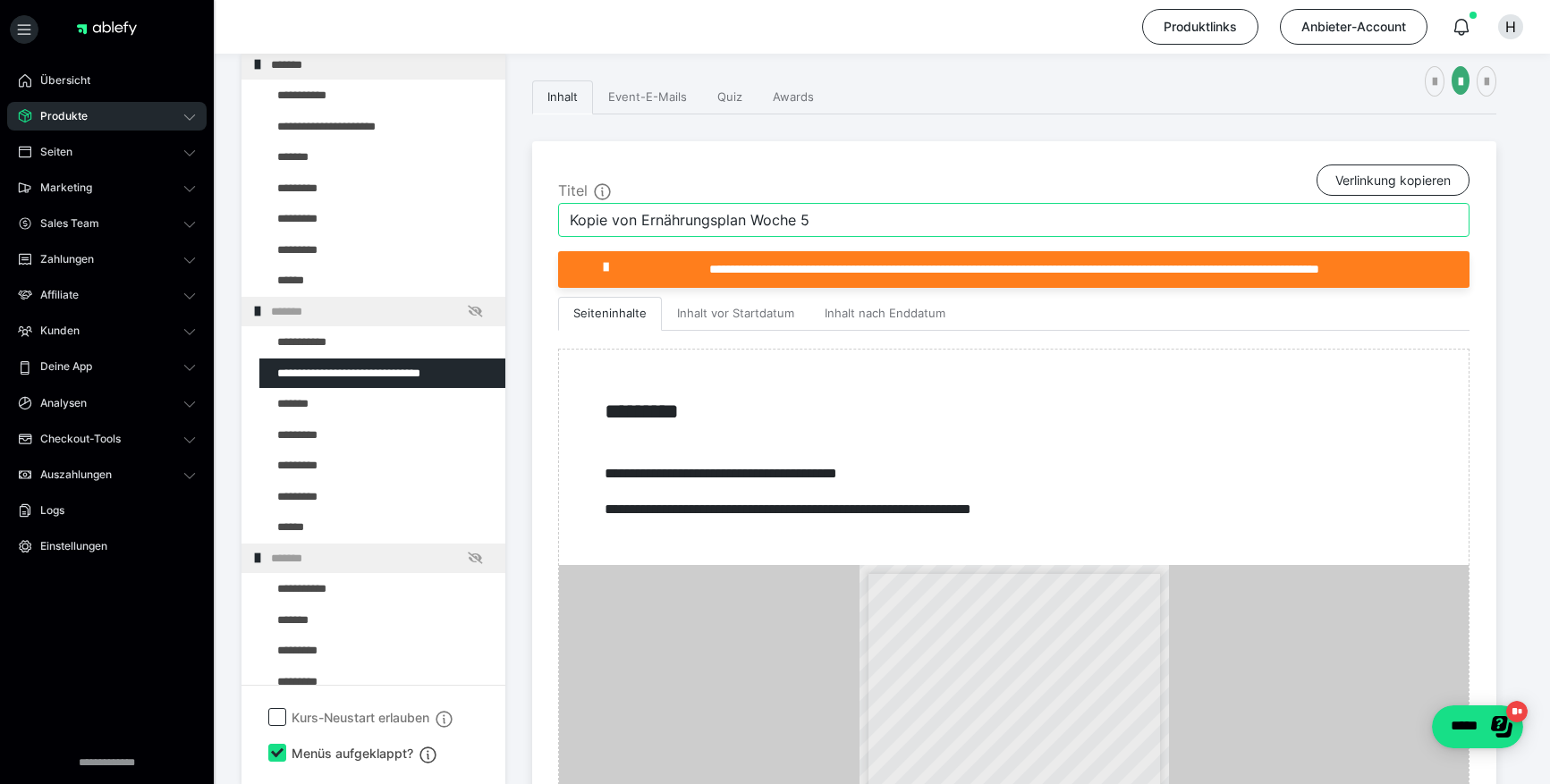 drag, startPoint x: 640, startPoint y: 219, endPoint x: 570, endPoint y: 215, distance: 70.114193 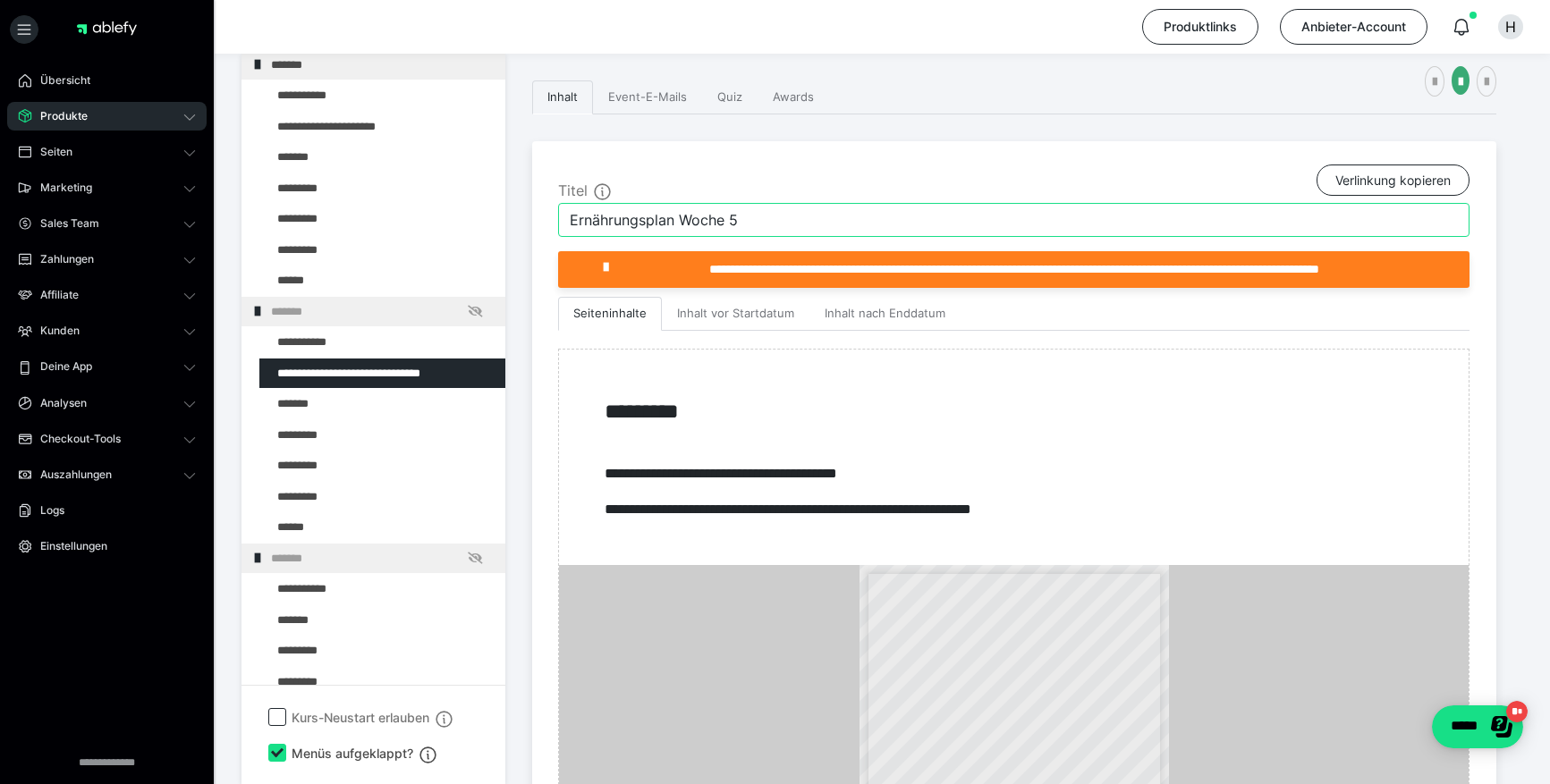 click on "Ernährungsplan Woche 5" at bounding box center [1013, 220] 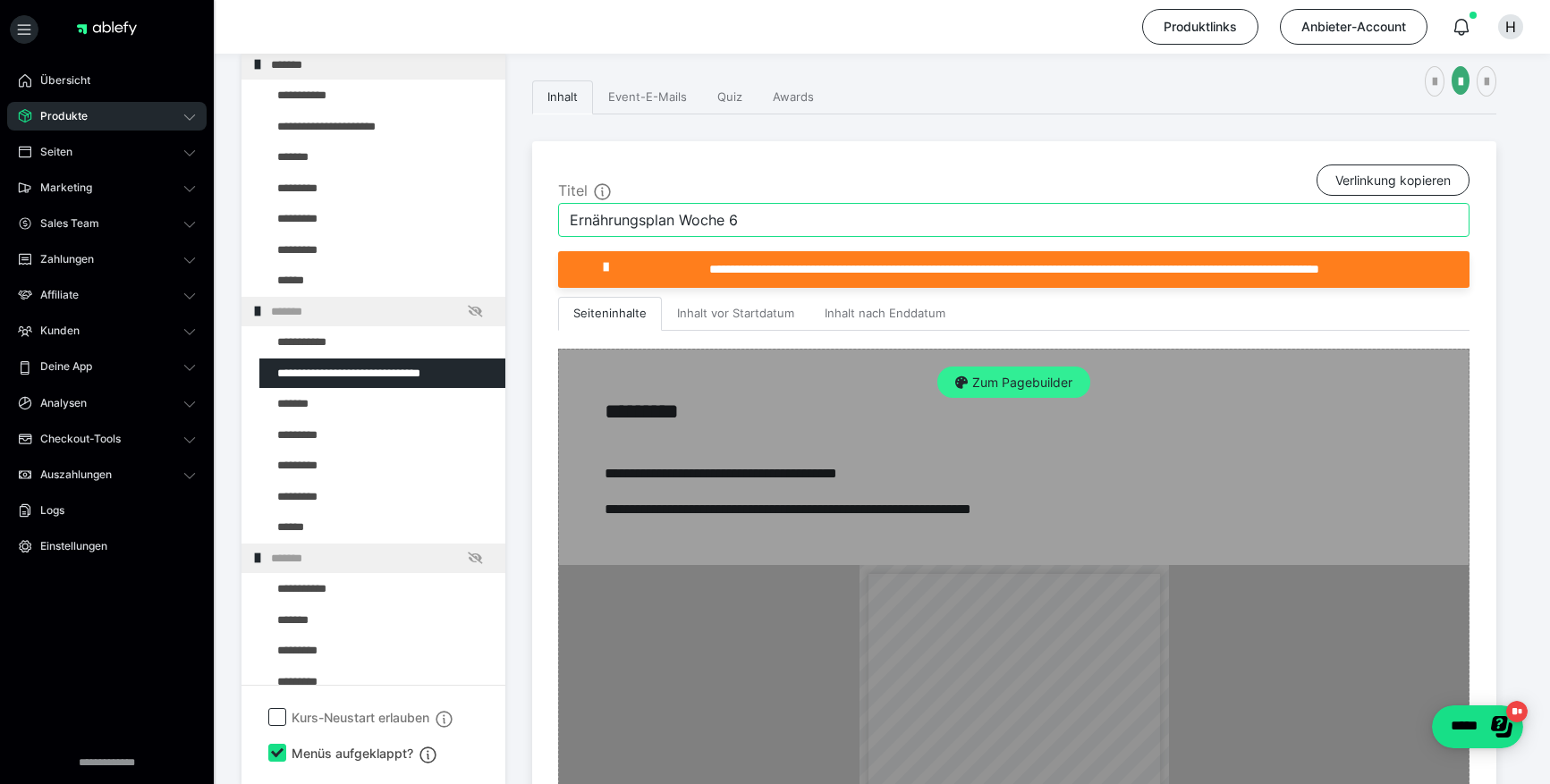 type on "Ernährungsplan Woche 6" 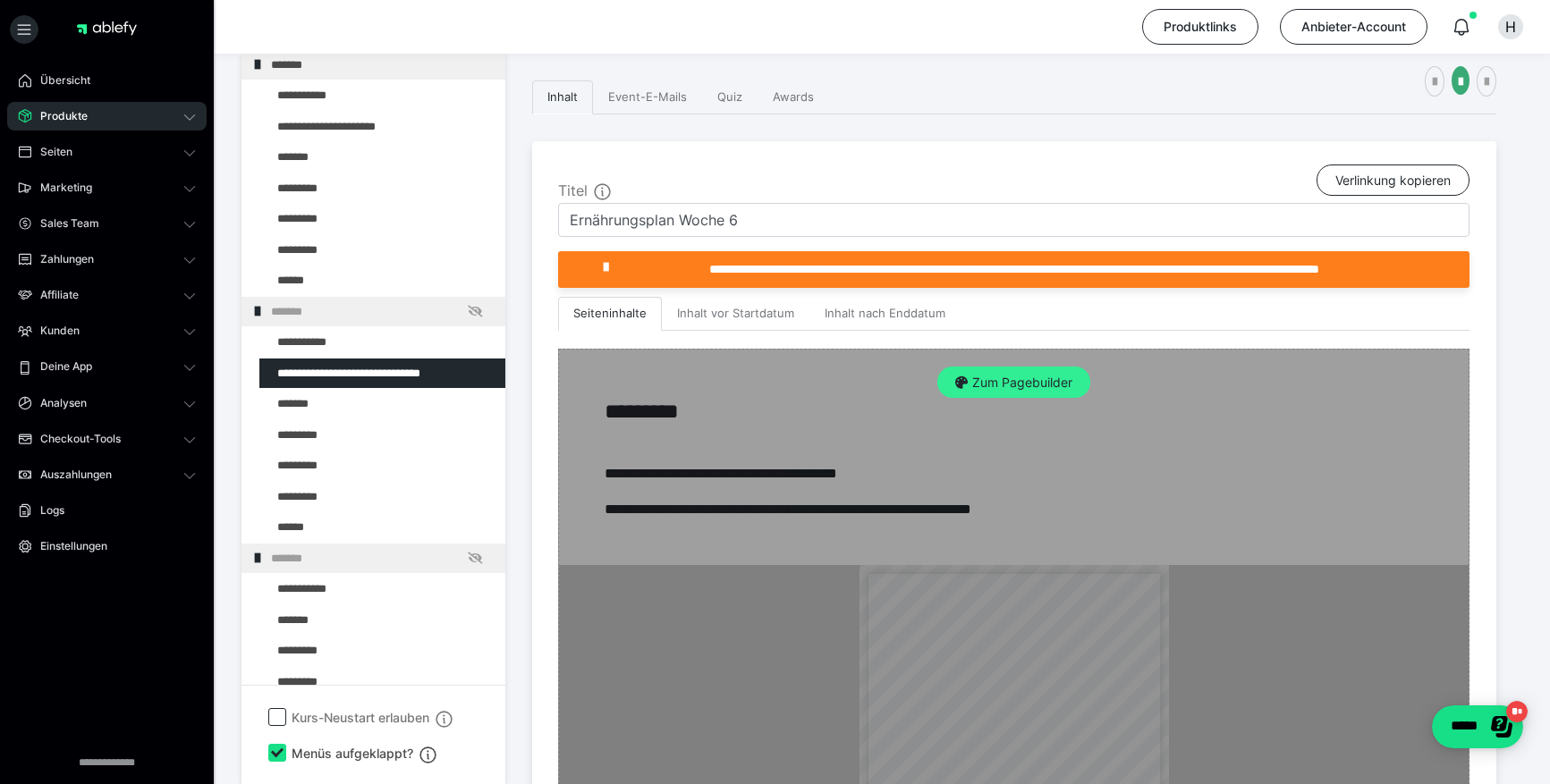 click on "Zum Pagebuilder" at bounding box center (1013, 383) 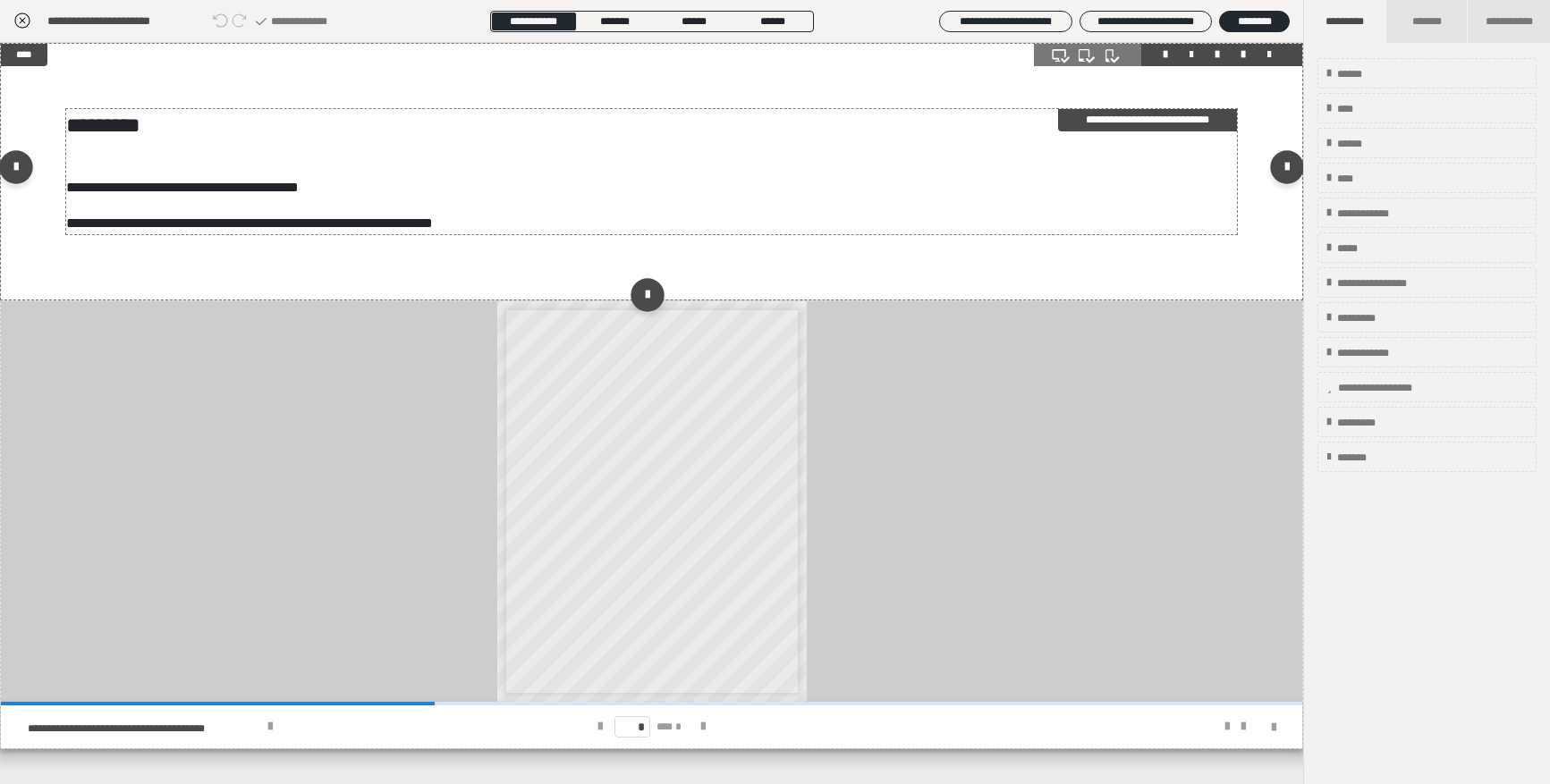 click on "**********" at bounding box center (652, 172) 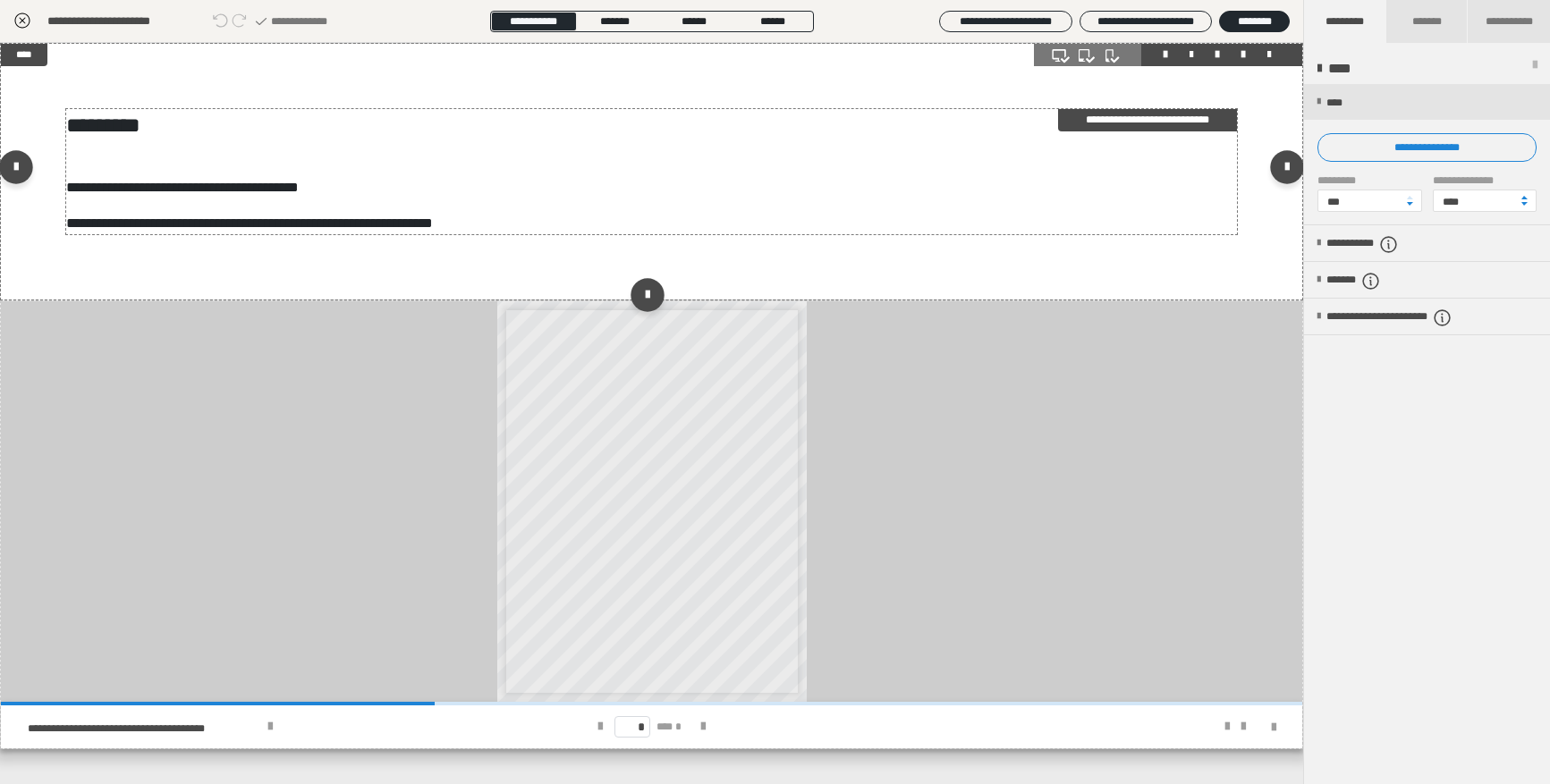 click on "**********" at bounding box center (652, 188) 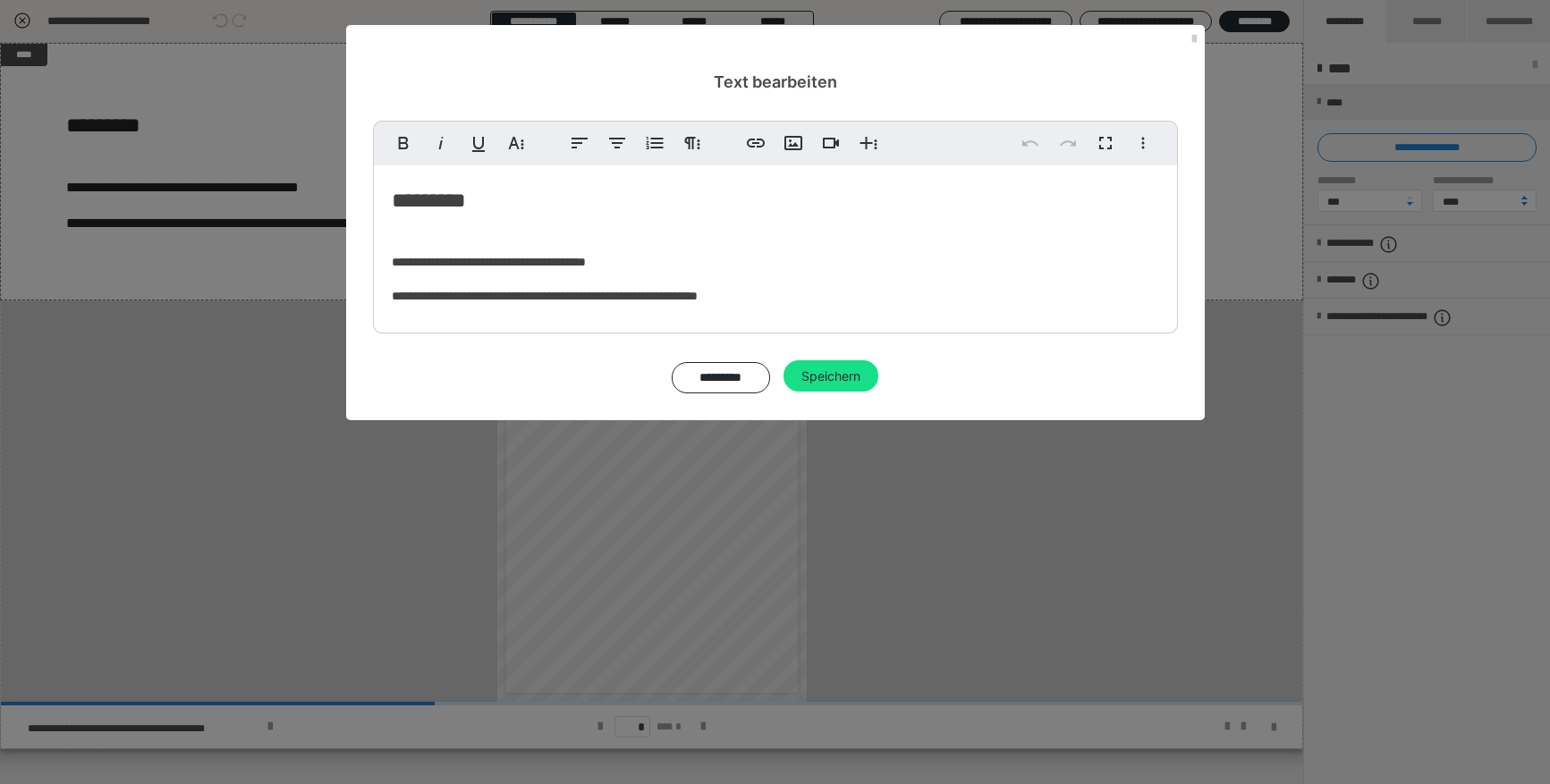 click on "**********" at bounding box center (775, 262) 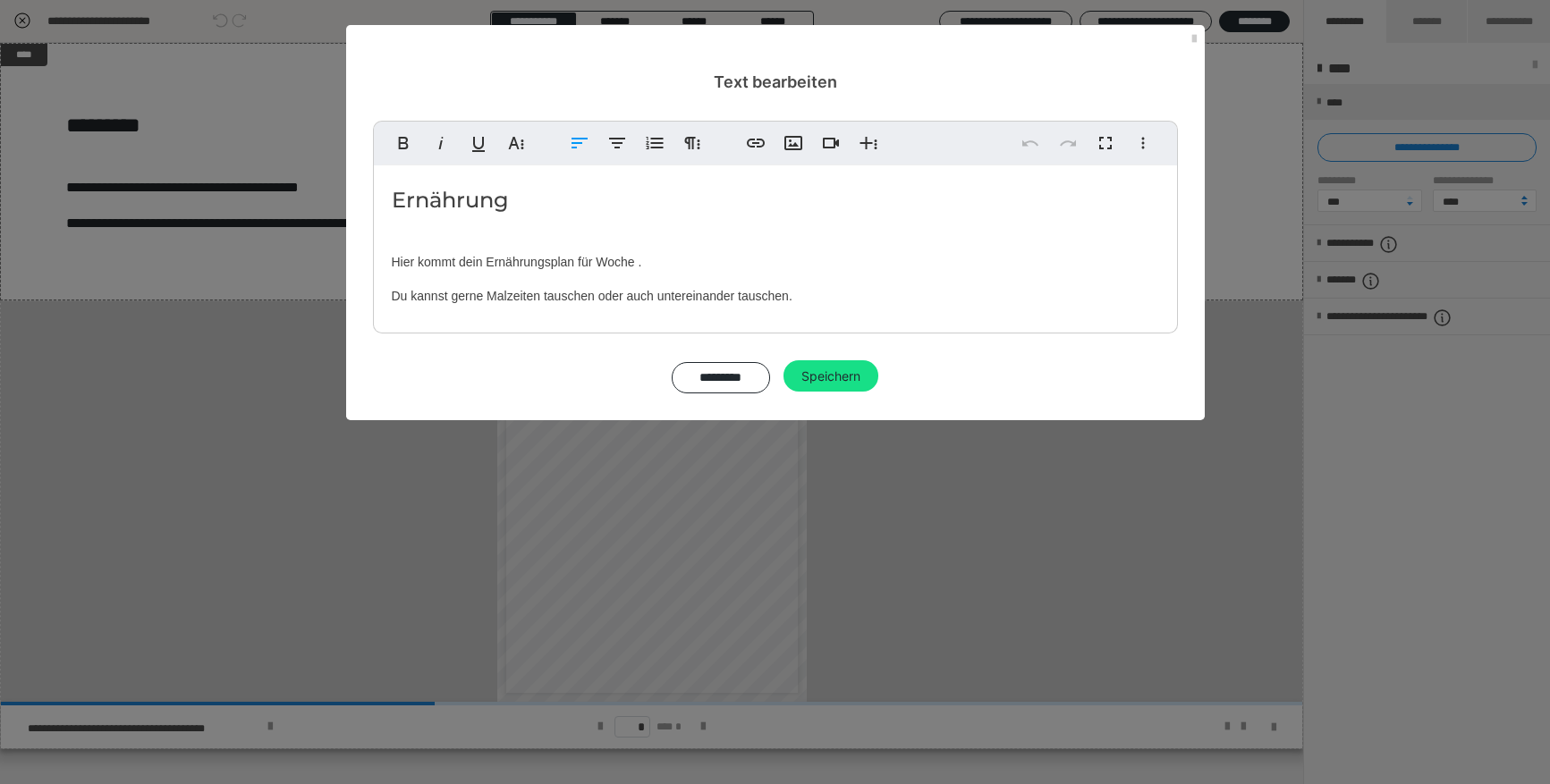 type 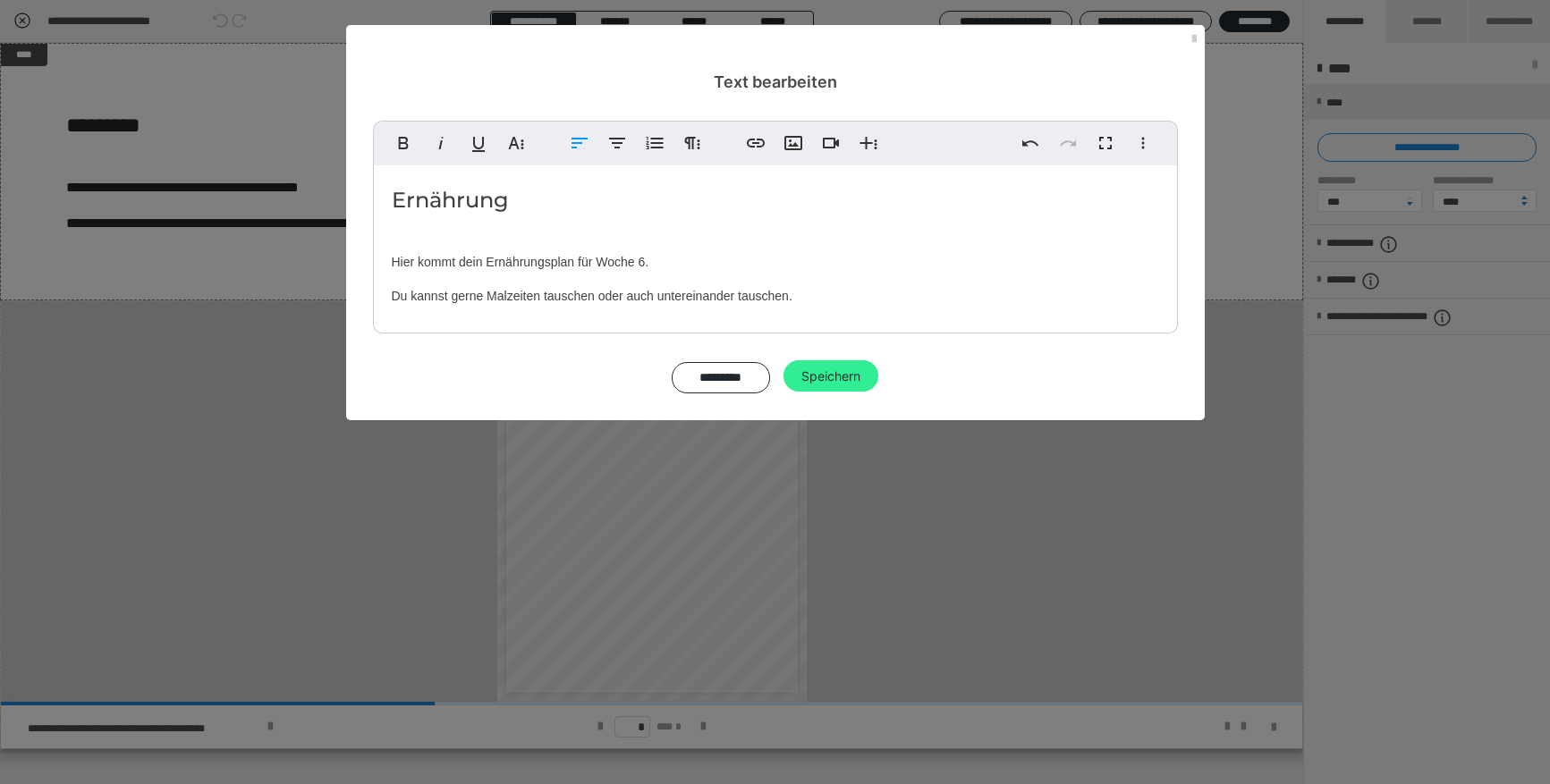 click on "Speichern" at bounding box center (831, 376) 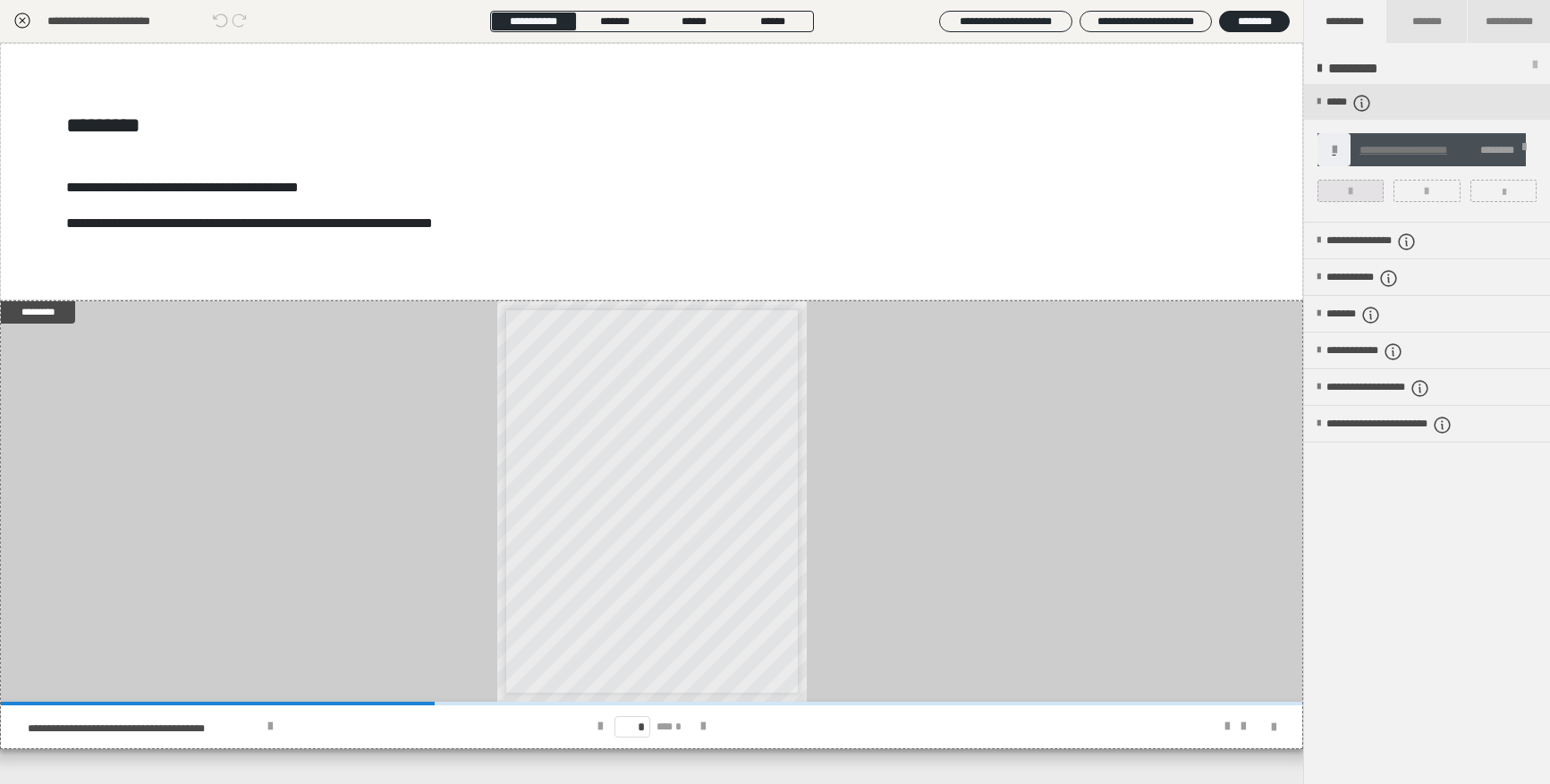 click at bounding box center (1351, 190) 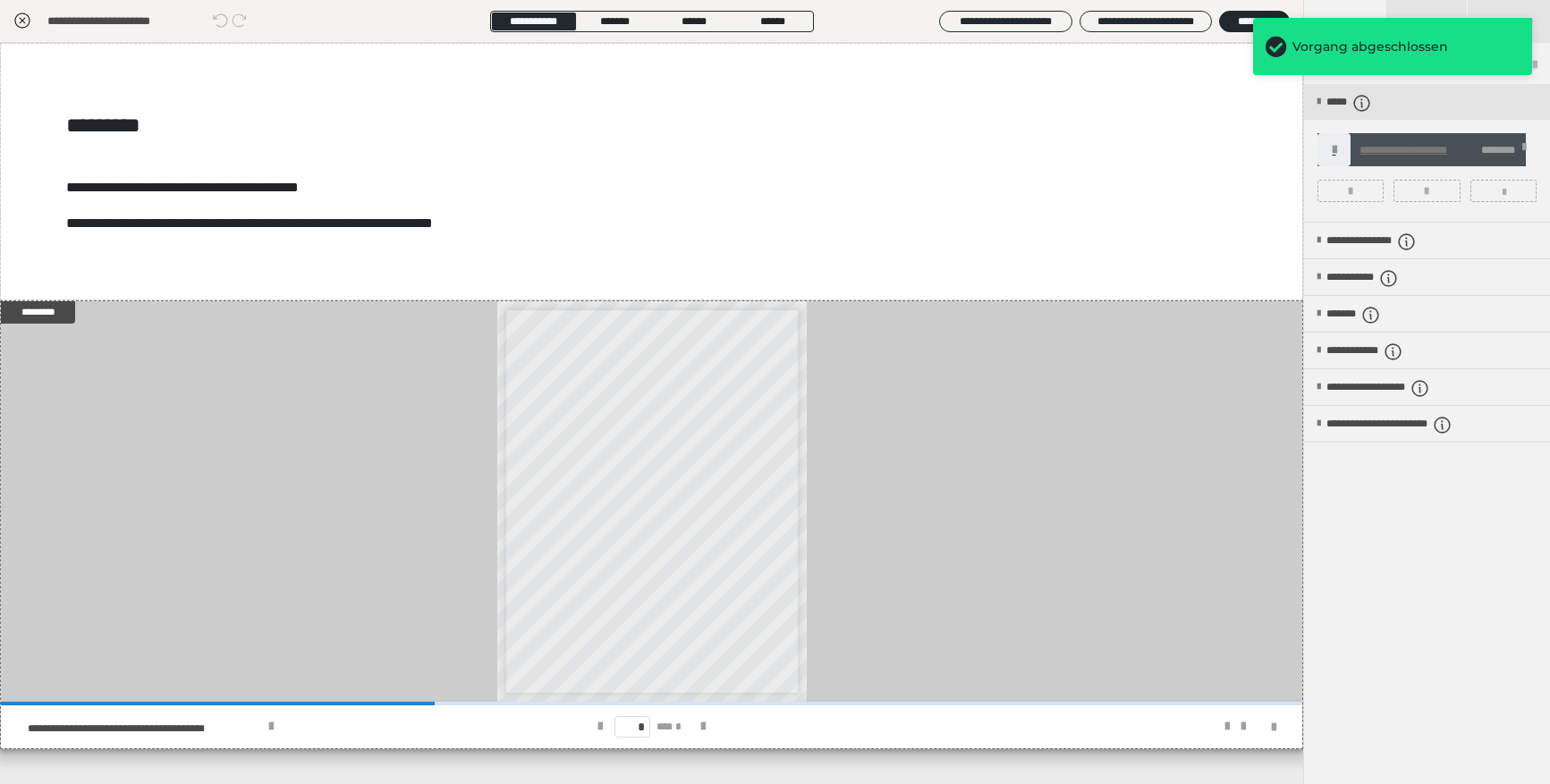 click 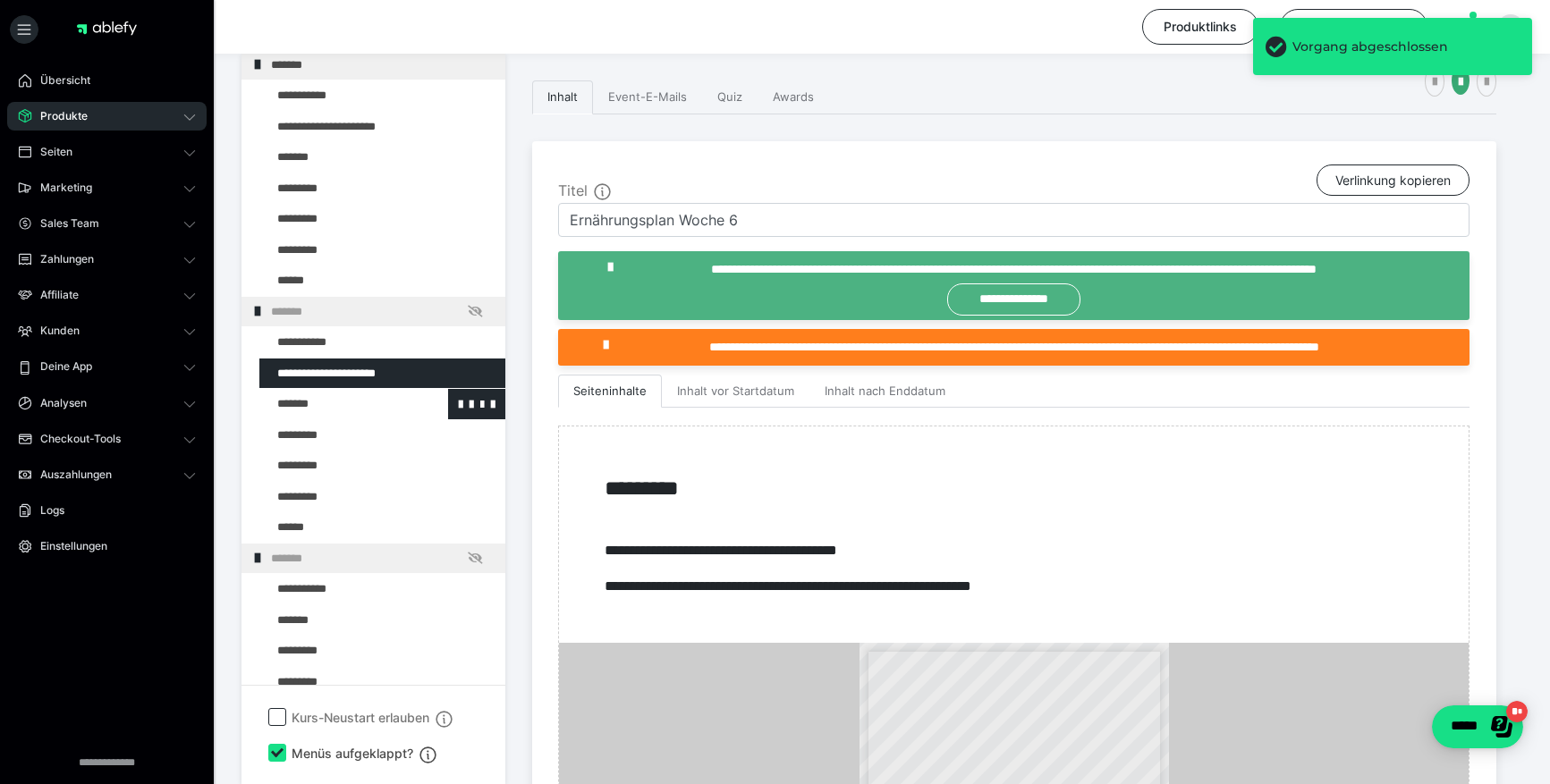 click at bounding box center (335, 404) 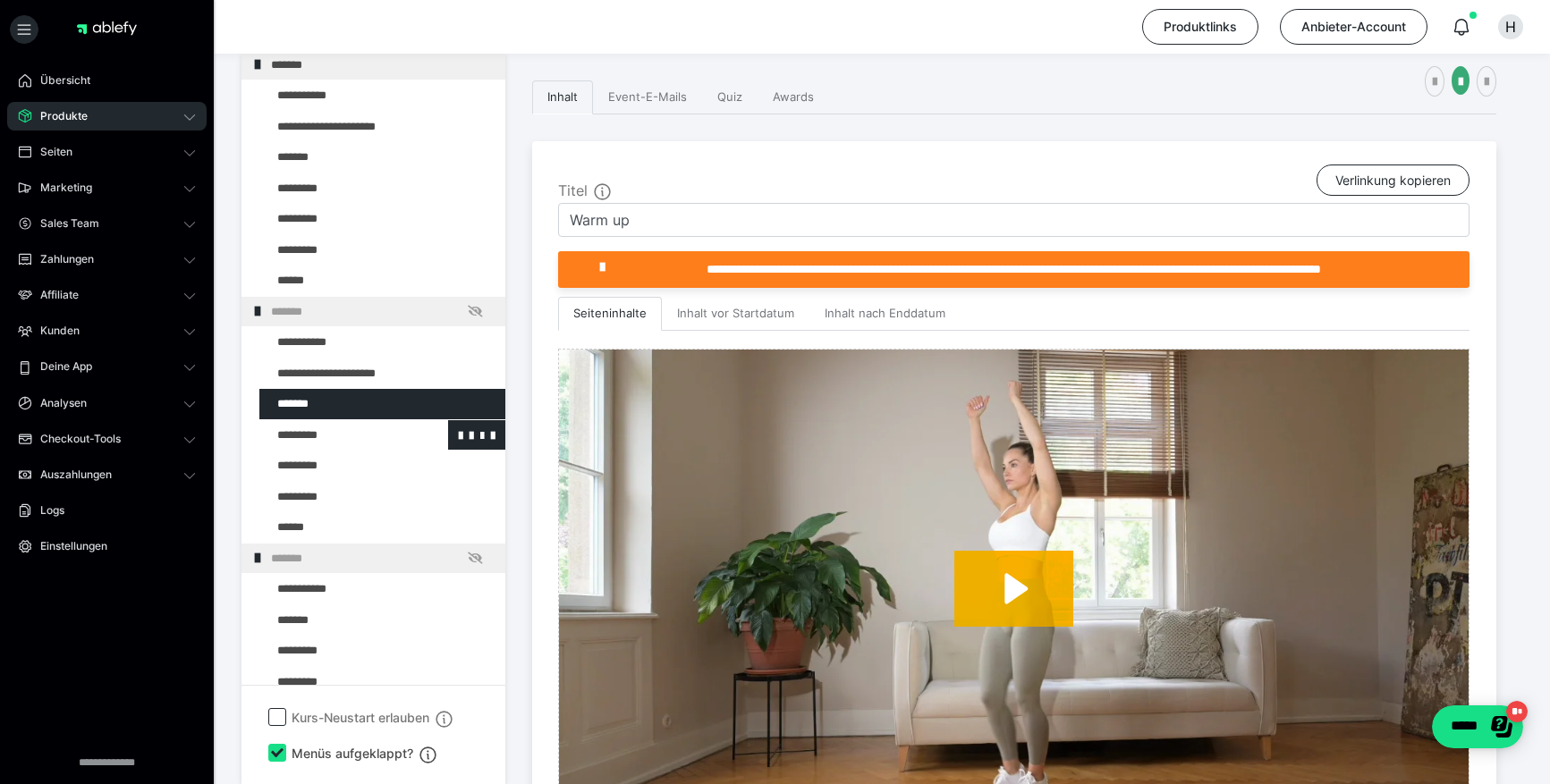 click at bounding box center [335, 435] 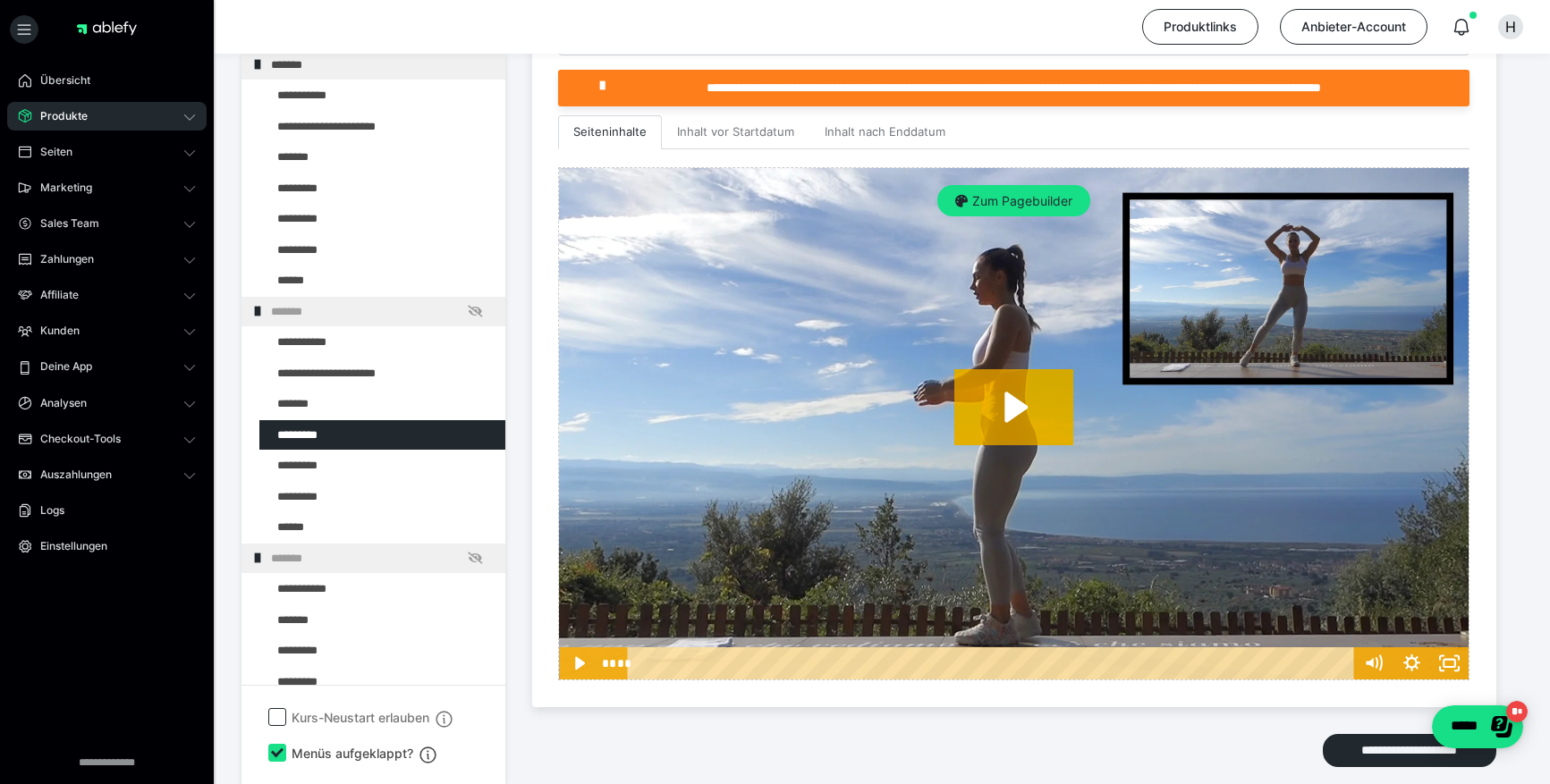 scroll, scrollTop: 532, scrollLeft: 0, axis: vertical 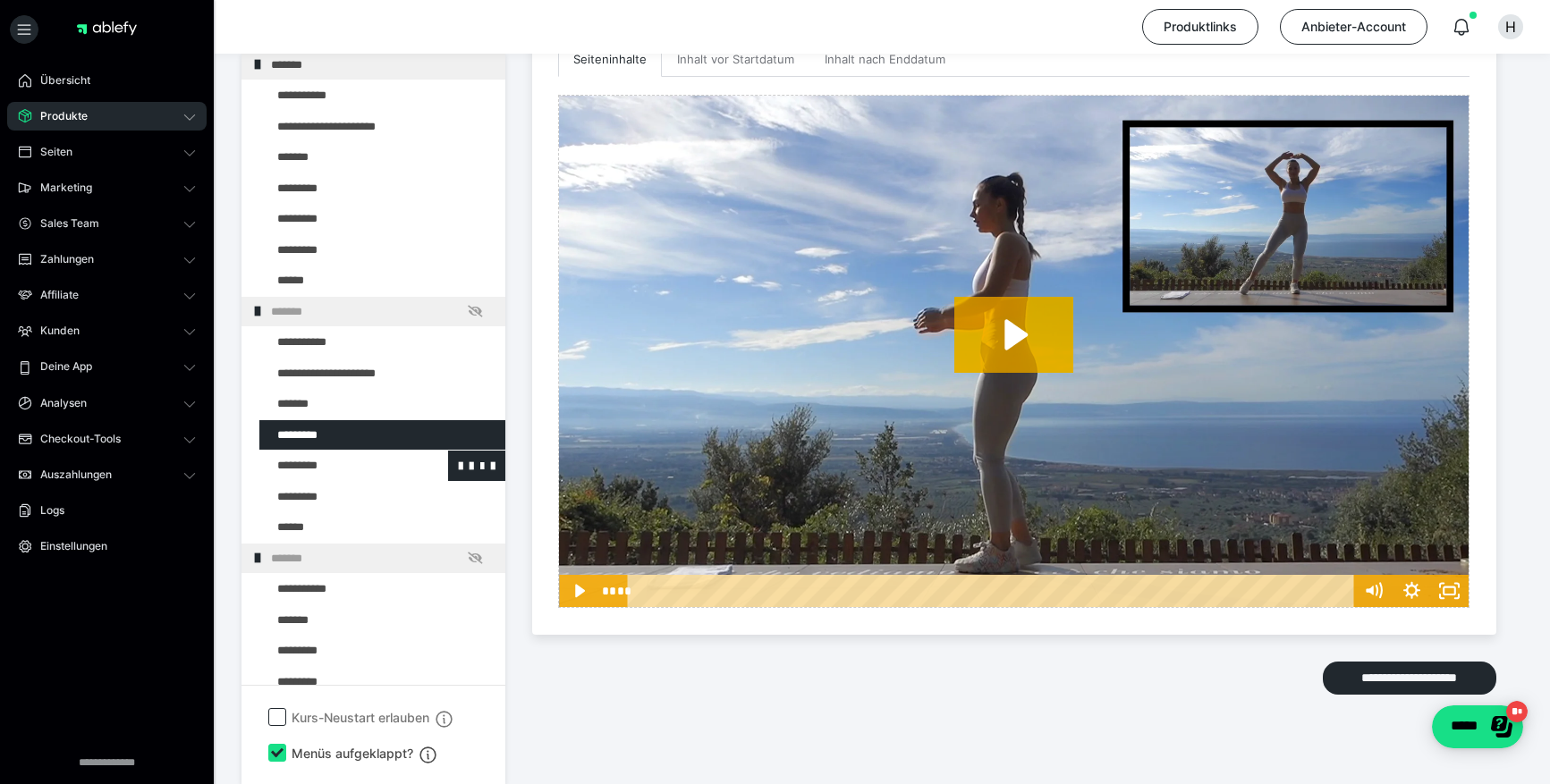 click at bounding box center [335, 466] 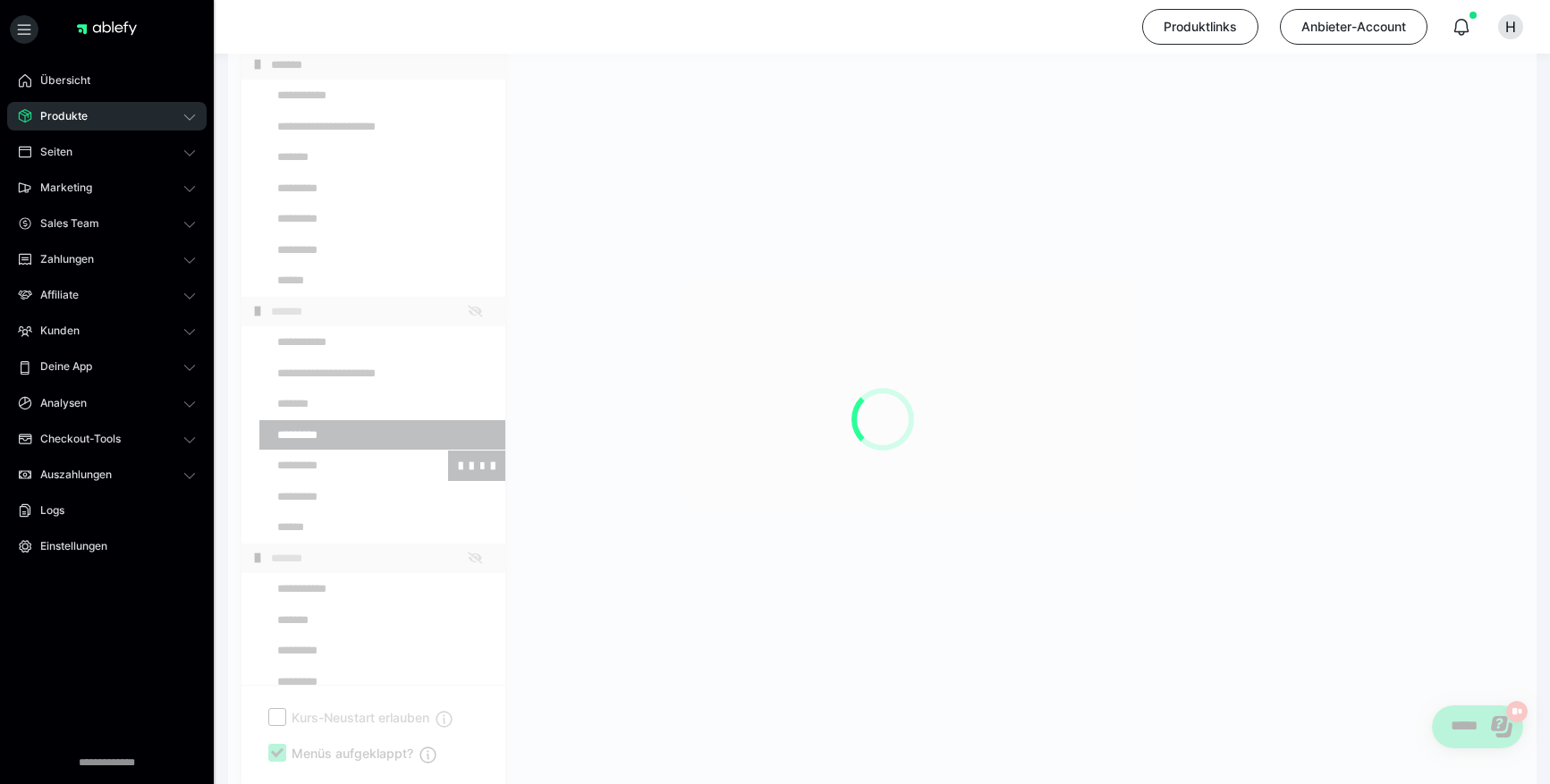 scroll, scrollTop: 278, scrollLeft: 0, axis: vertical 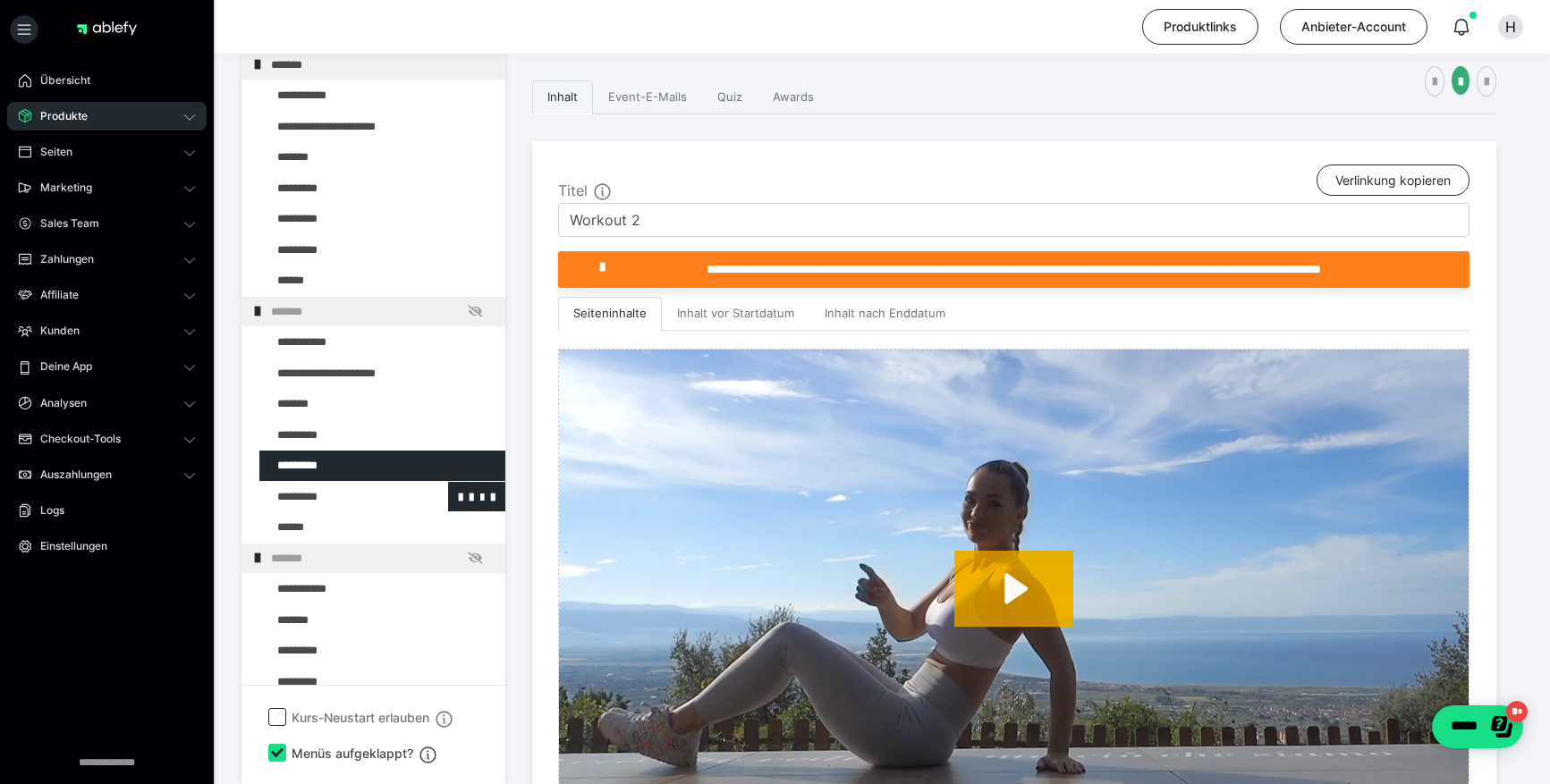 click at bounding box center [335, 497] 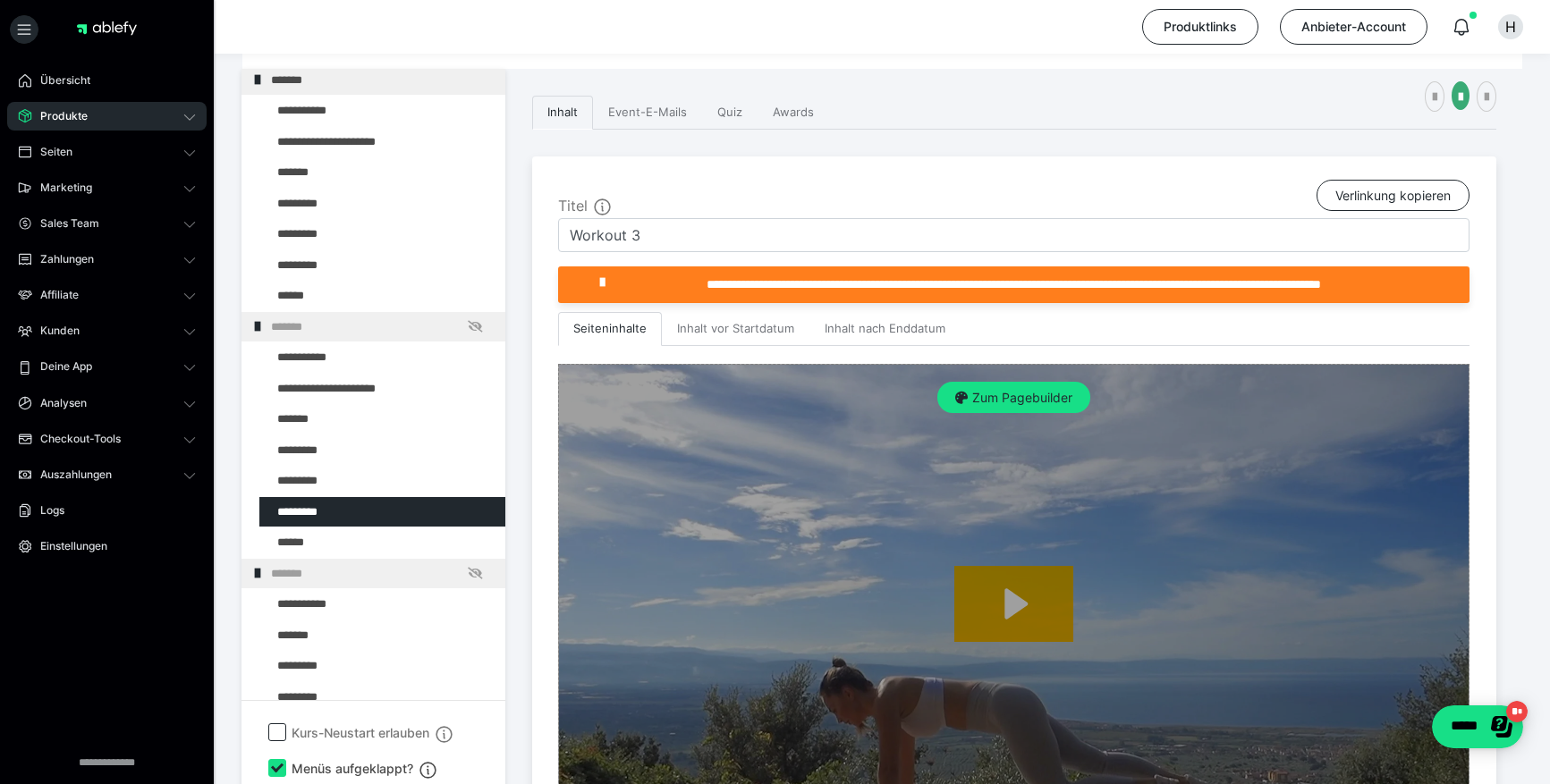 scroll, scrollTop: 249, scrollLeft: 0, axis: vertical 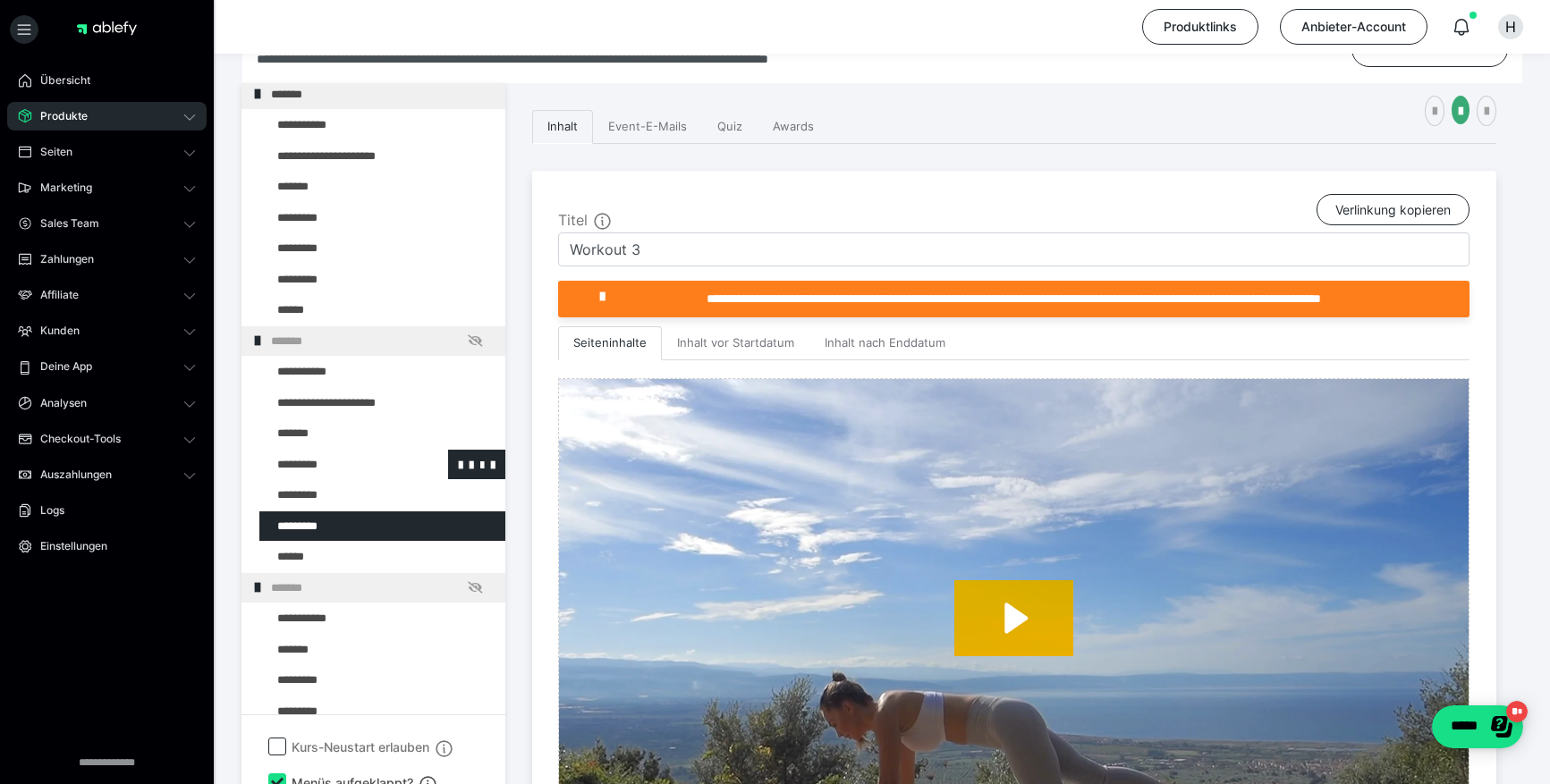 click at bounding box center (335, 465) 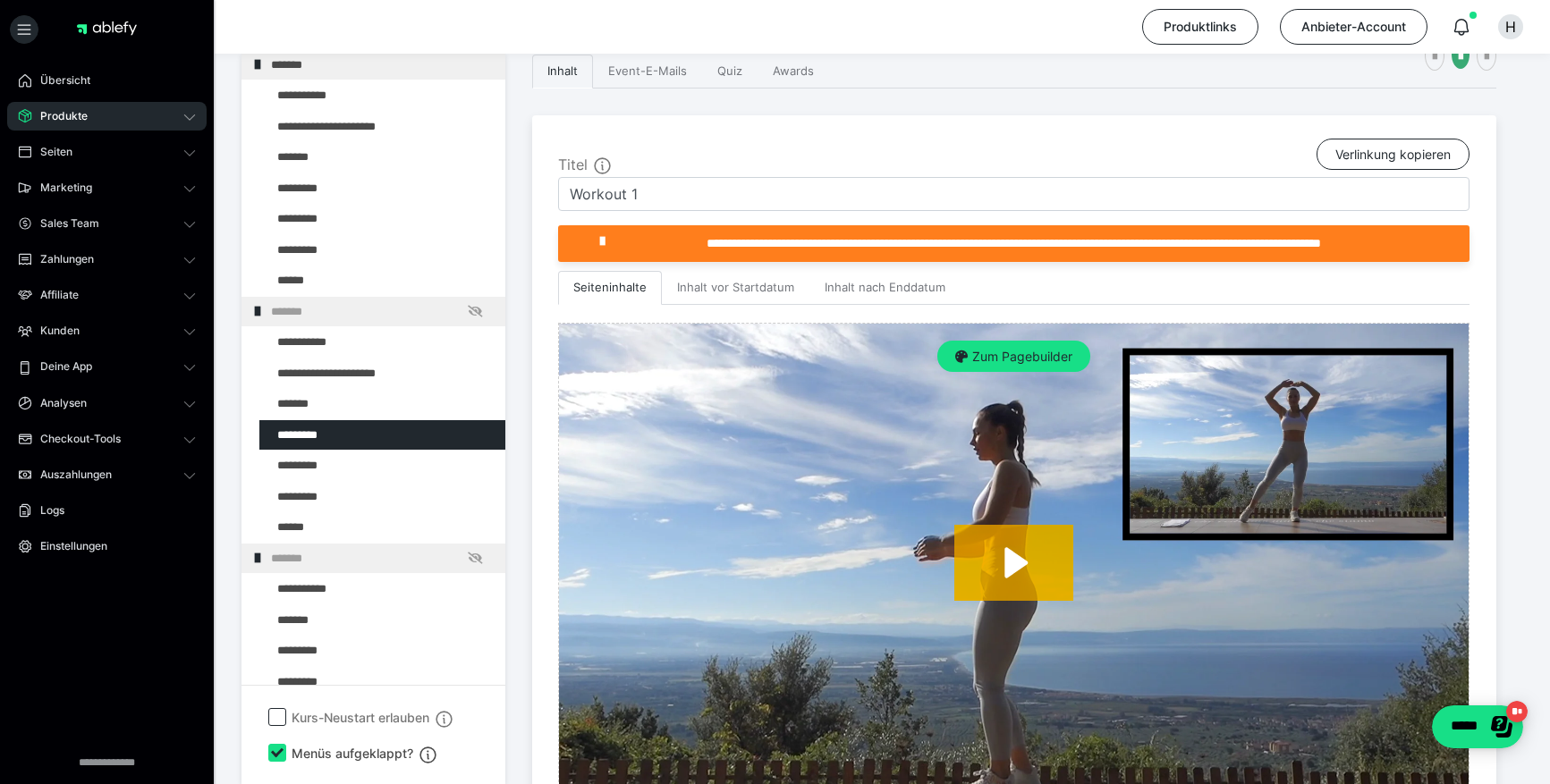 scroll, scrollTop: 306, scrollLeft: 0, axis: vertical 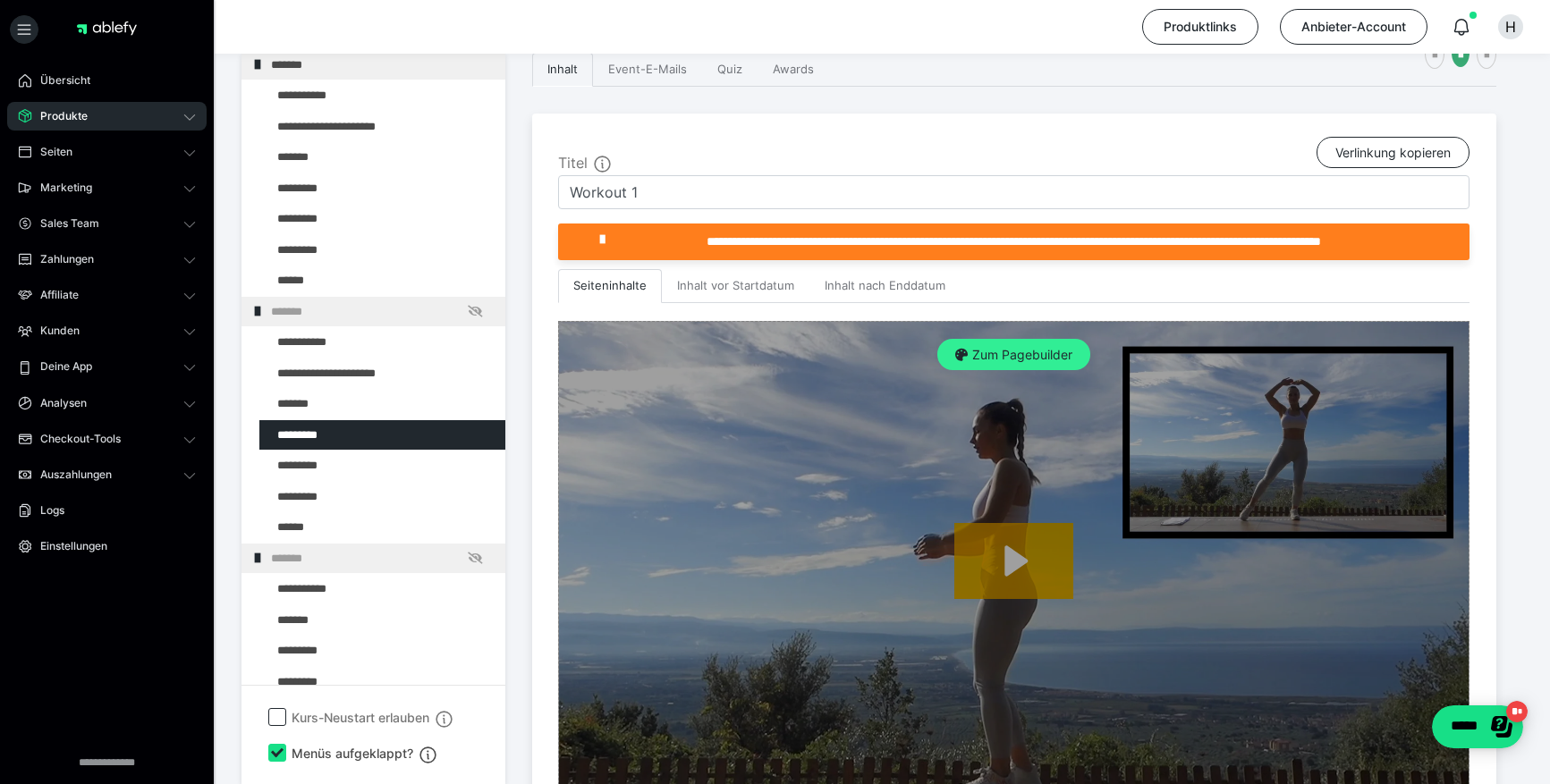 click on "Zum Pagebuilder" at bounding box center [1013, 355] 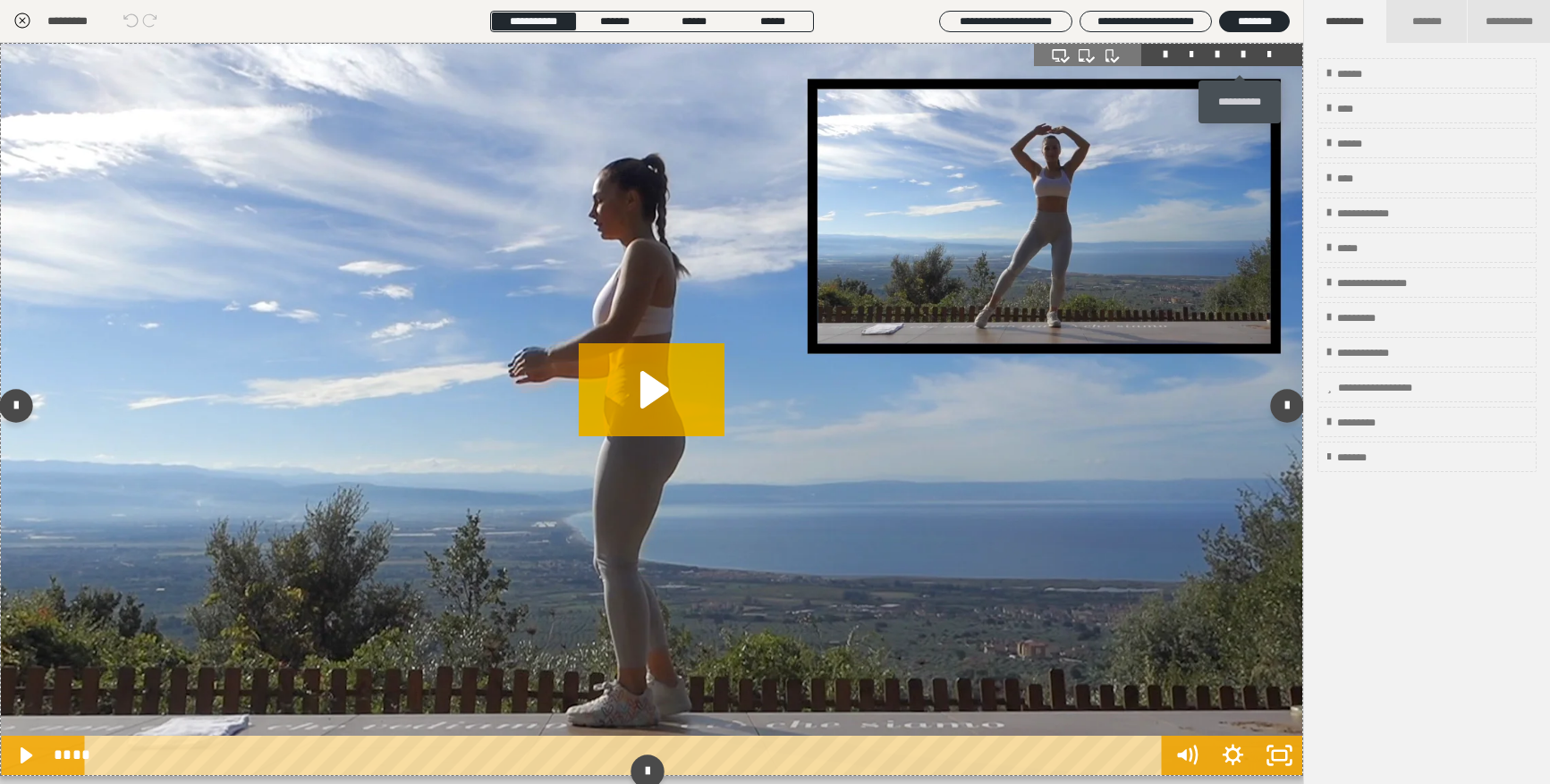 click at bounding box center [1243, 55] 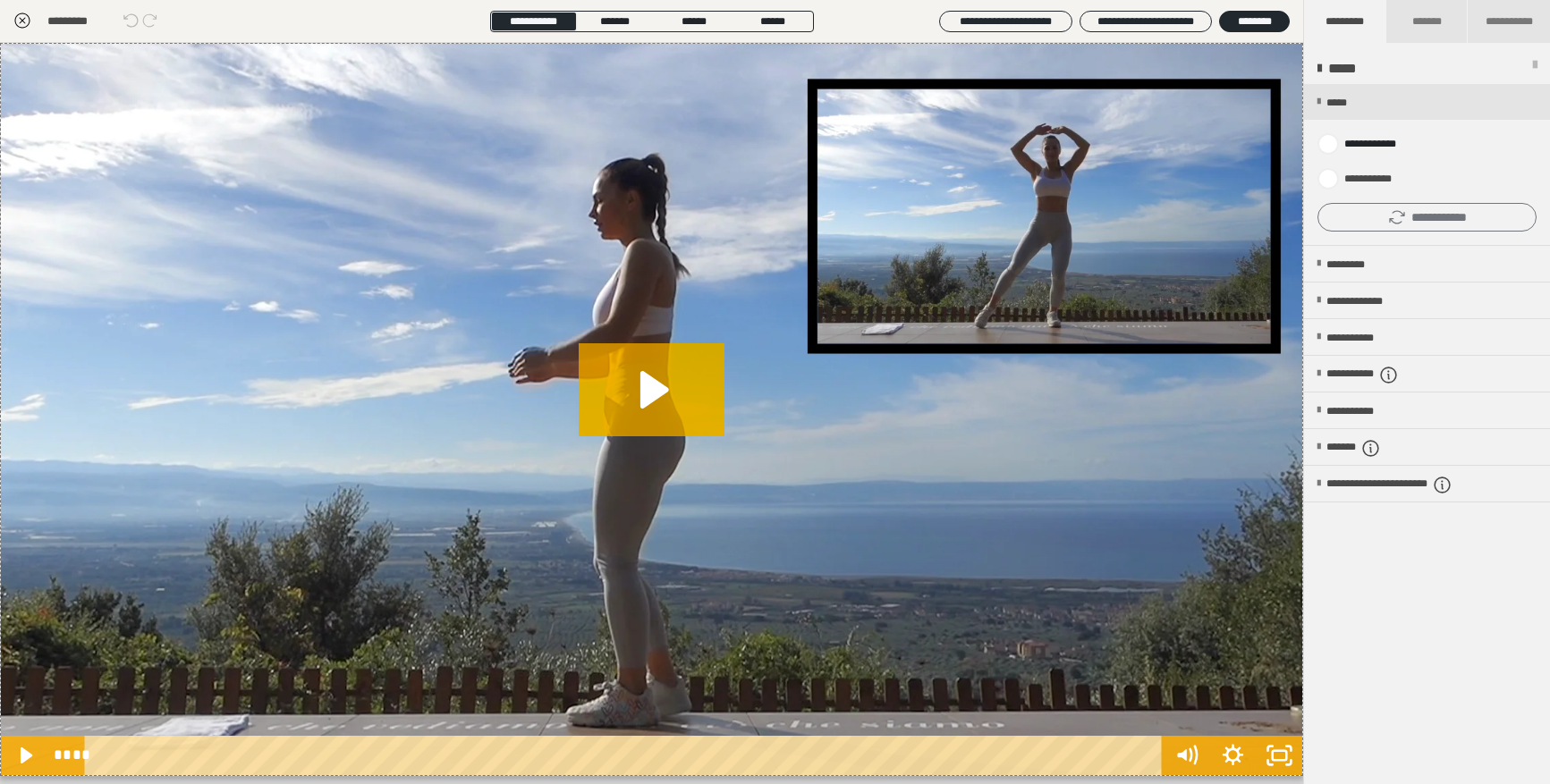 click 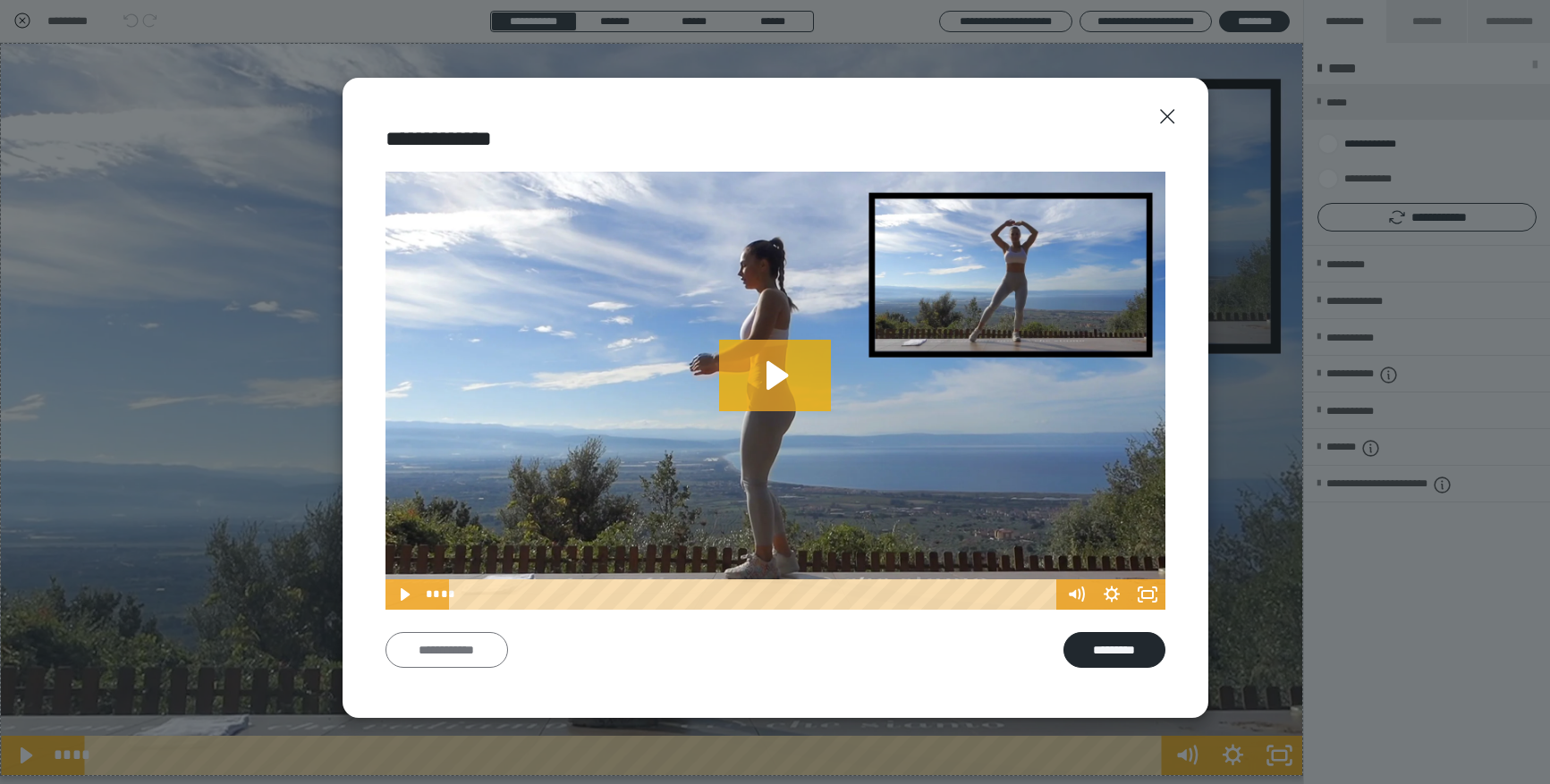 click on "**********" at bounding box center (446, 650) 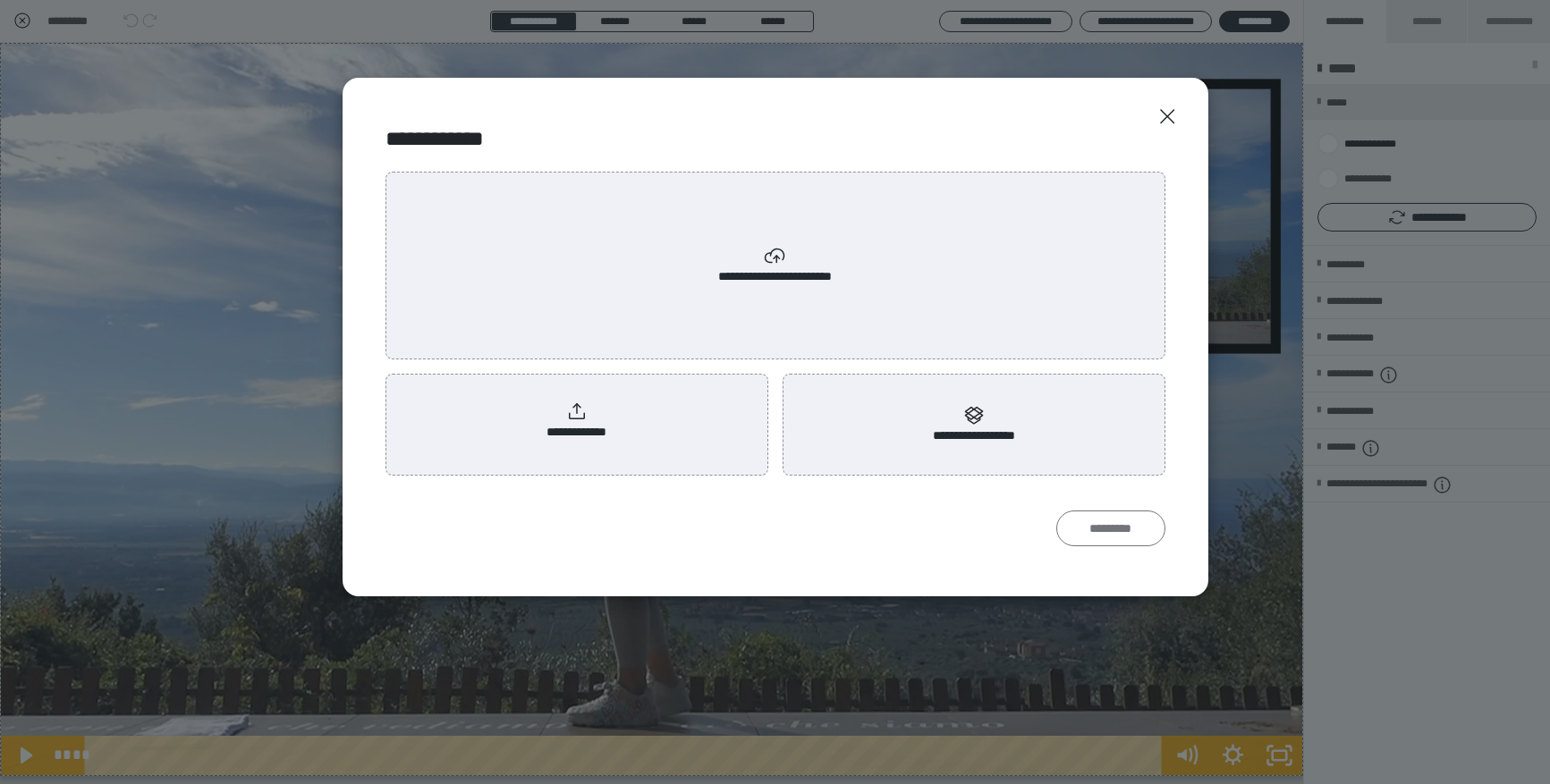 scroll, scrollTop: 0, scrollLeft: 0, axis: both 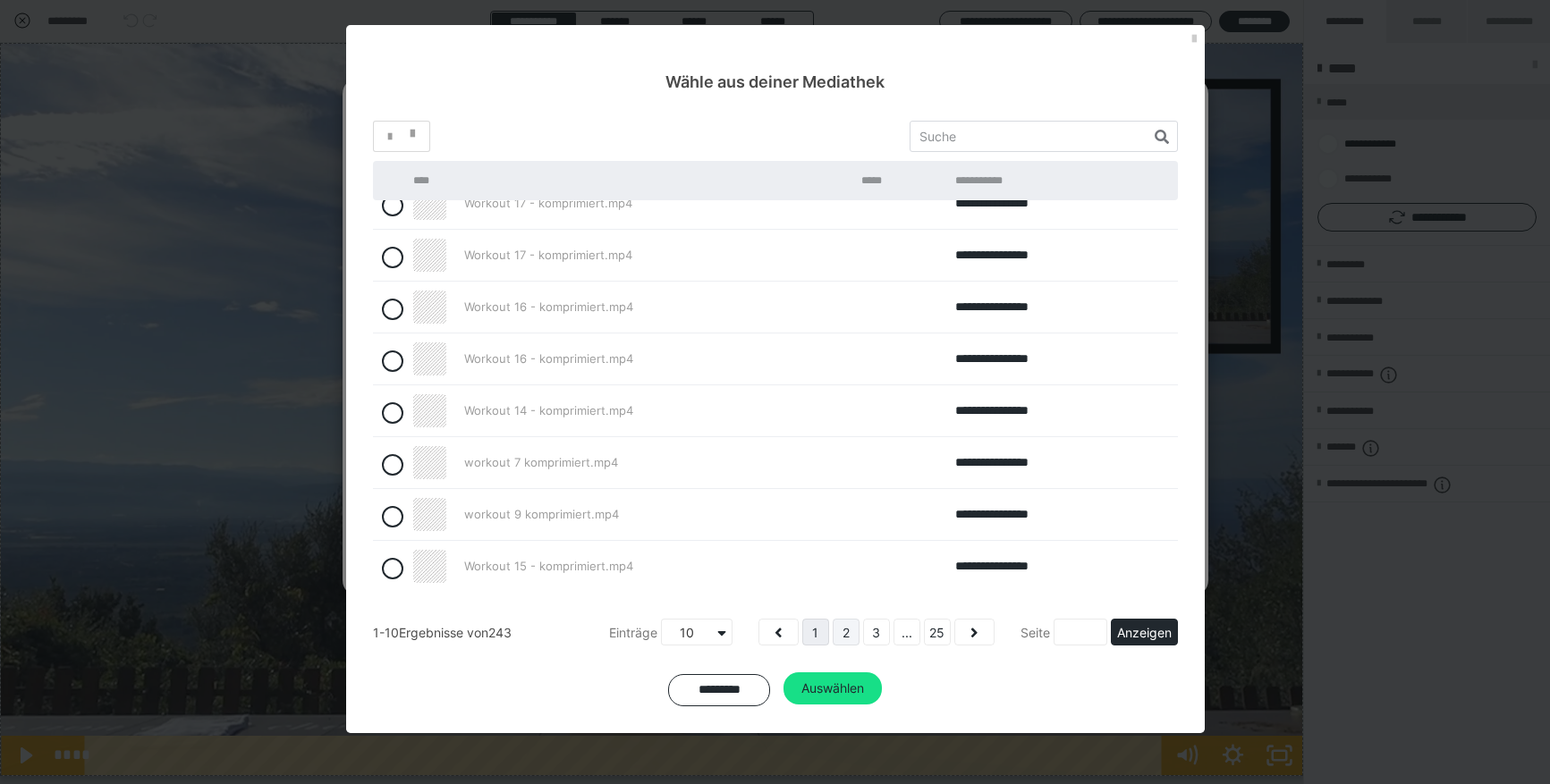 click on "2" at bounding box center (846, 632) 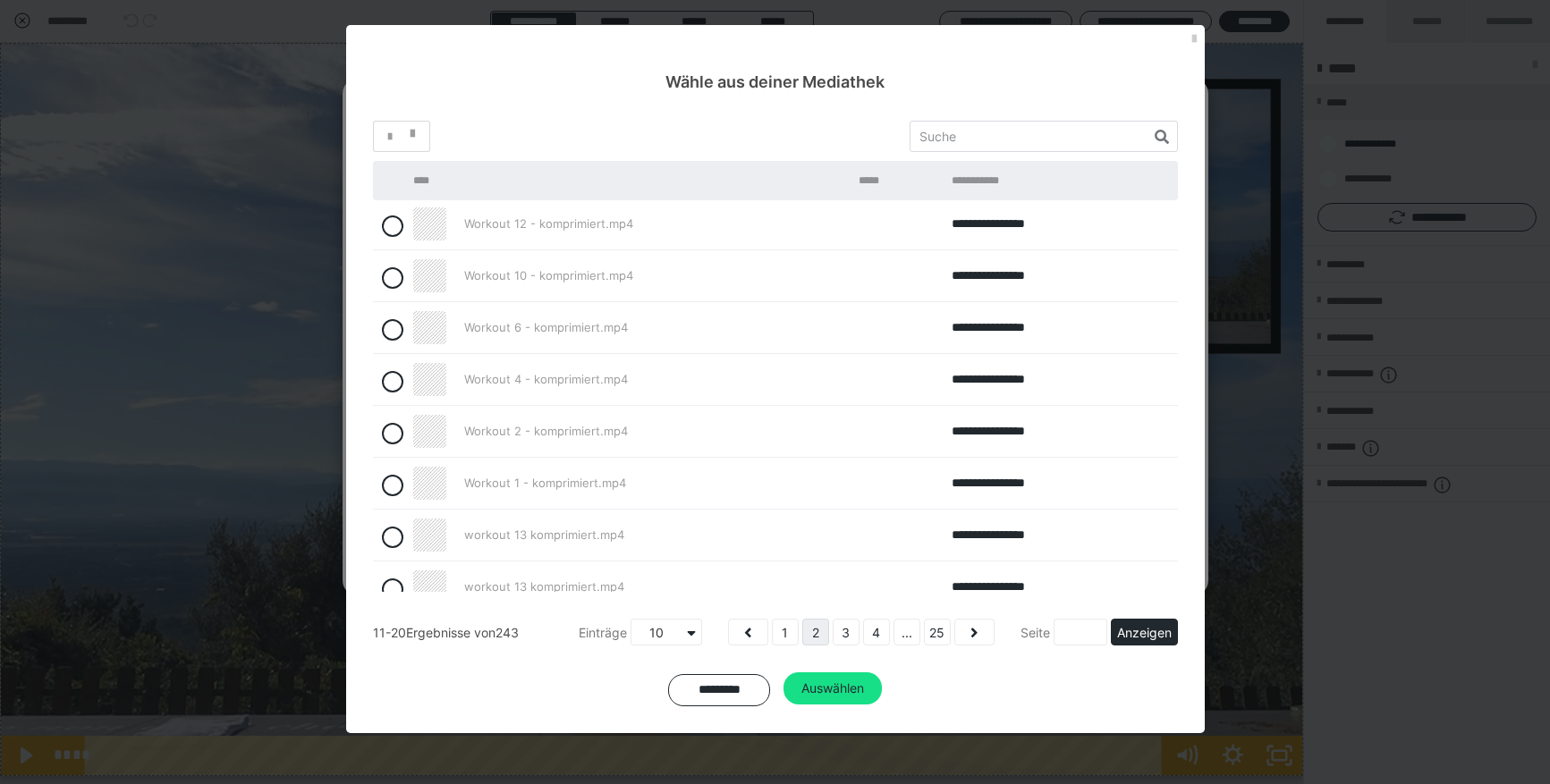 scroll, scrollTop: 0, scrollLeft: 0, axis: both 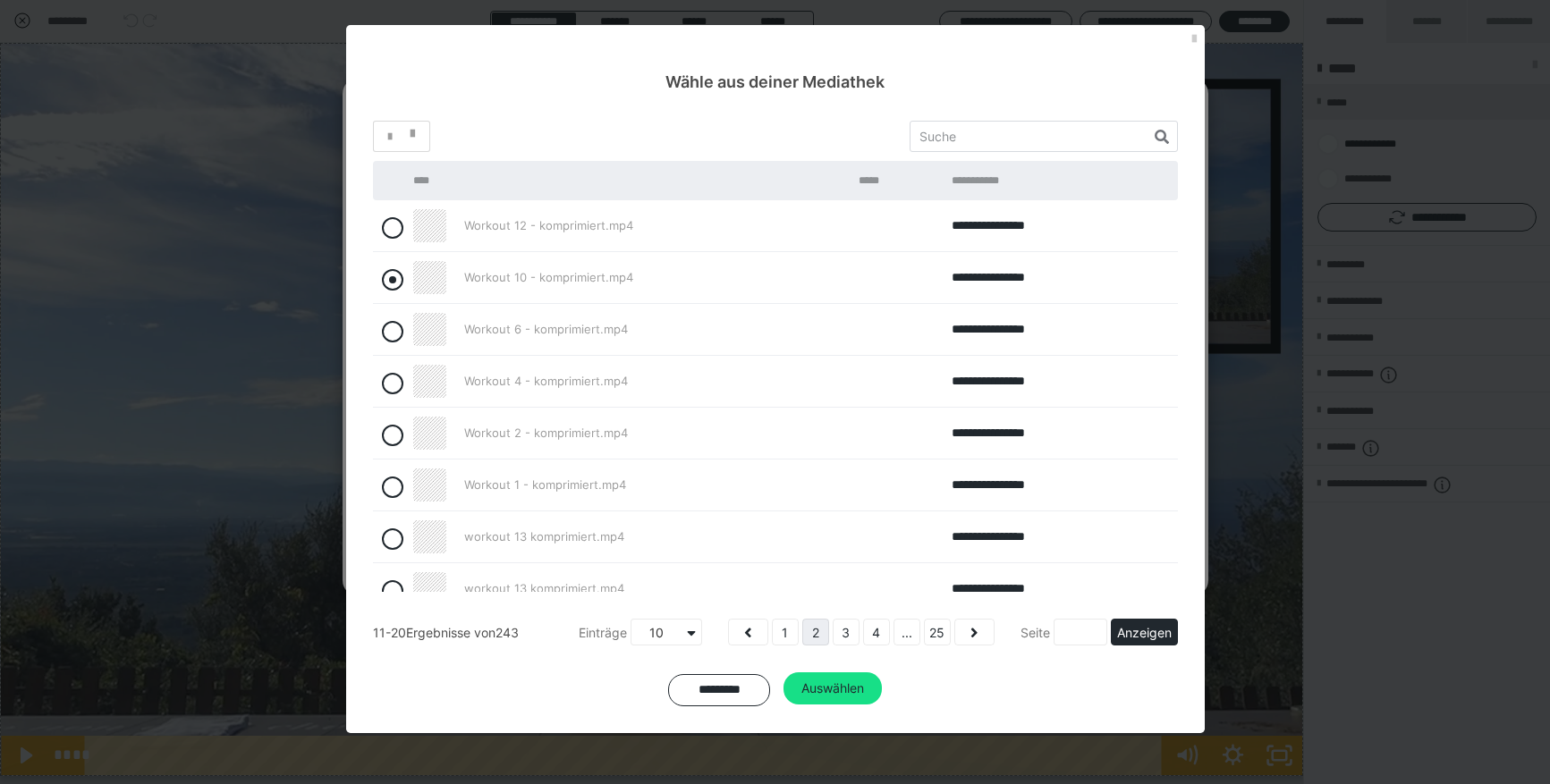 click at bounding box center [393, 280] 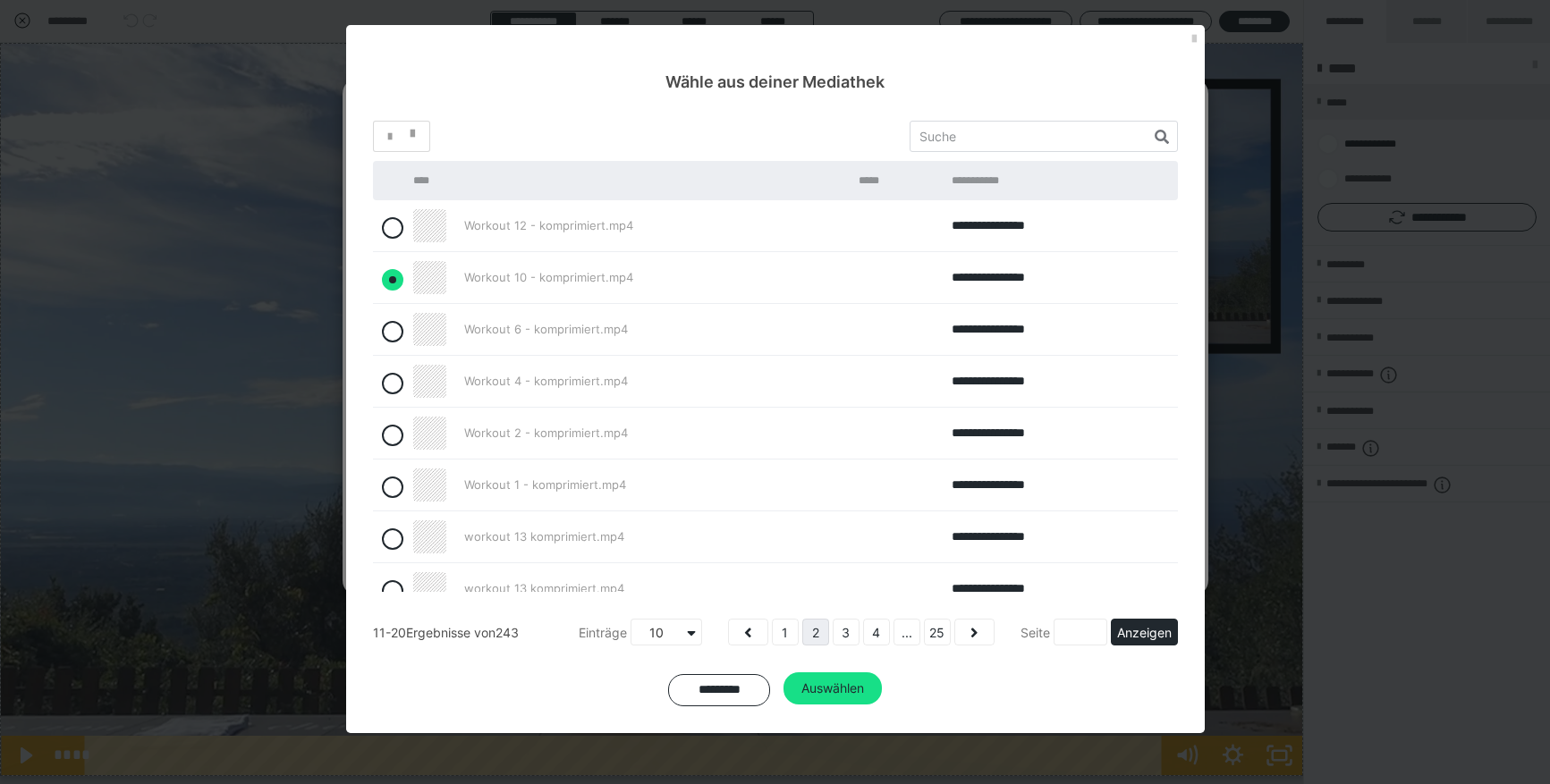 radio on "true" 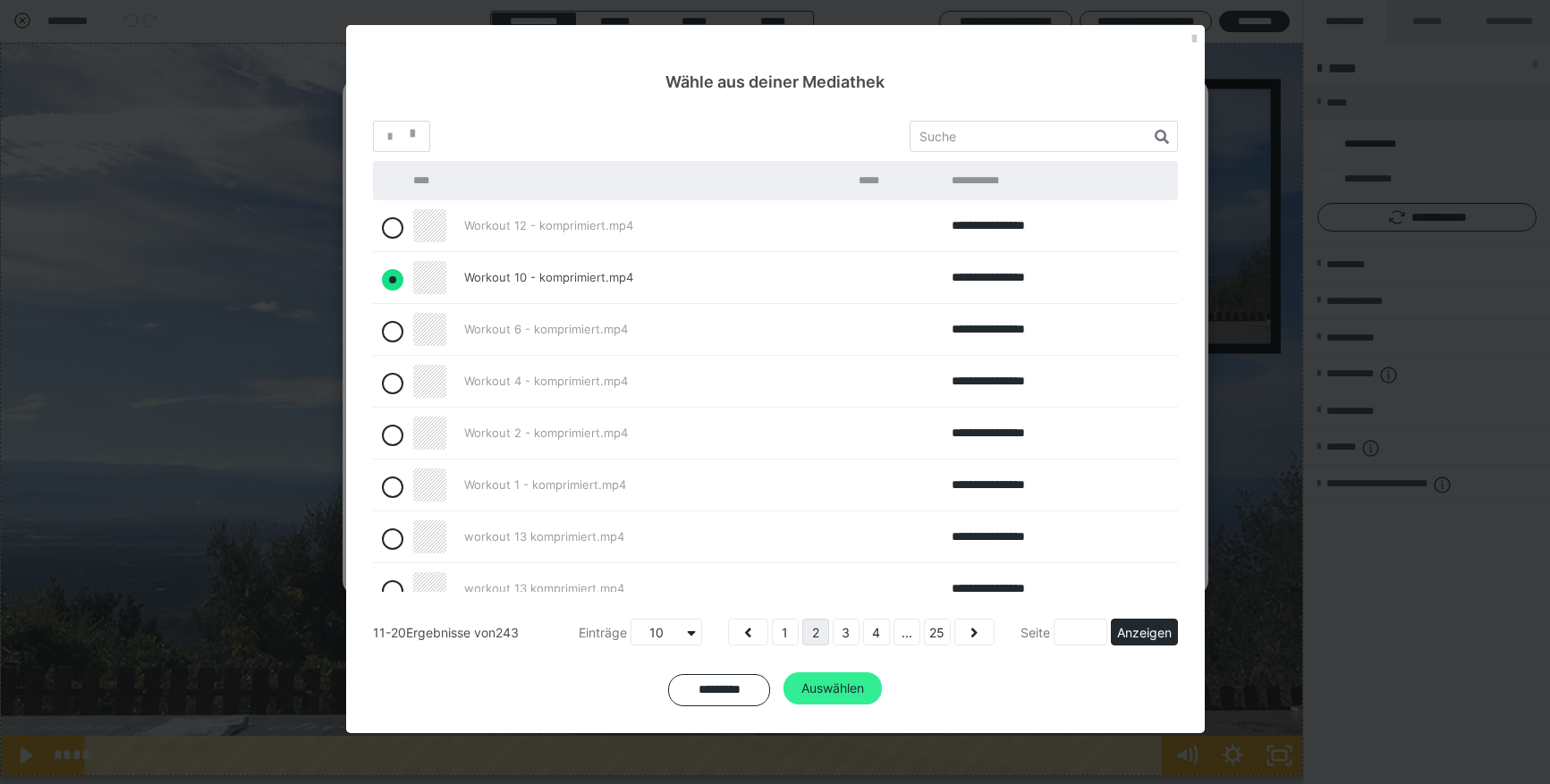 click on "Auswählen" at bounding box center [833, 688] 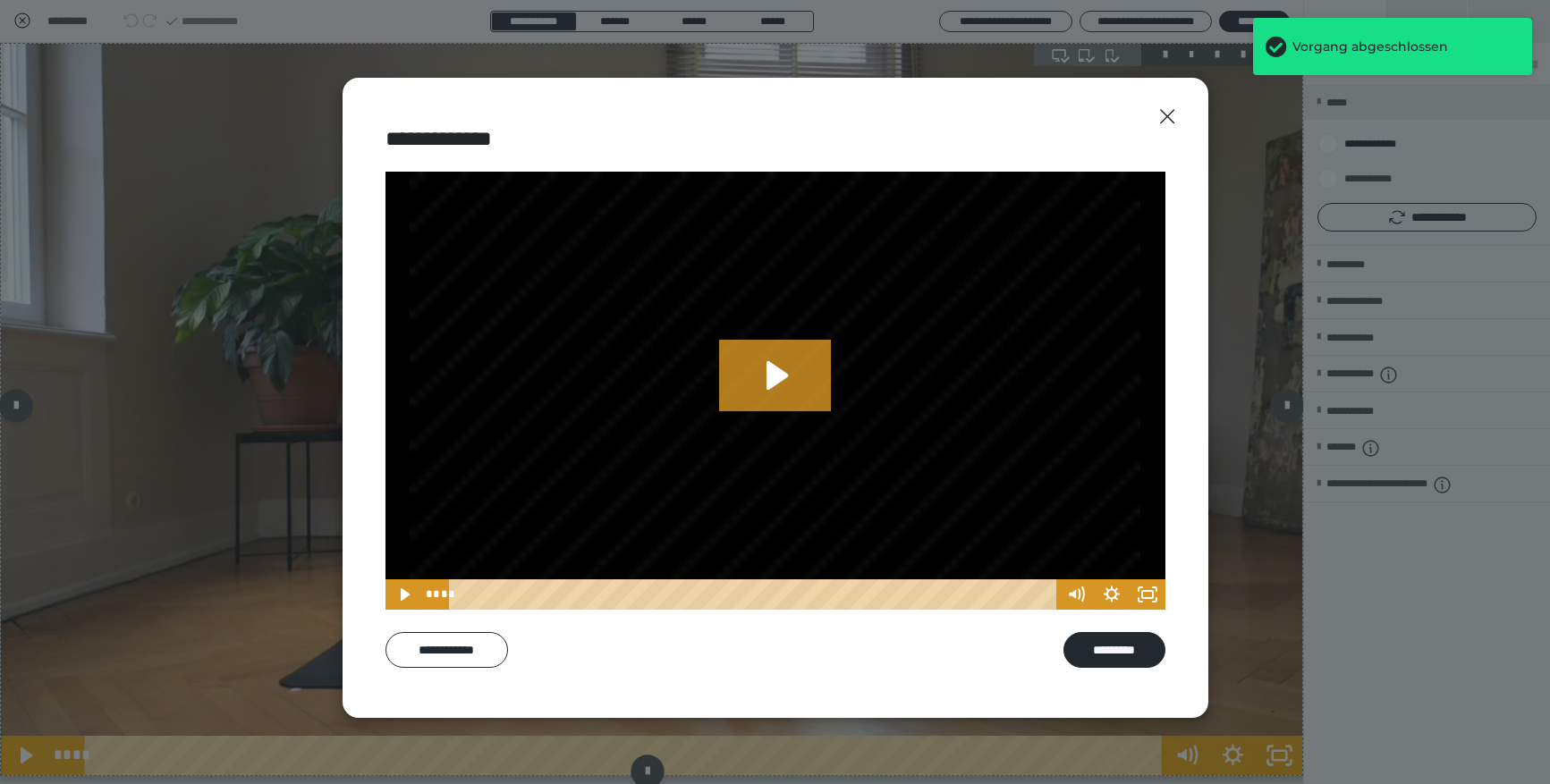 click on "*********" at bounding box center (1114, 650) 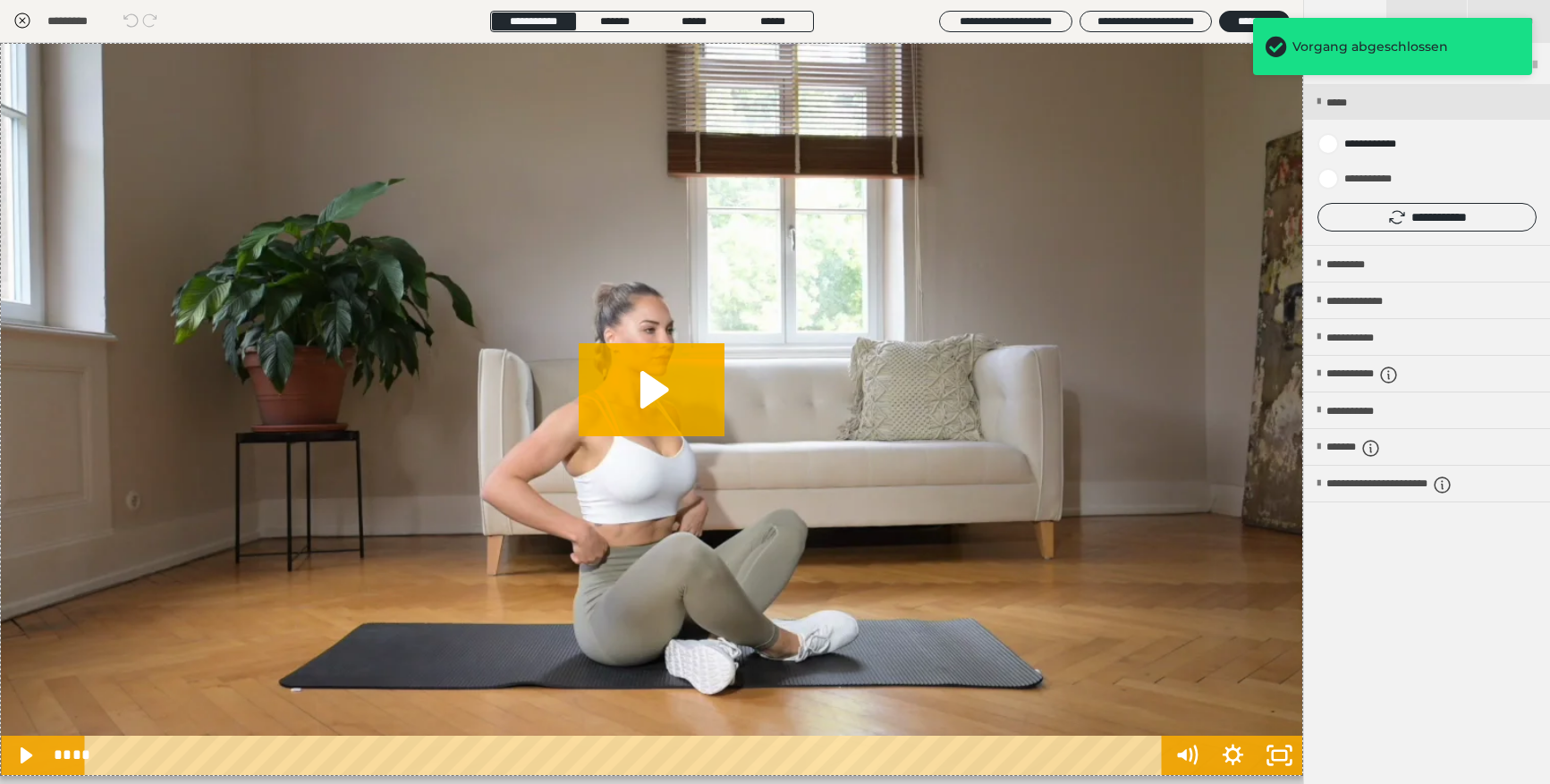 click 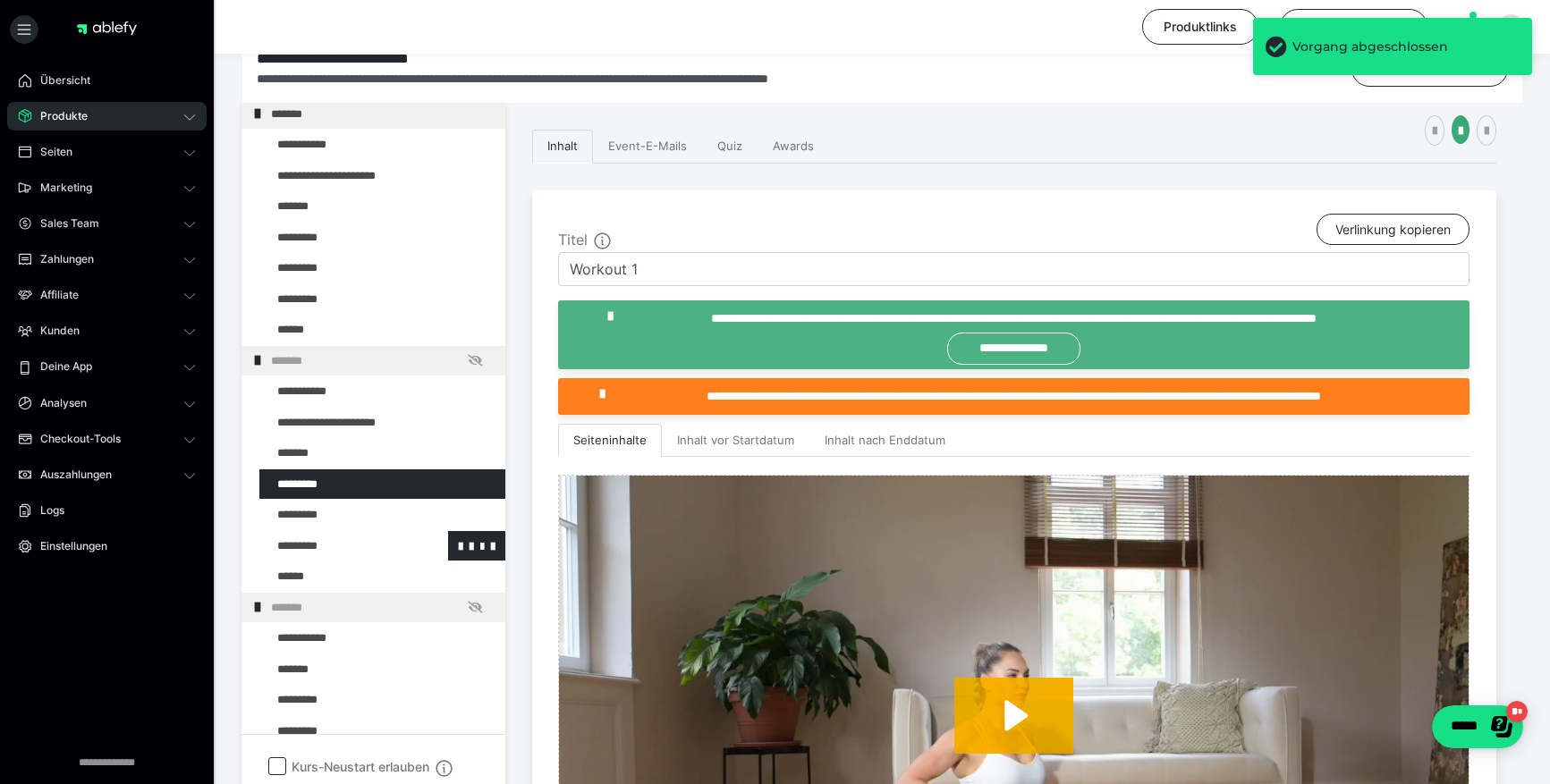 scroll, scrollTop: 269, scrollLeft: 0, axis: vertical 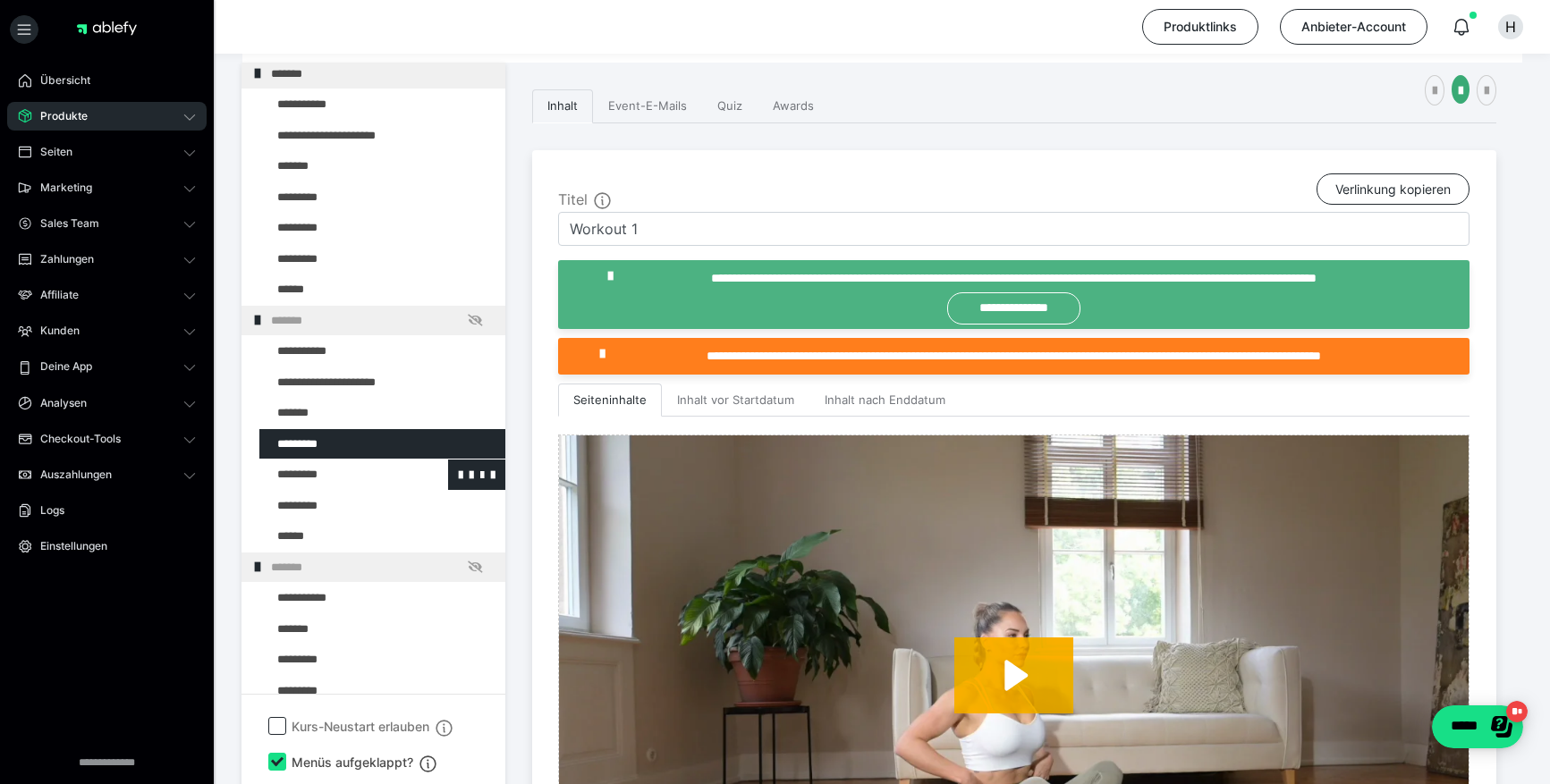 click at bounding box center [335, 475] 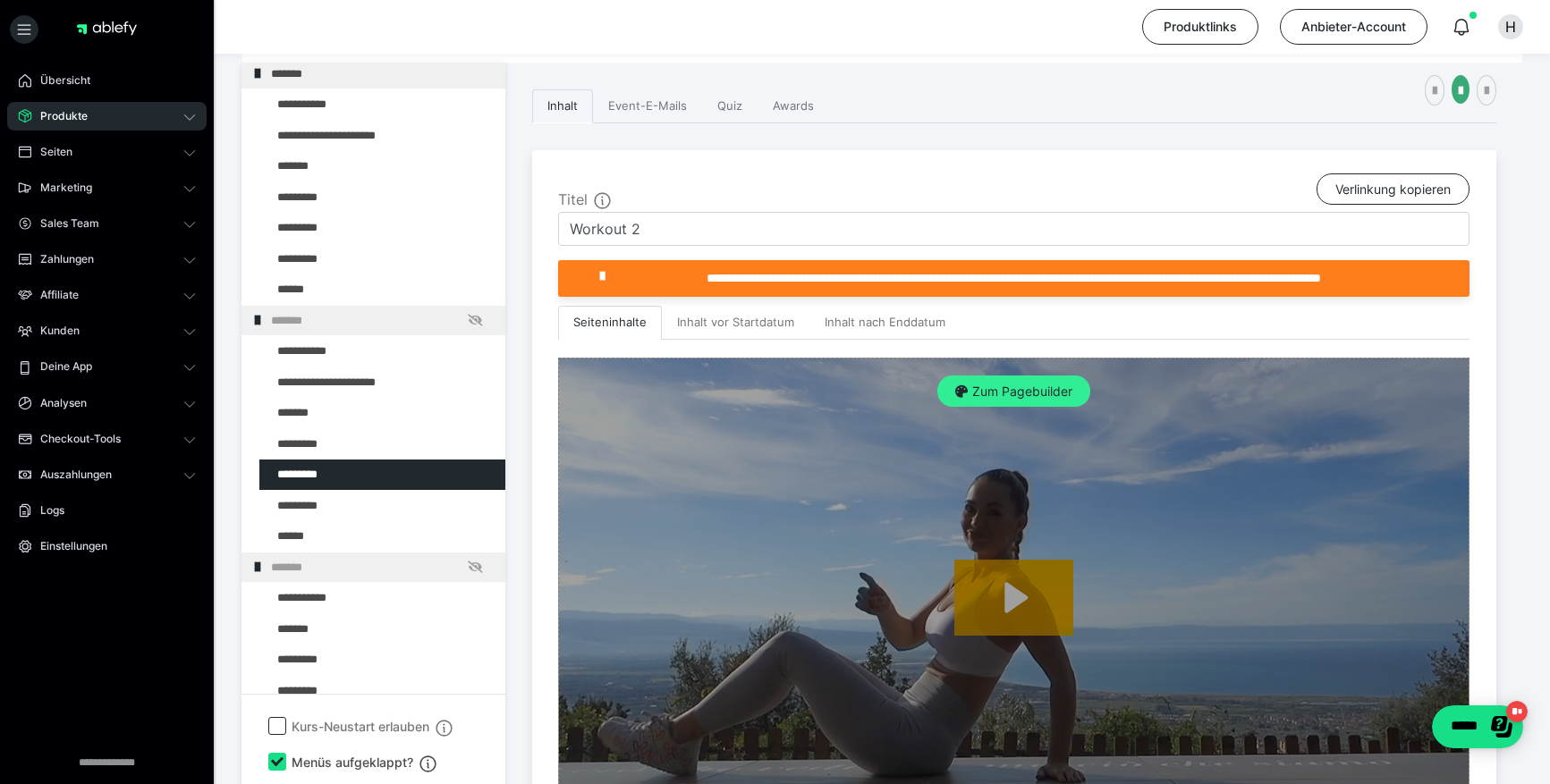 click on "Zum Pagebuilder" at bounding box center [1013, 392] 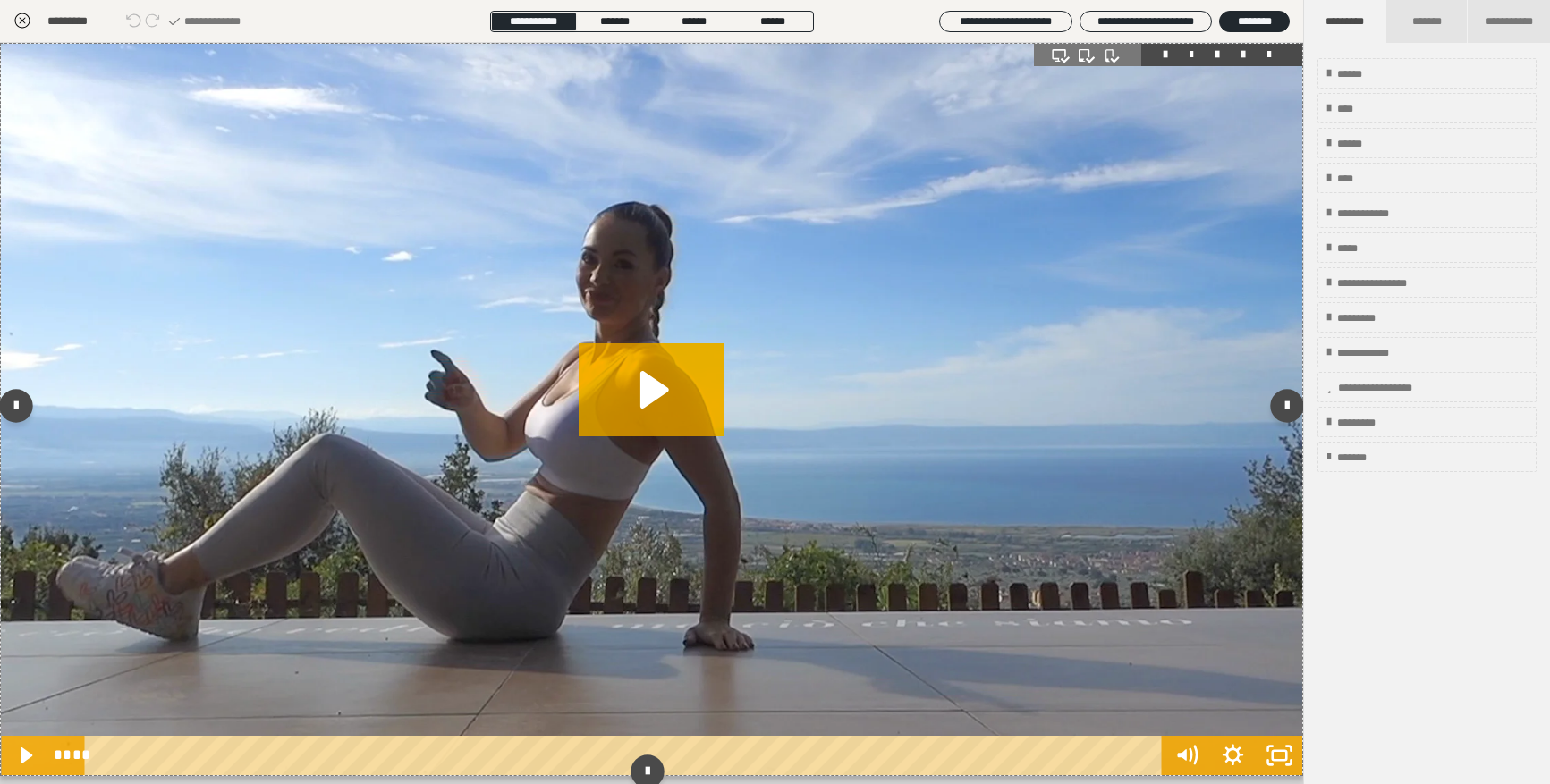 click at bounding box center [1243, 55] 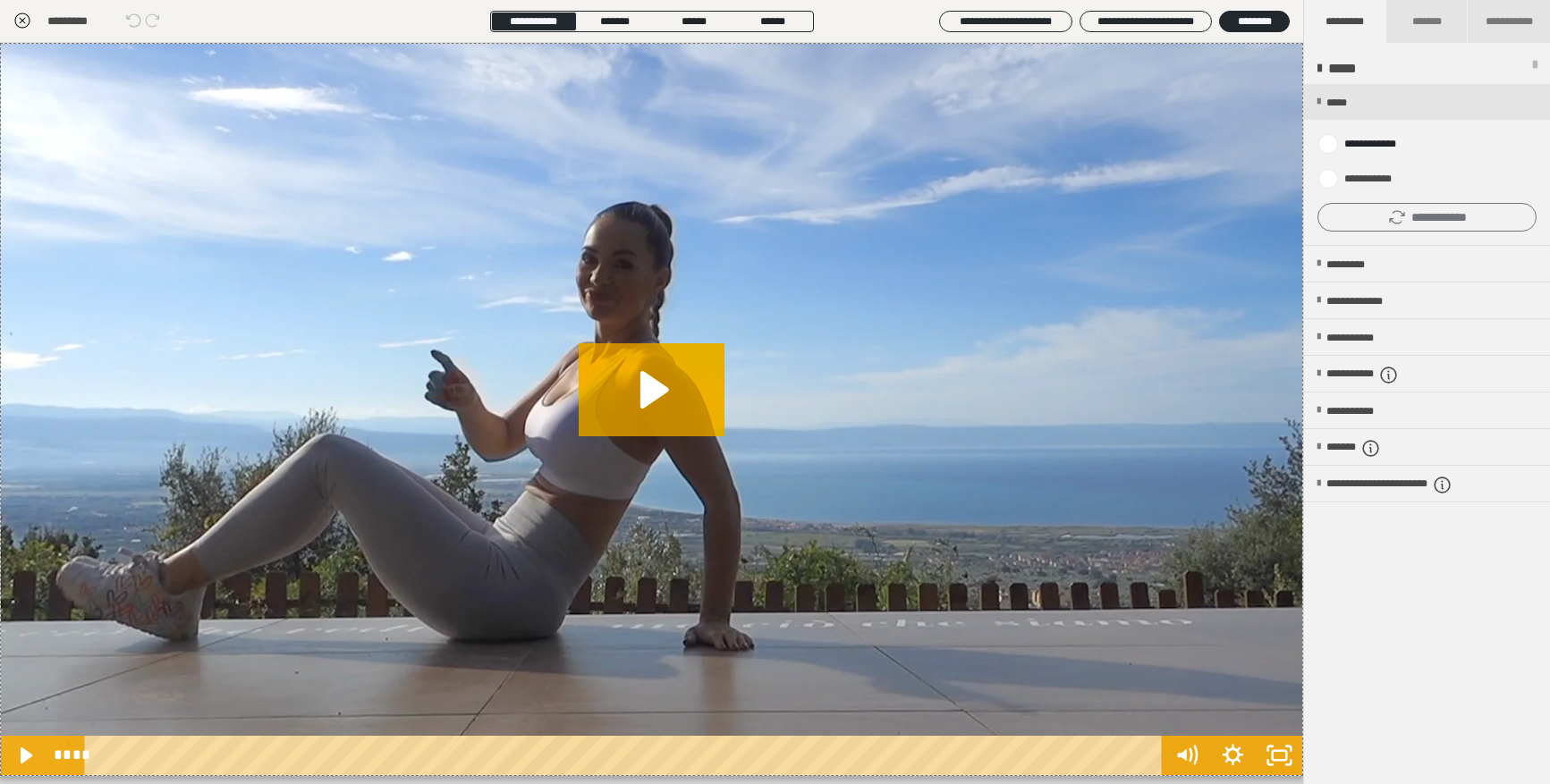 click on "**********" at bounding box center (1427, 217) 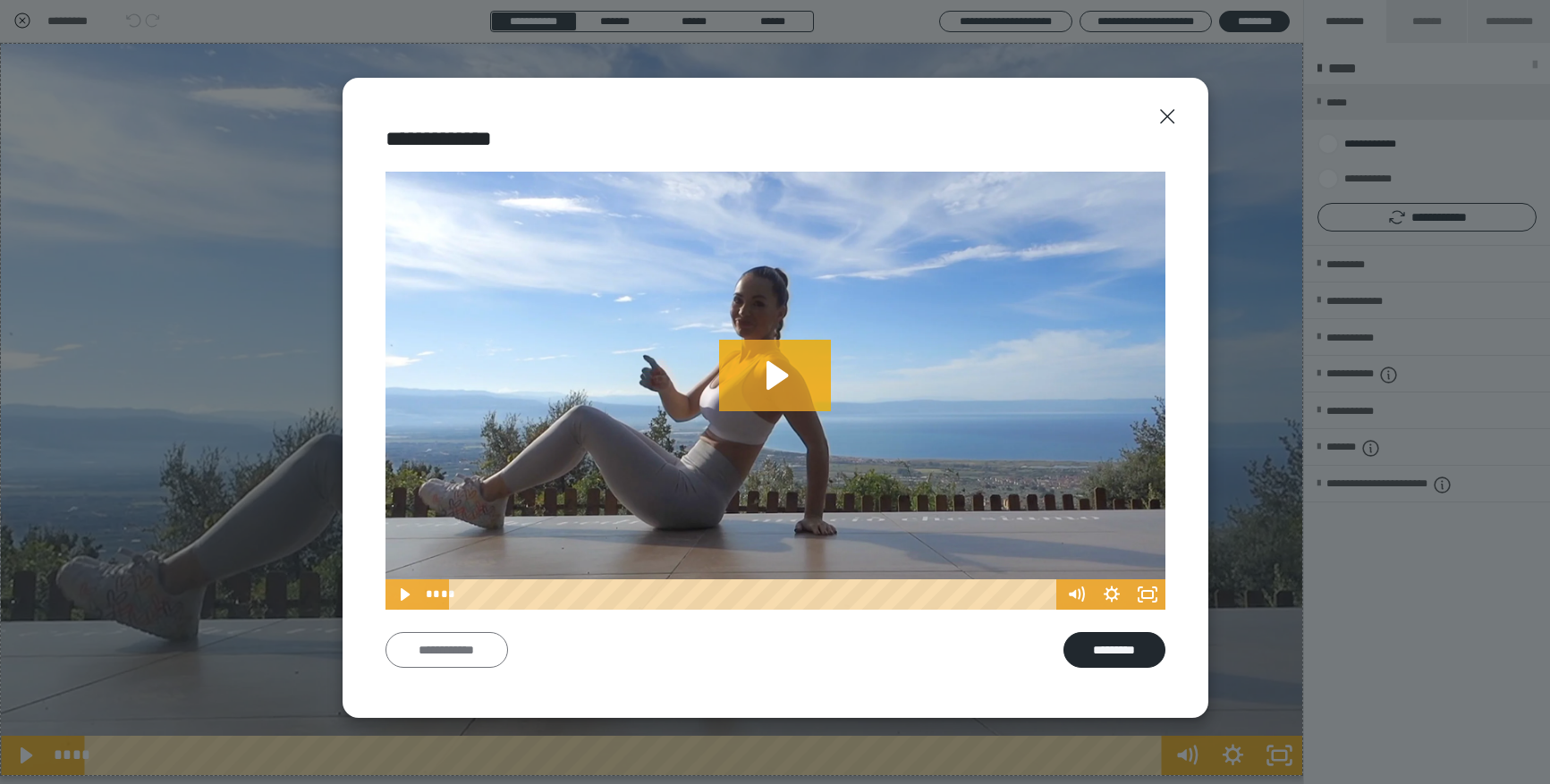 click on "**********" at bounding box center [446, 650] 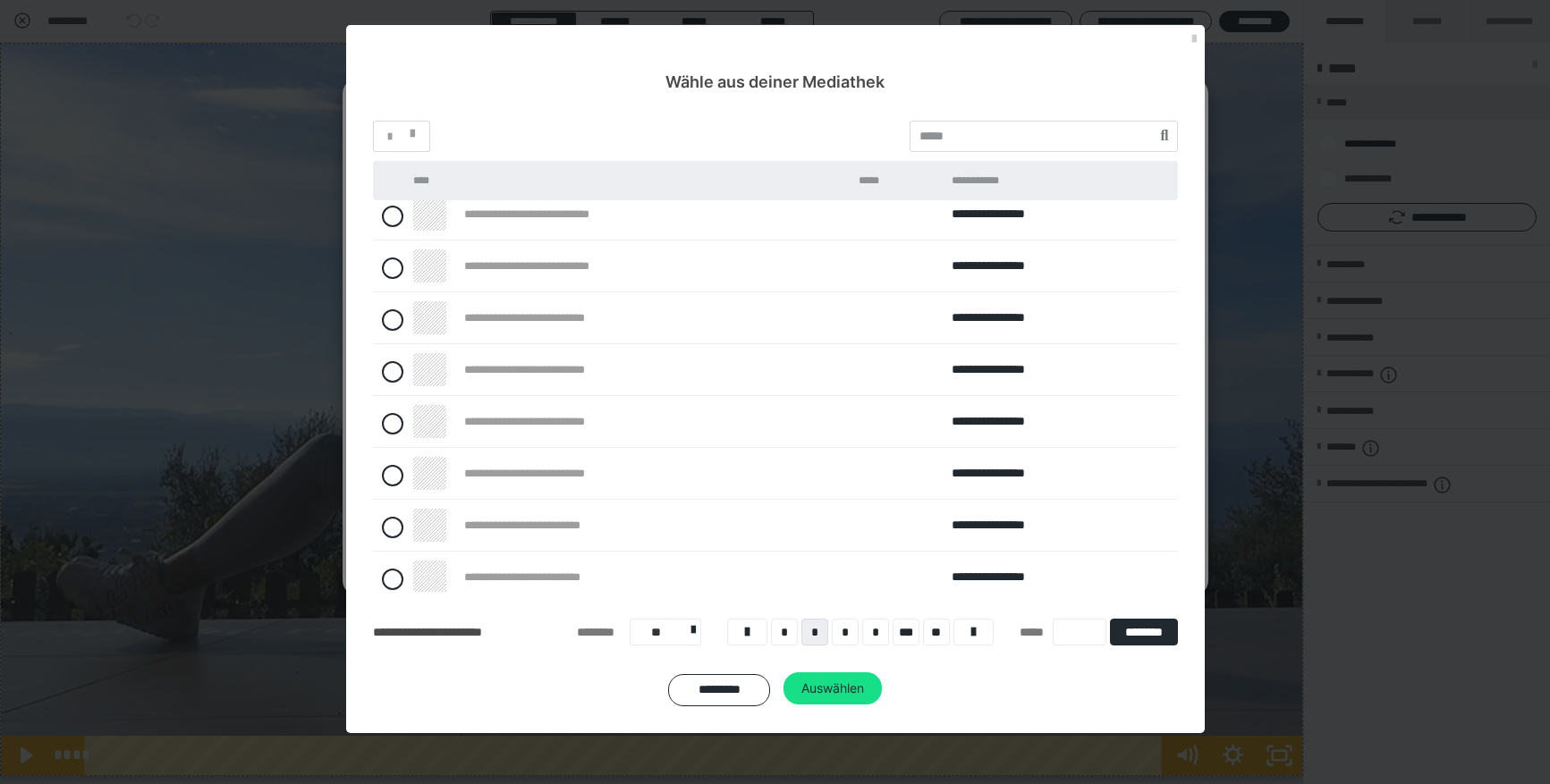 scroll, scrollTop: 126, scrollLeft: 0, axis: vertical 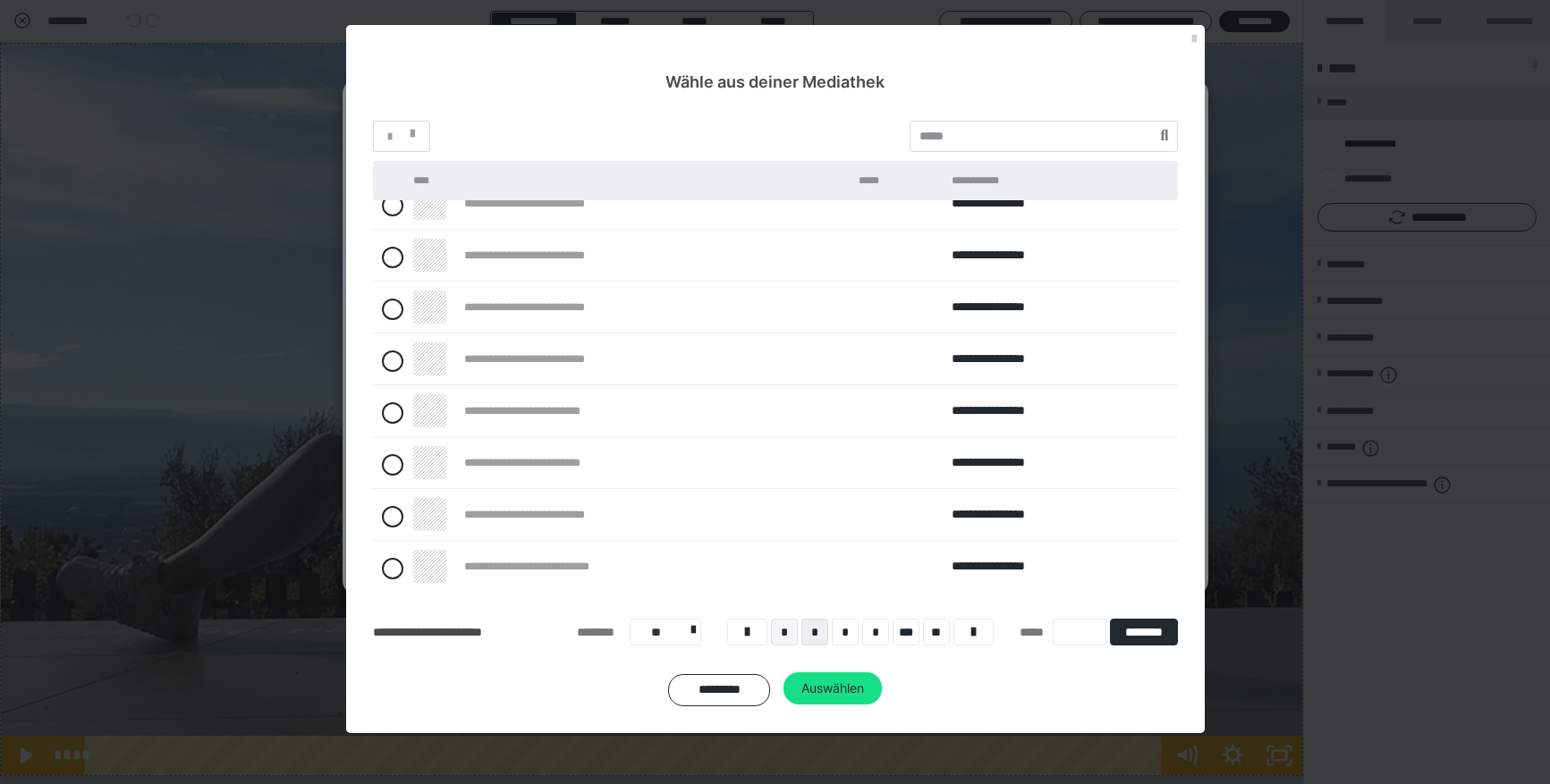 click on "*" at bounding box center (784, 632) 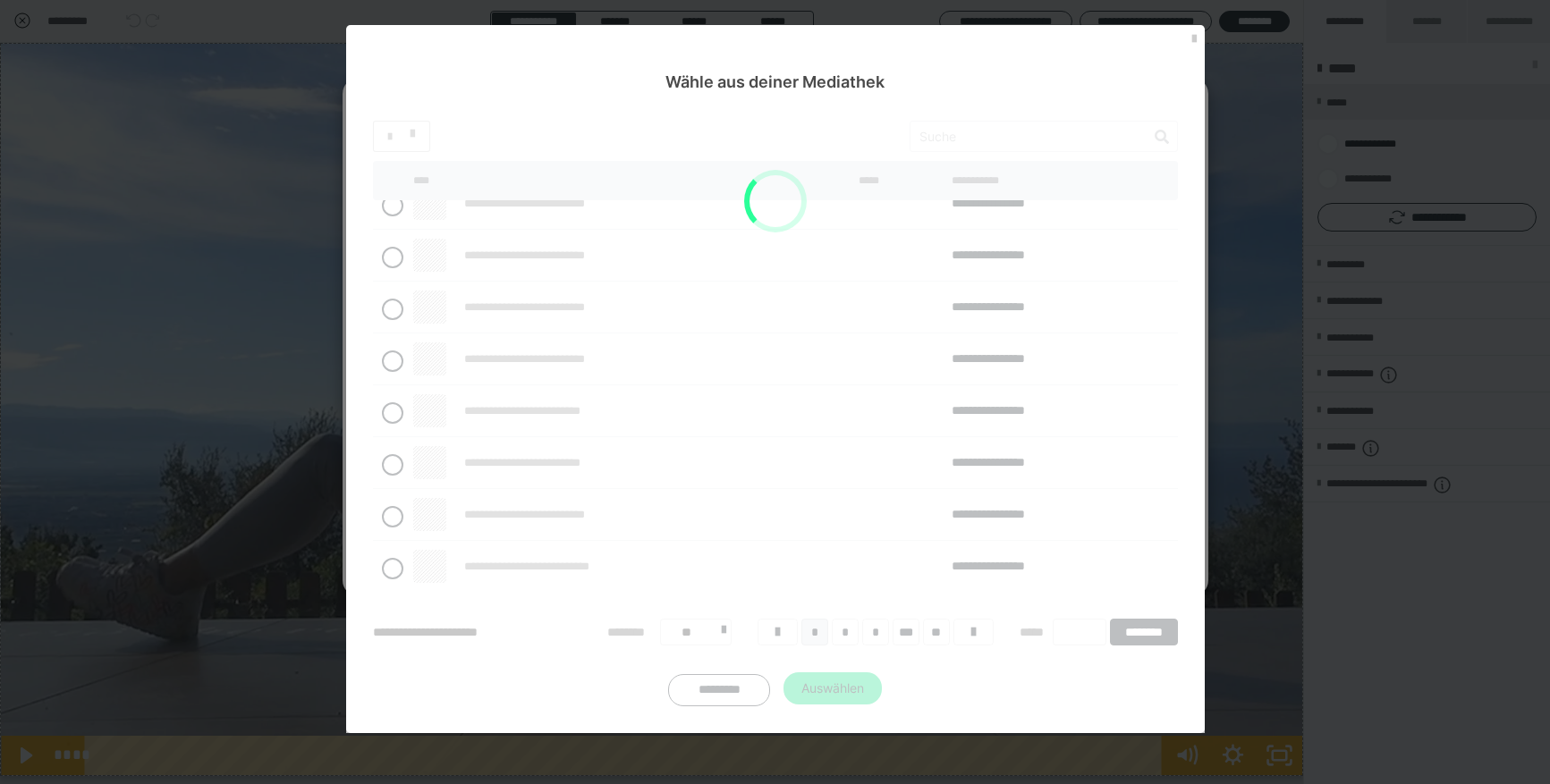 scroll, scrollTop: 0, scrollLeft: 0, axis: both 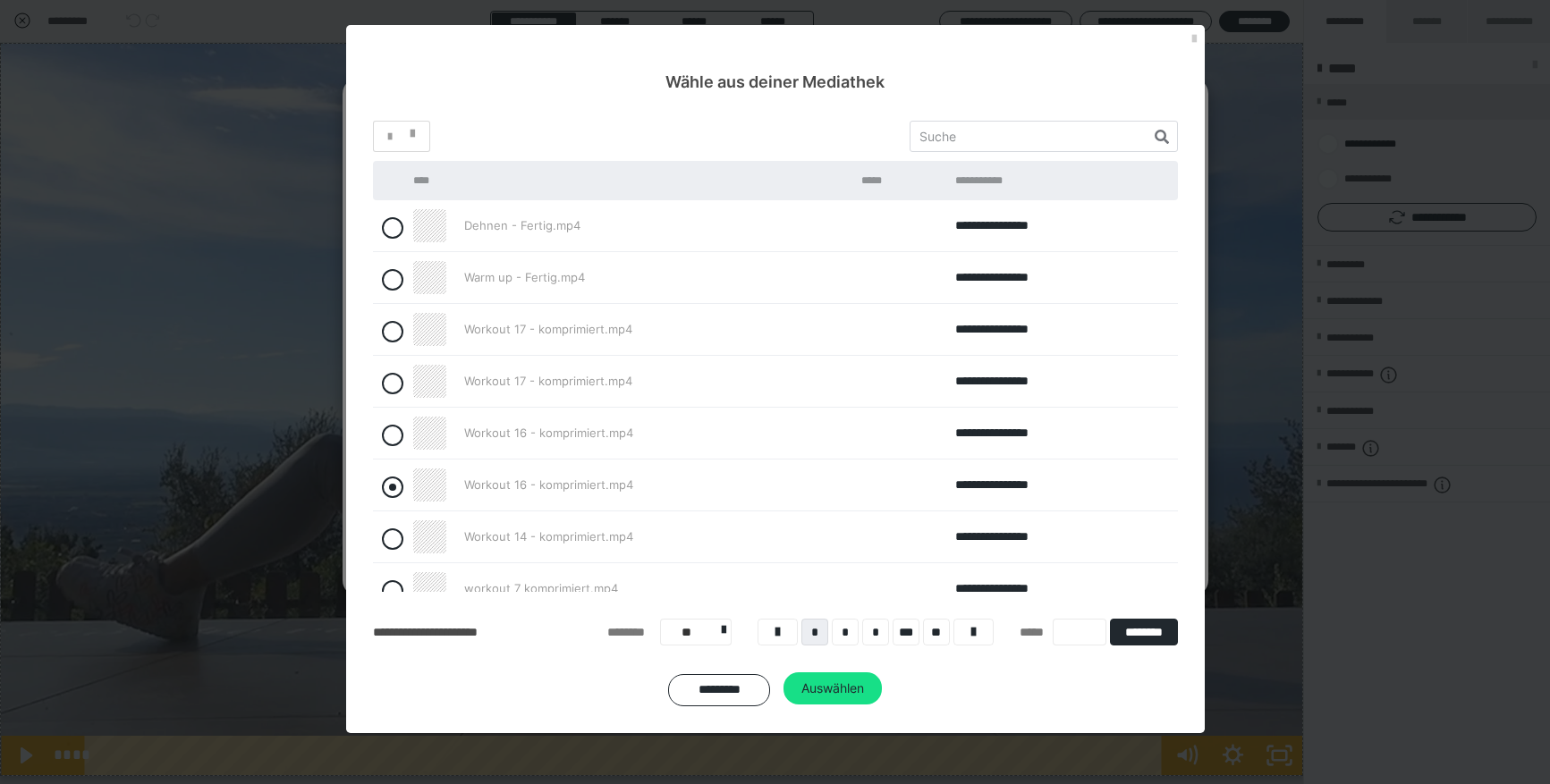 click at bounding box center [393, 487] 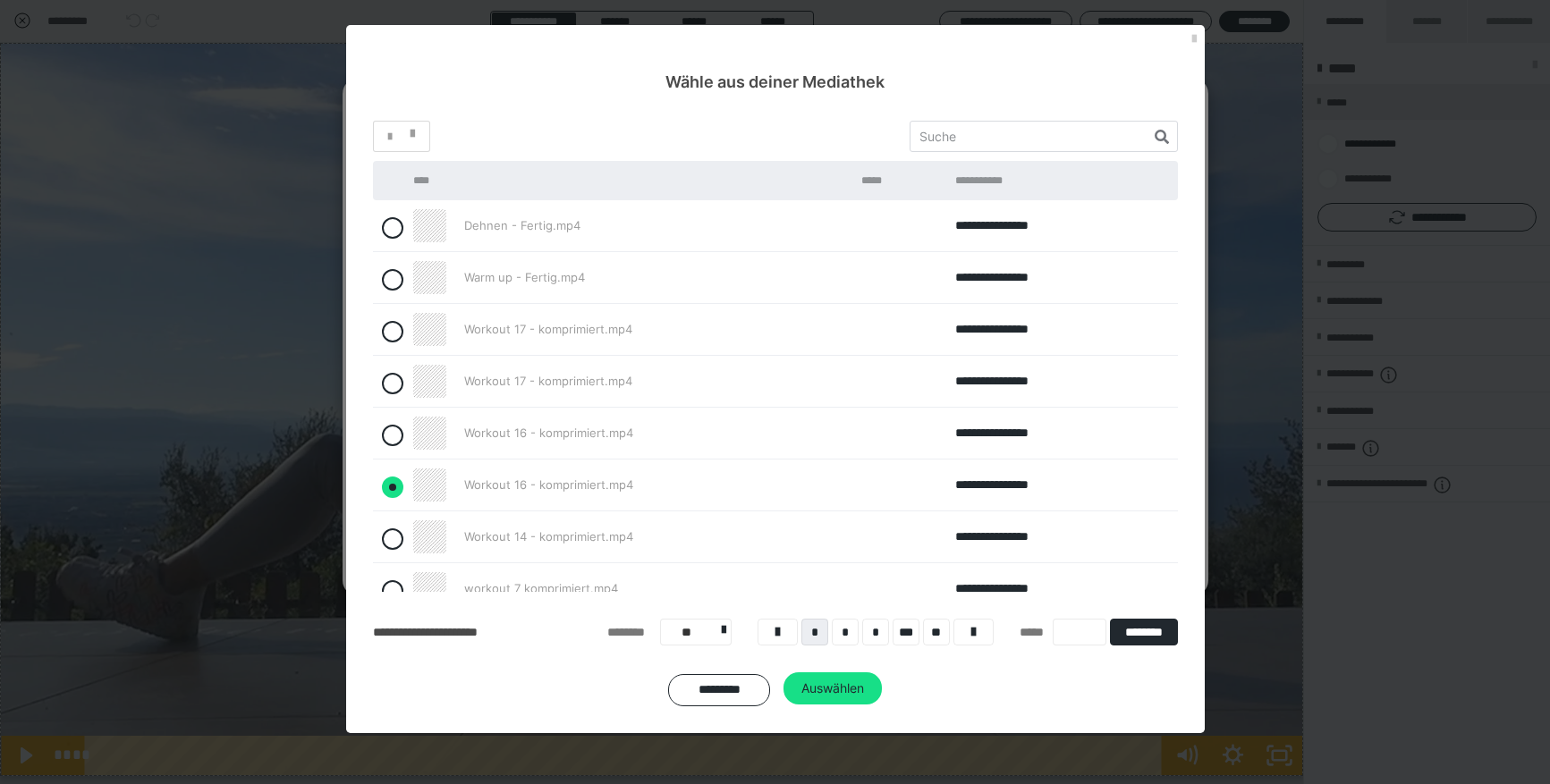 radio on "true" 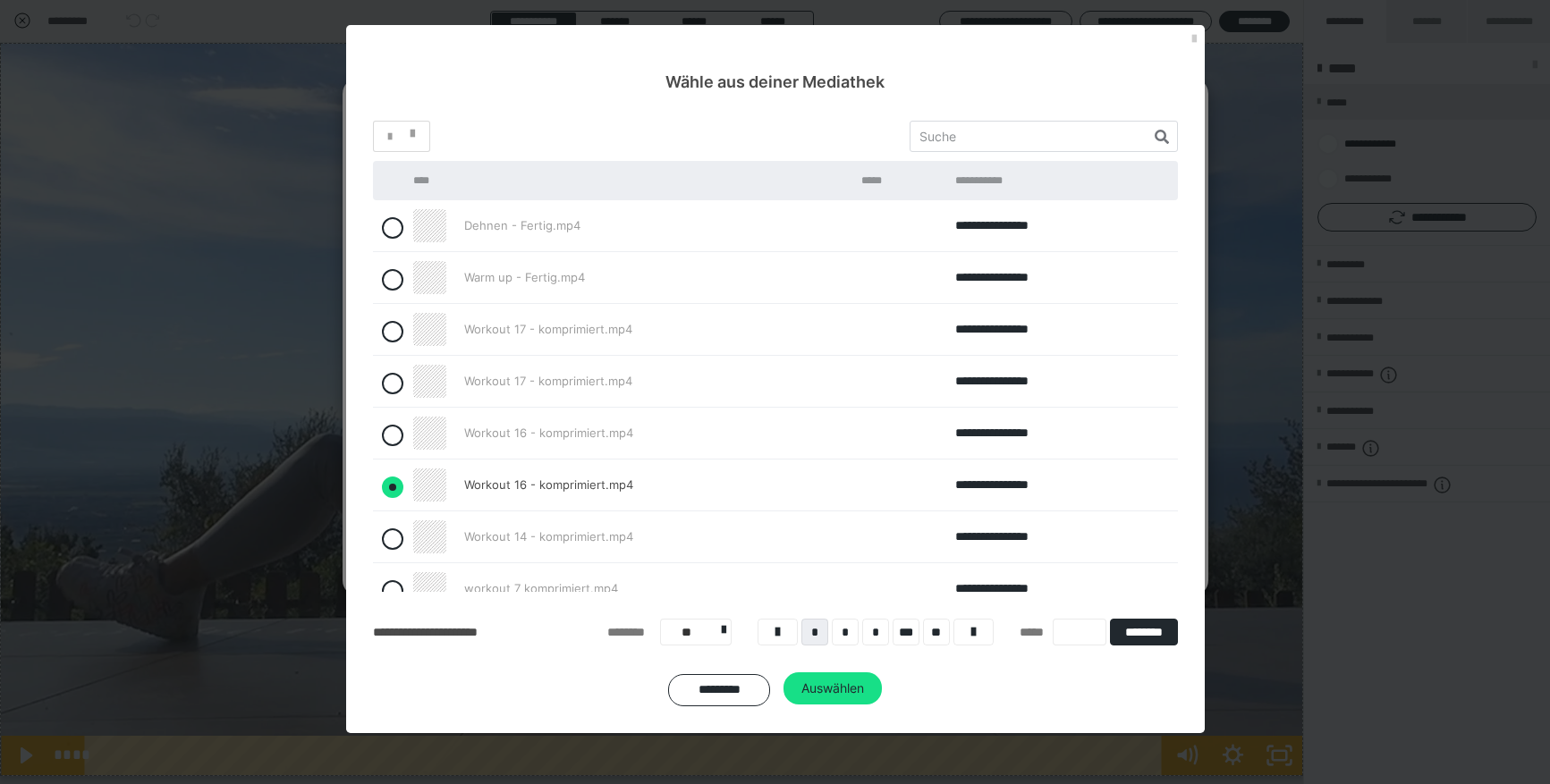 click on "Auswählen" at bounding box center [833, 688] 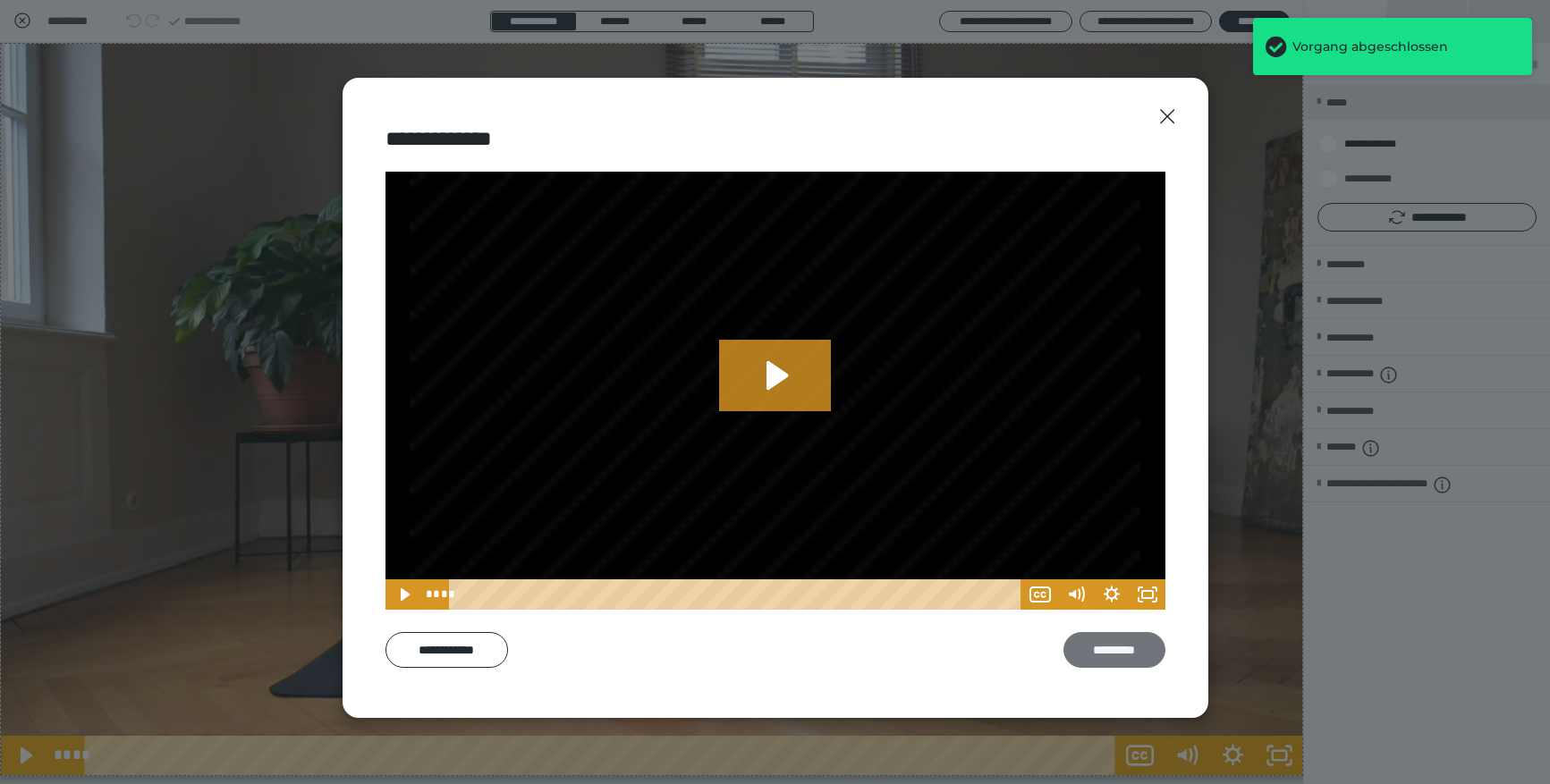 click on "*********" at bounding box center (1114, 650) 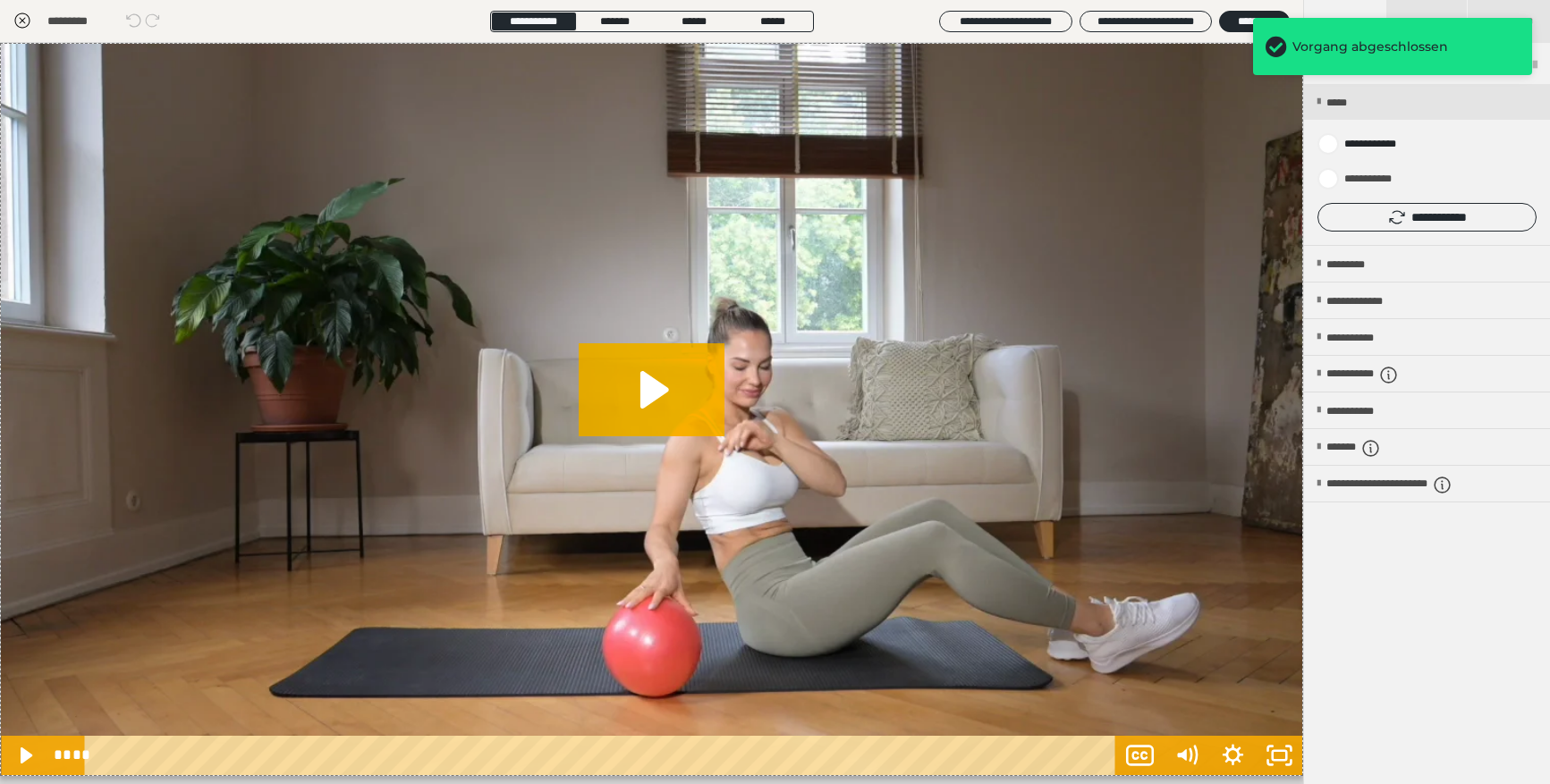 click 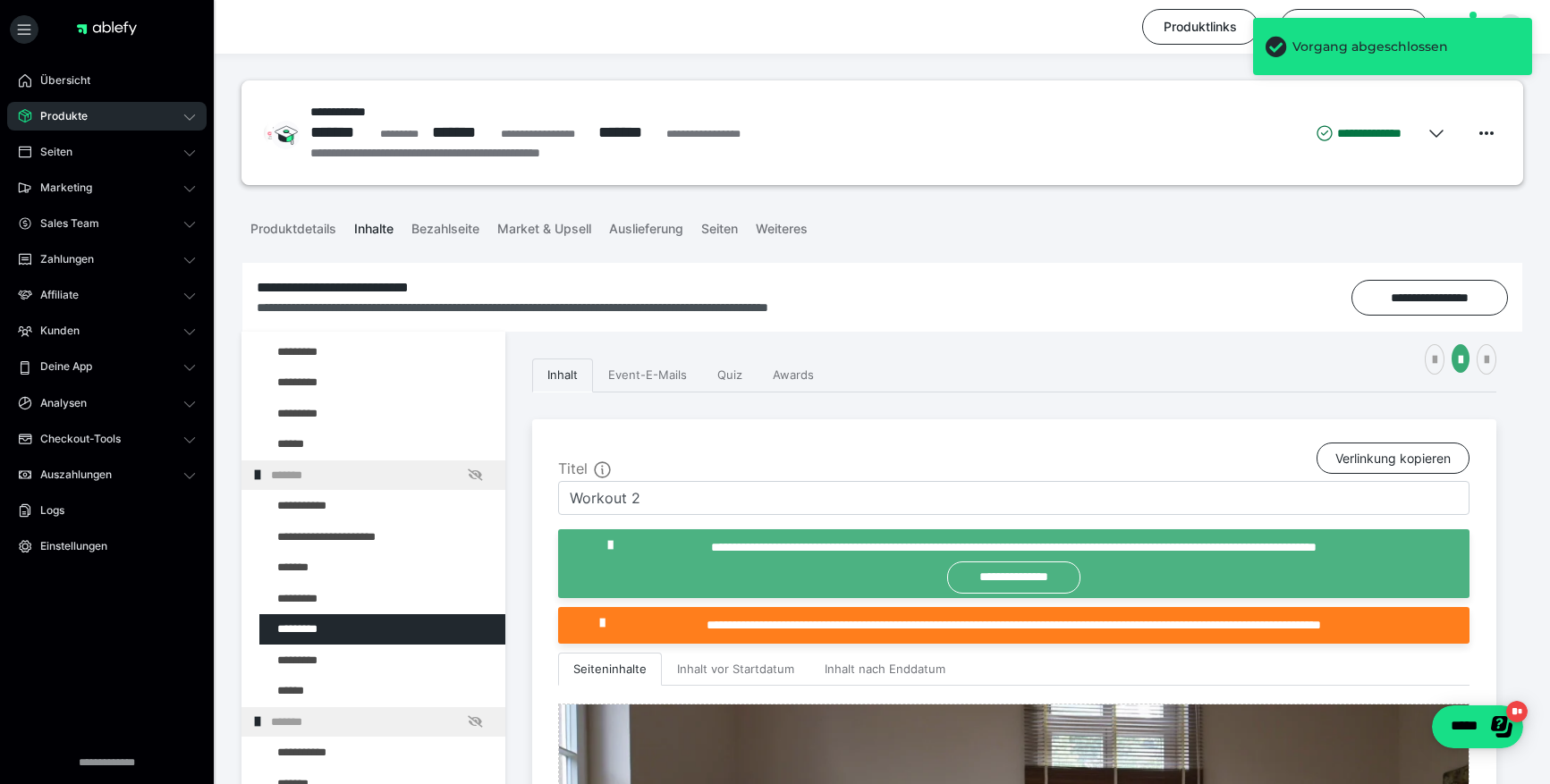 scroll, scrollTop: 2141, scrollLeft: 0, axis: vertical 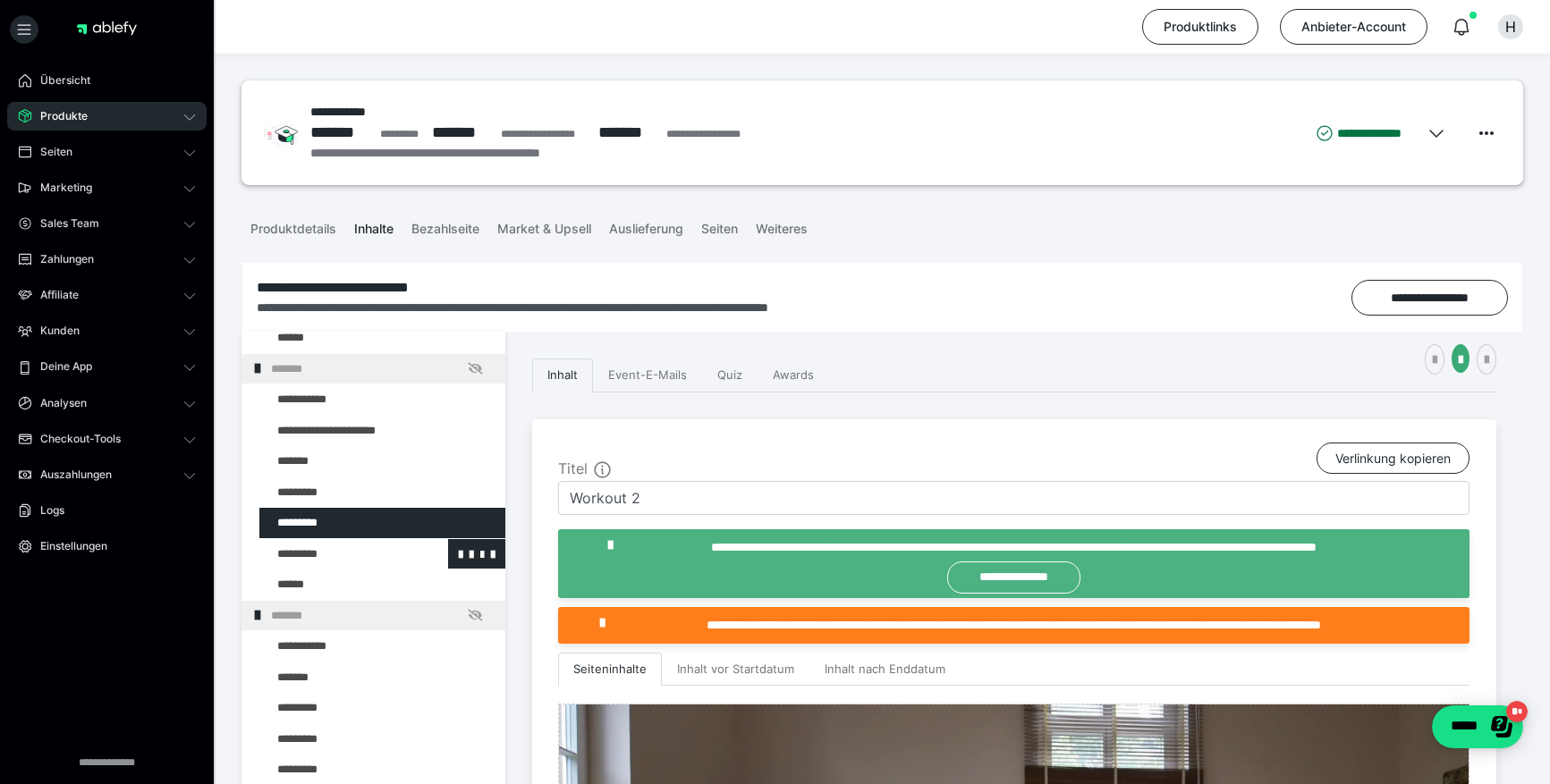 click at bounding box center (335, 554) 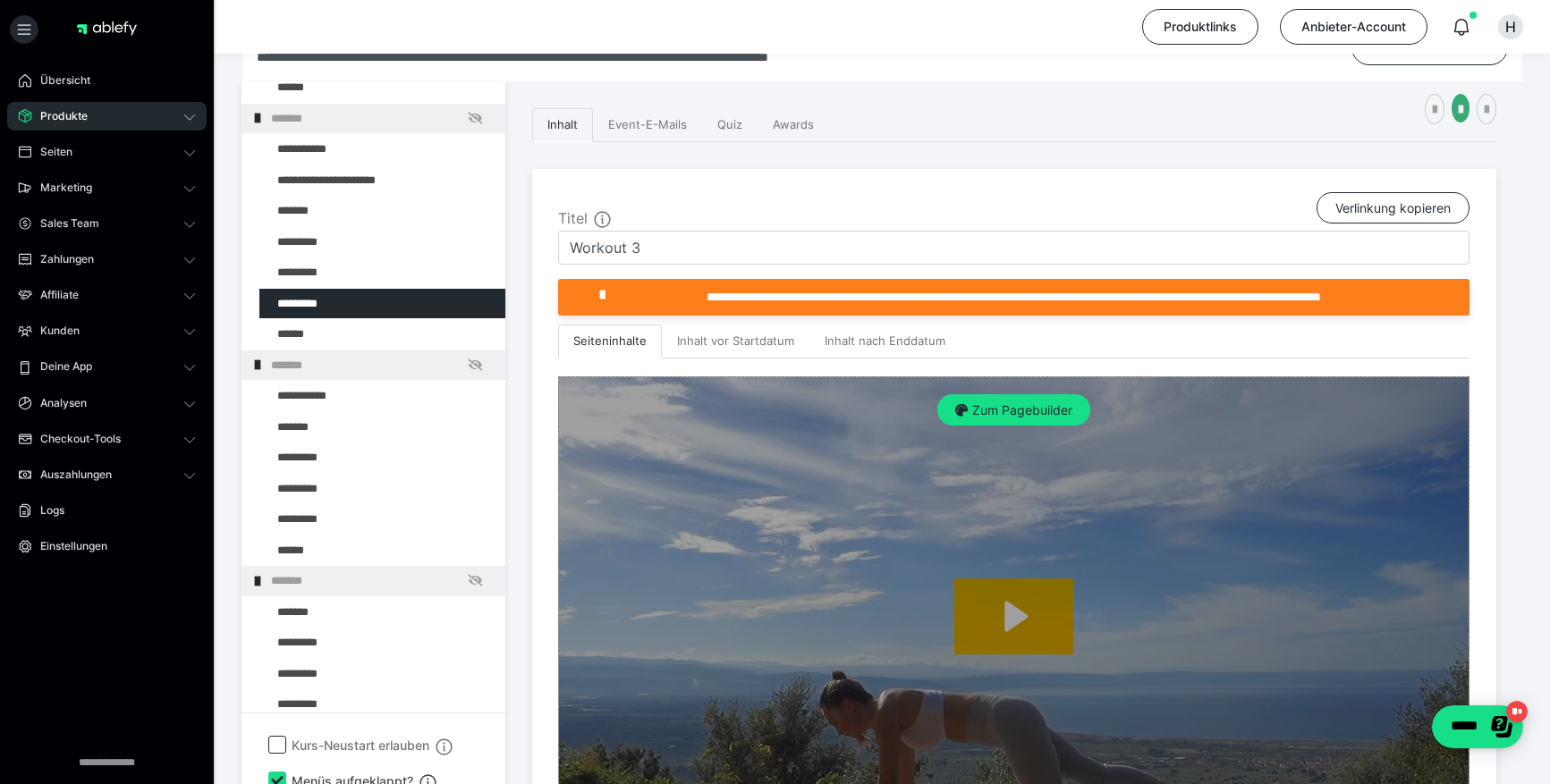 scroll, scrollTop: 262, scrollLeft: 0, axis: vertical 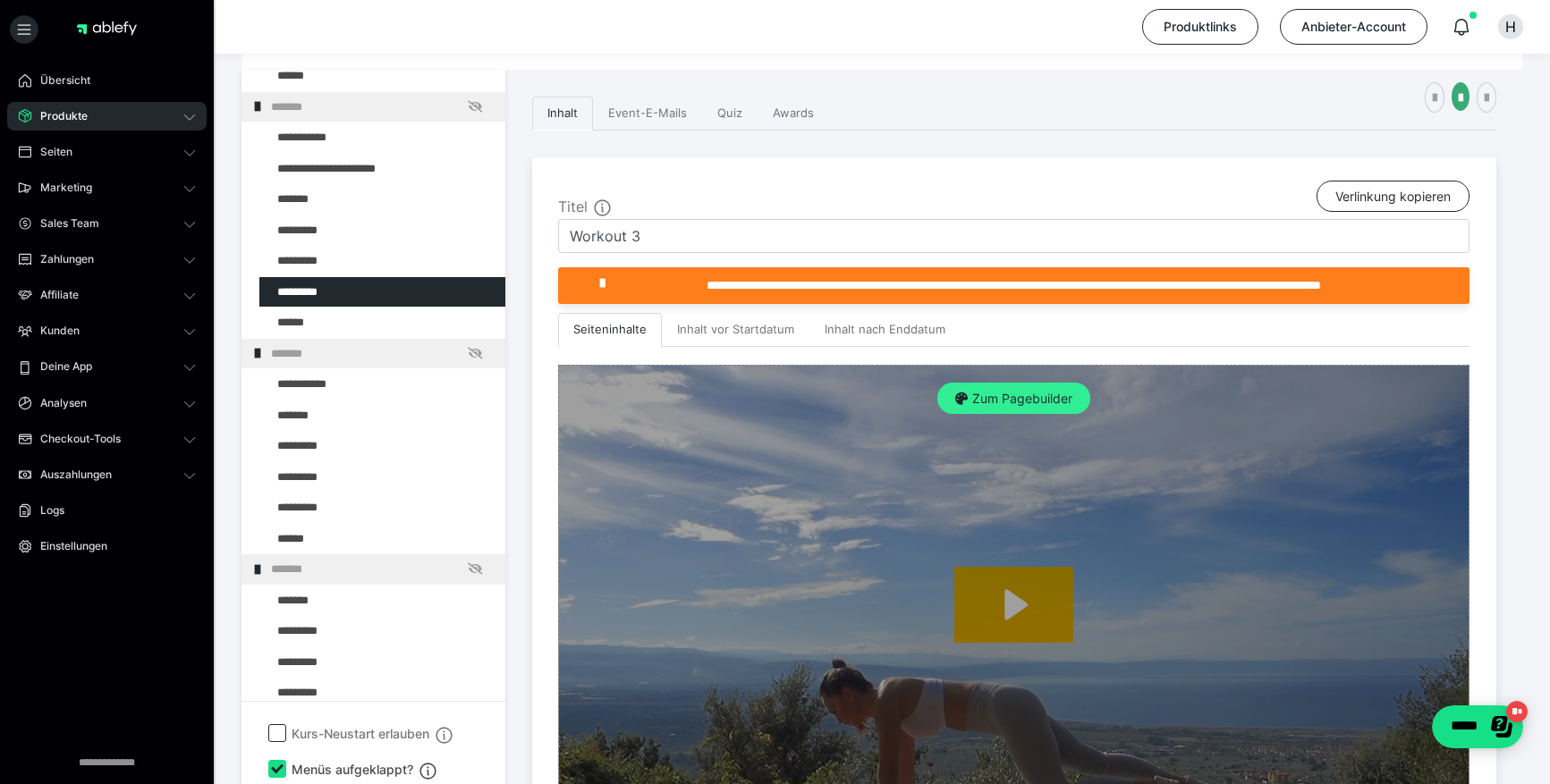 click on "Zum Pagebuilder" at bounding box center (1013, 399) 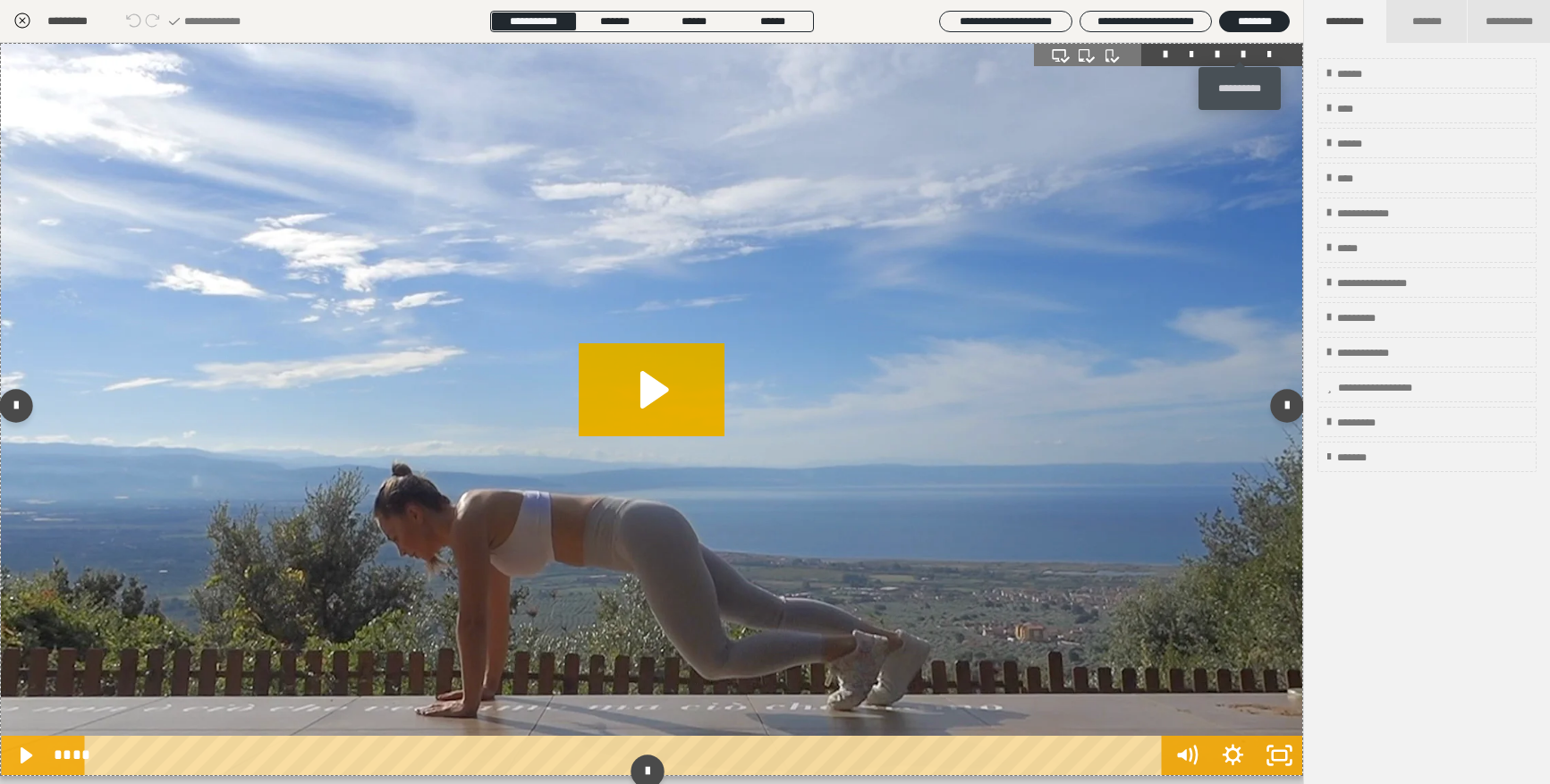 click at bounding box center (1243, 55) 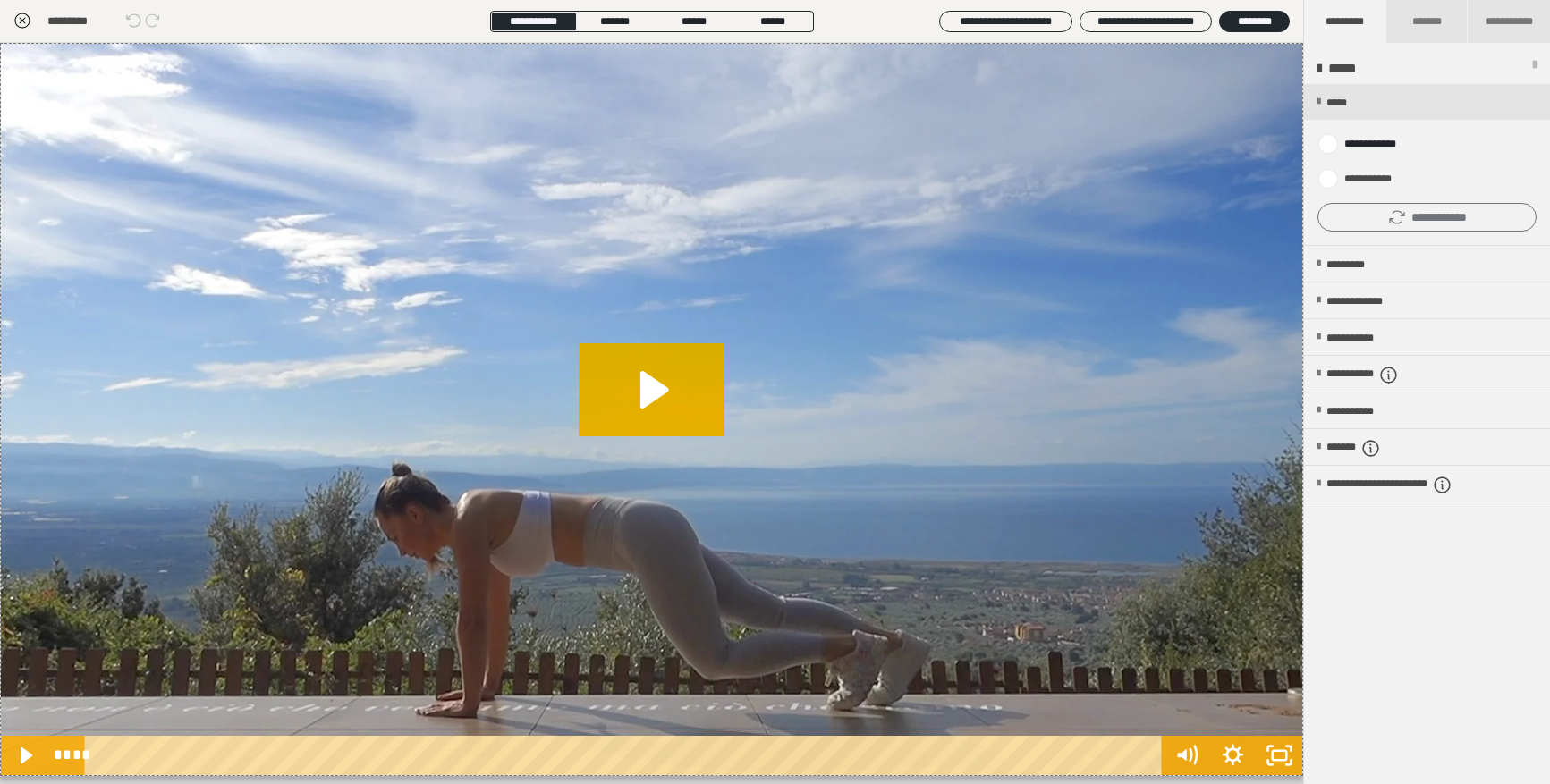 click on "**********" at bounding box center [1427, 217] 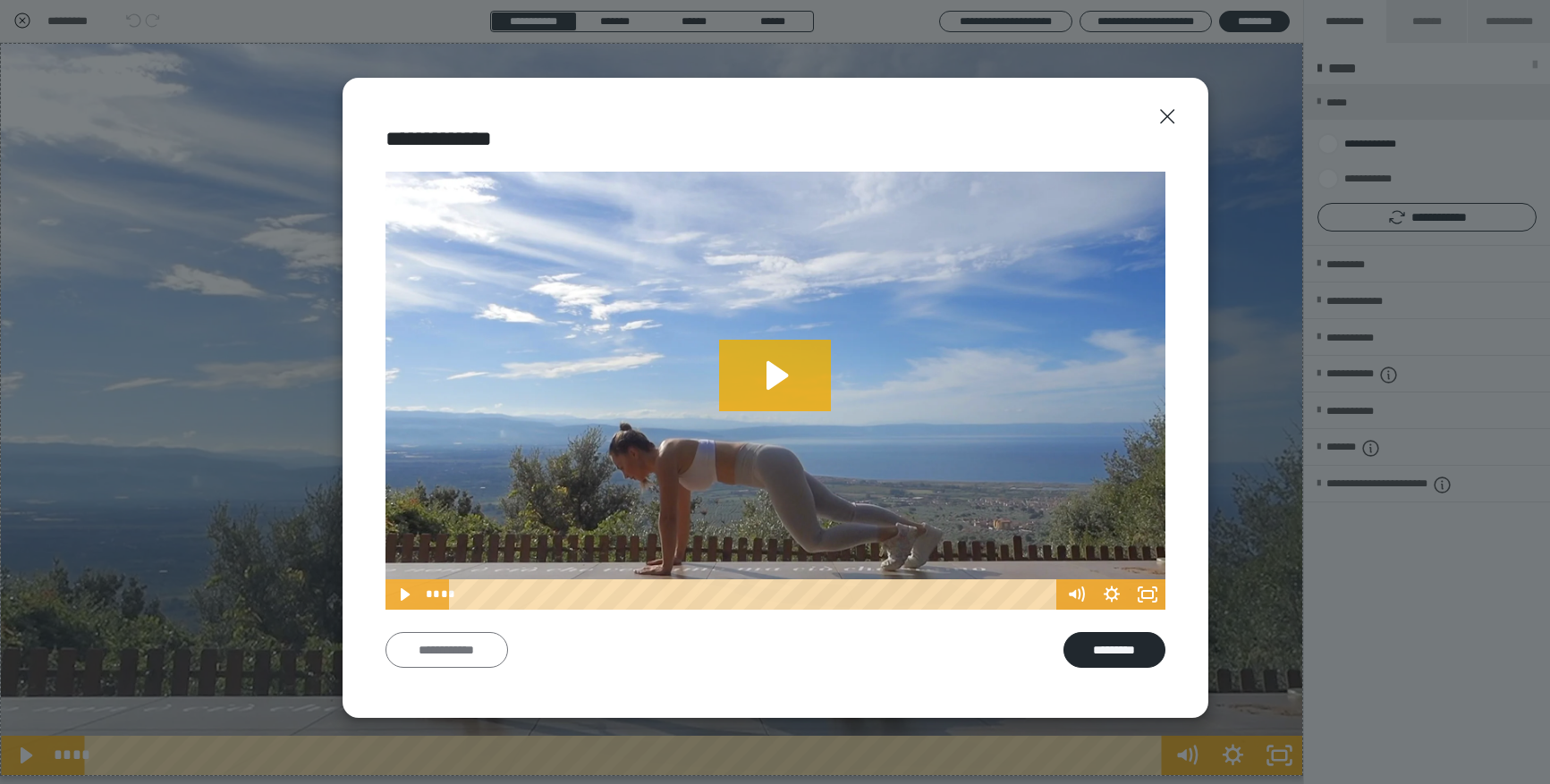 click on "**********" at bounding box center (446, 650) 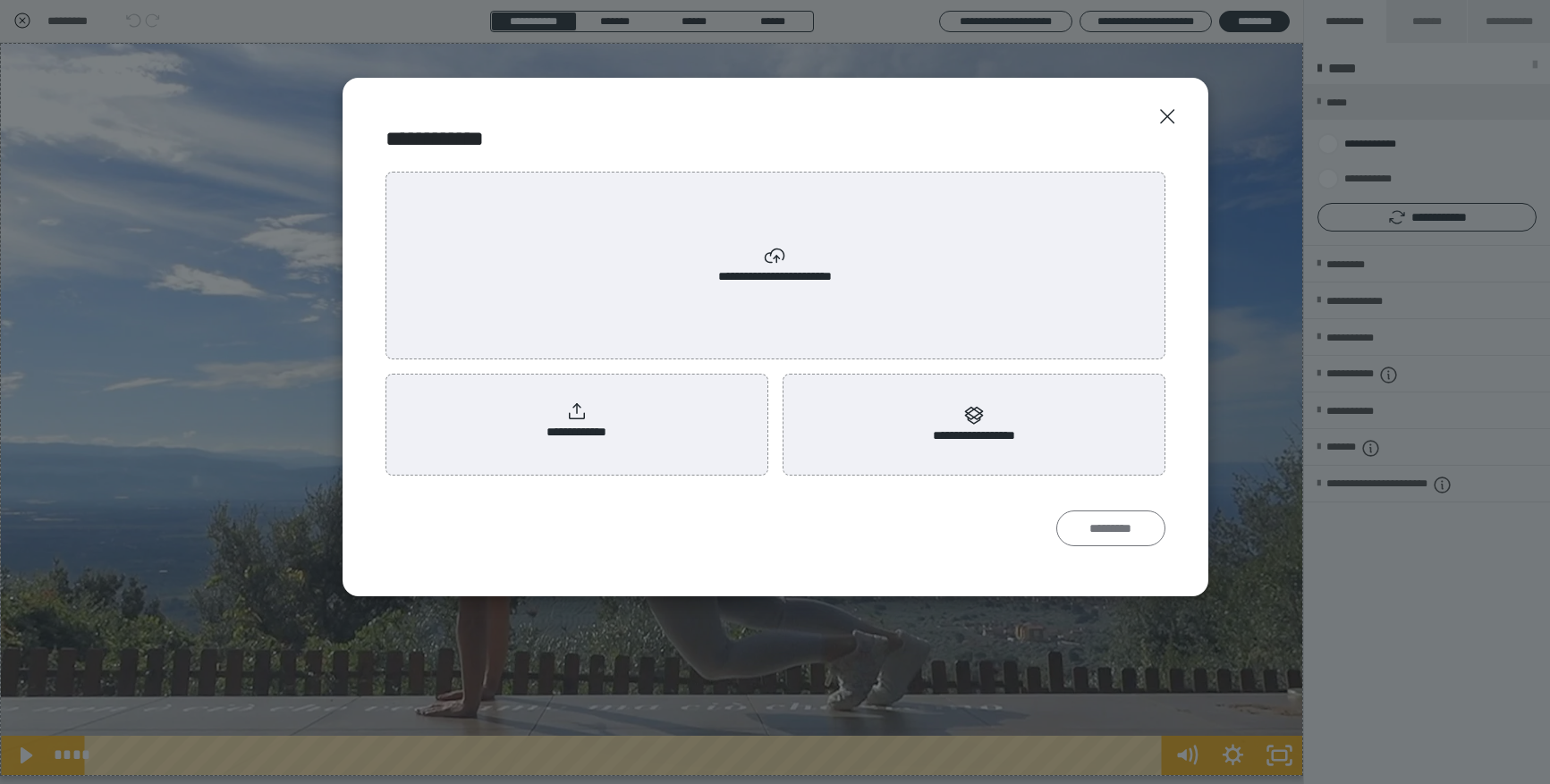 scroll, scrollTop: 0, scrollLeft: 0, axis: both 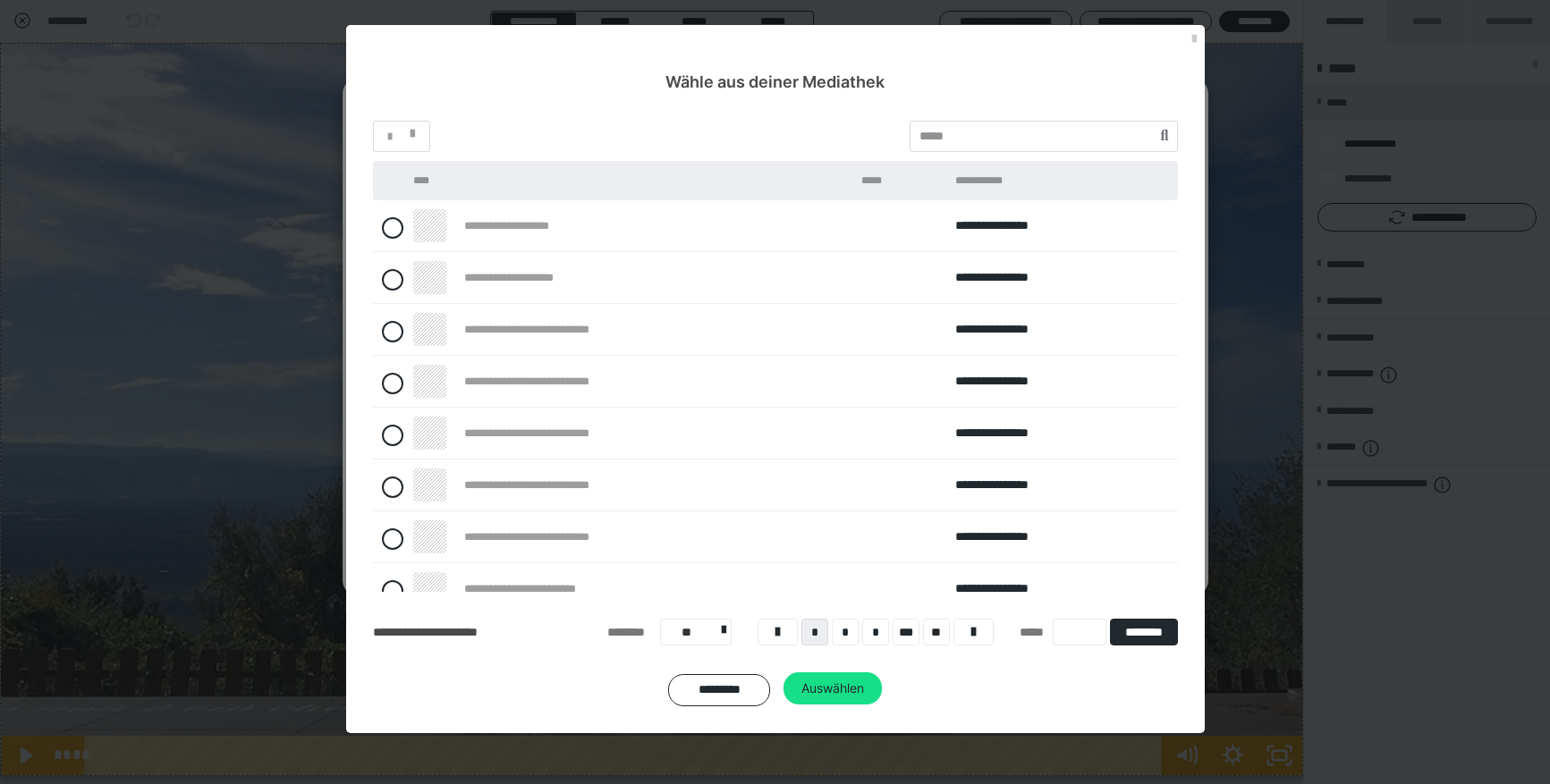 click at bounding box center (388, 330) 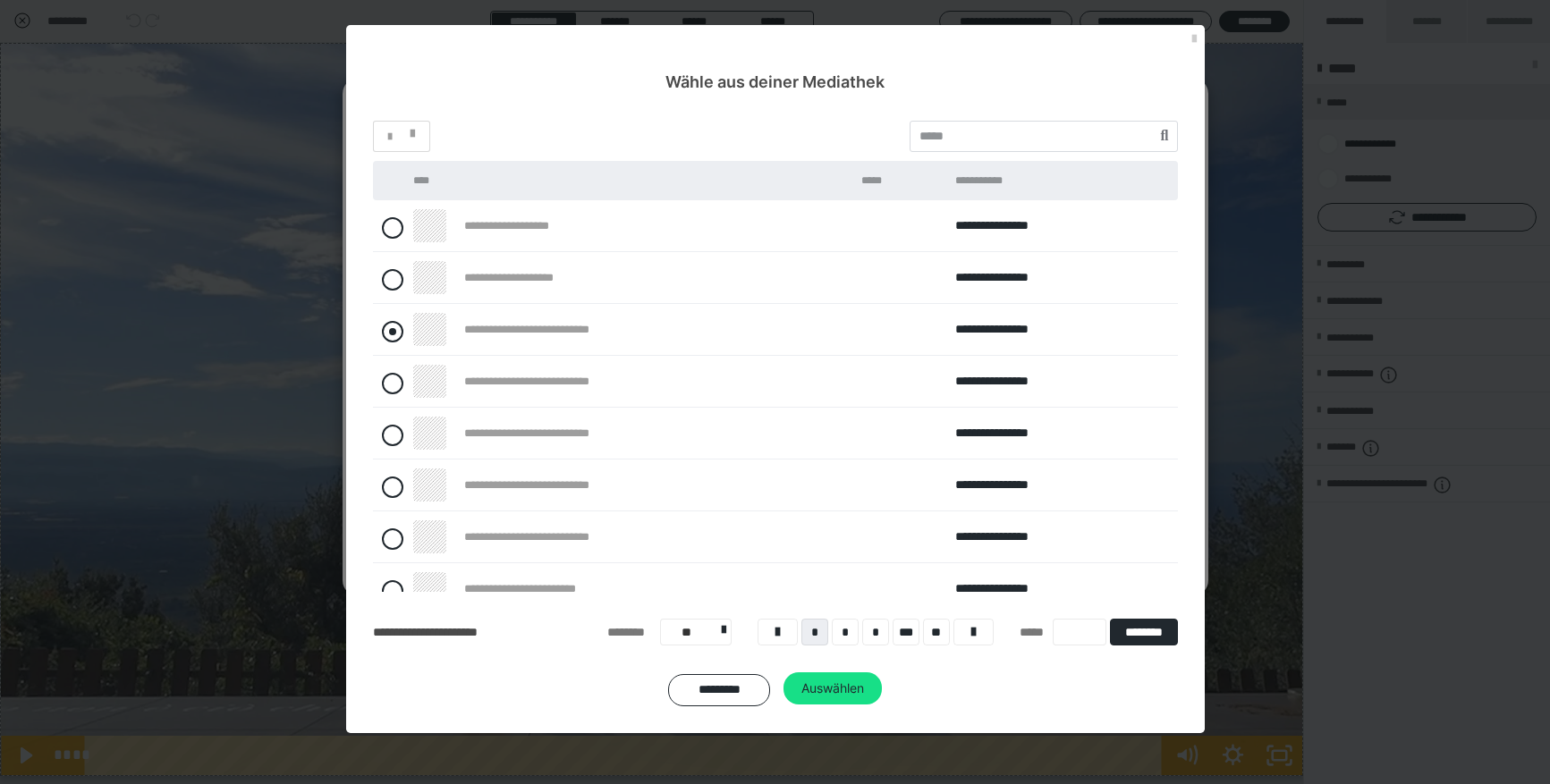 click at bounding box center [393, 332] 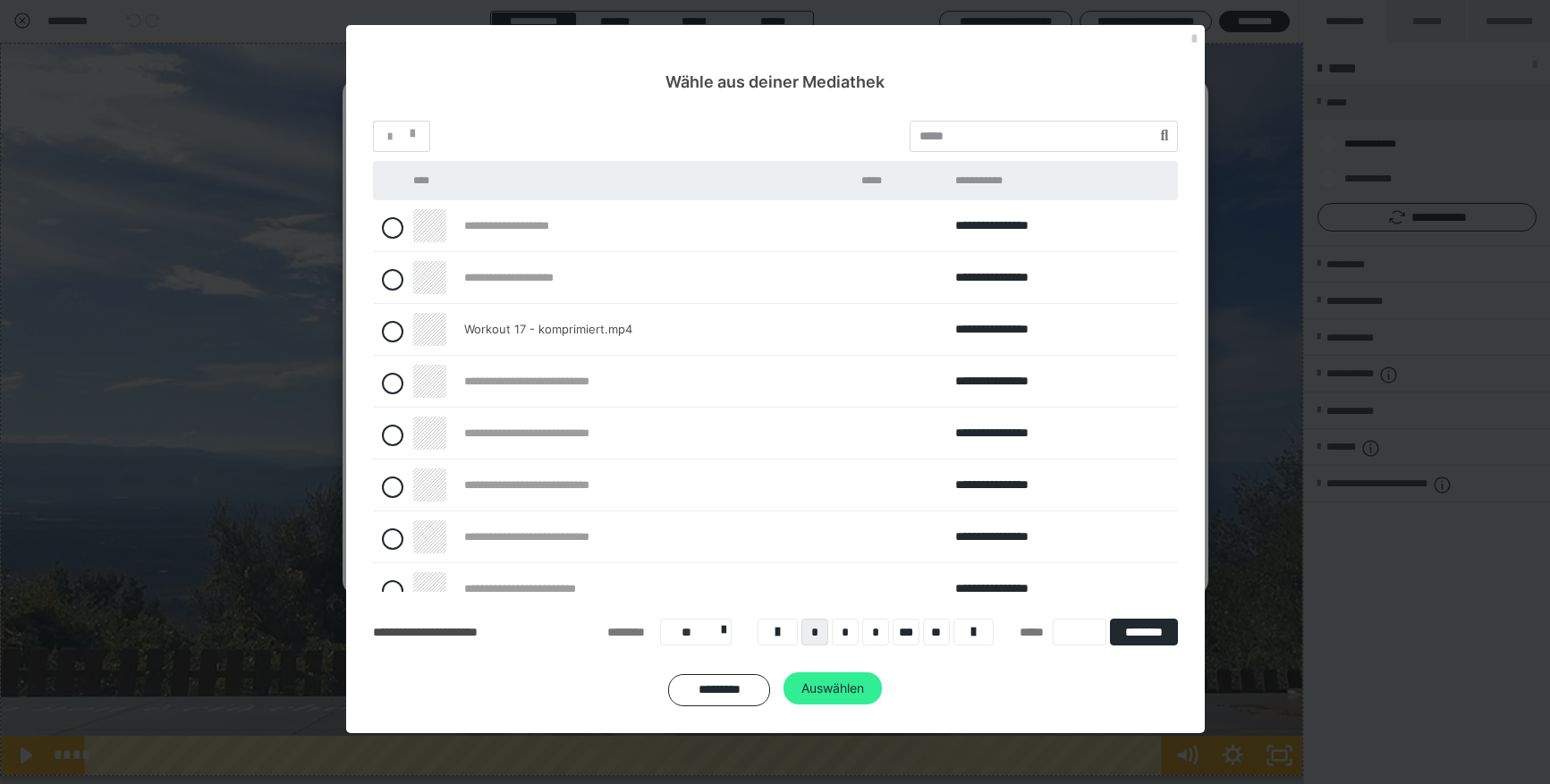 click on "Auswählen" at bounding box center (833, 688) 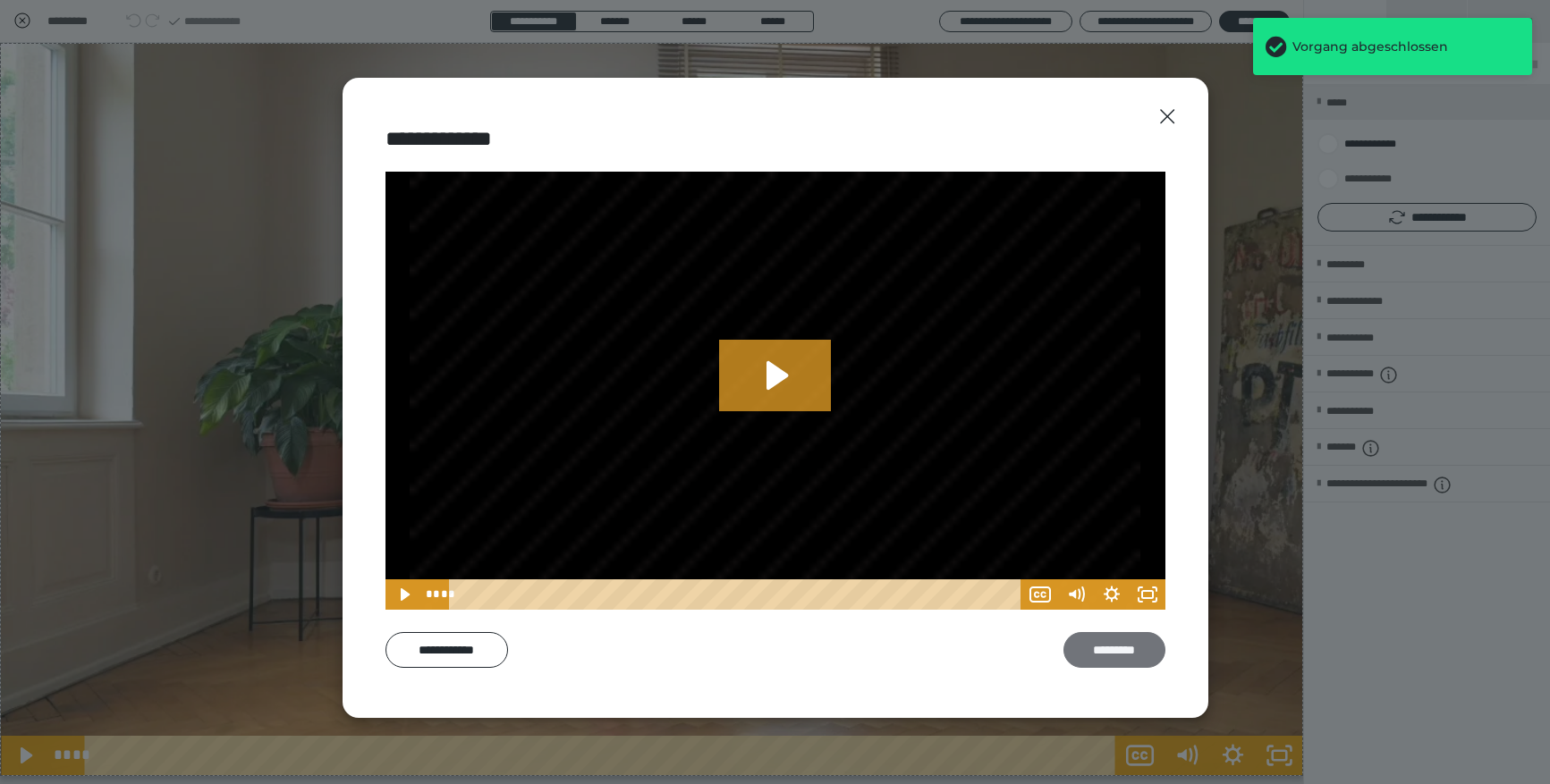 click on "*********" at bounding box center (1114, 650) 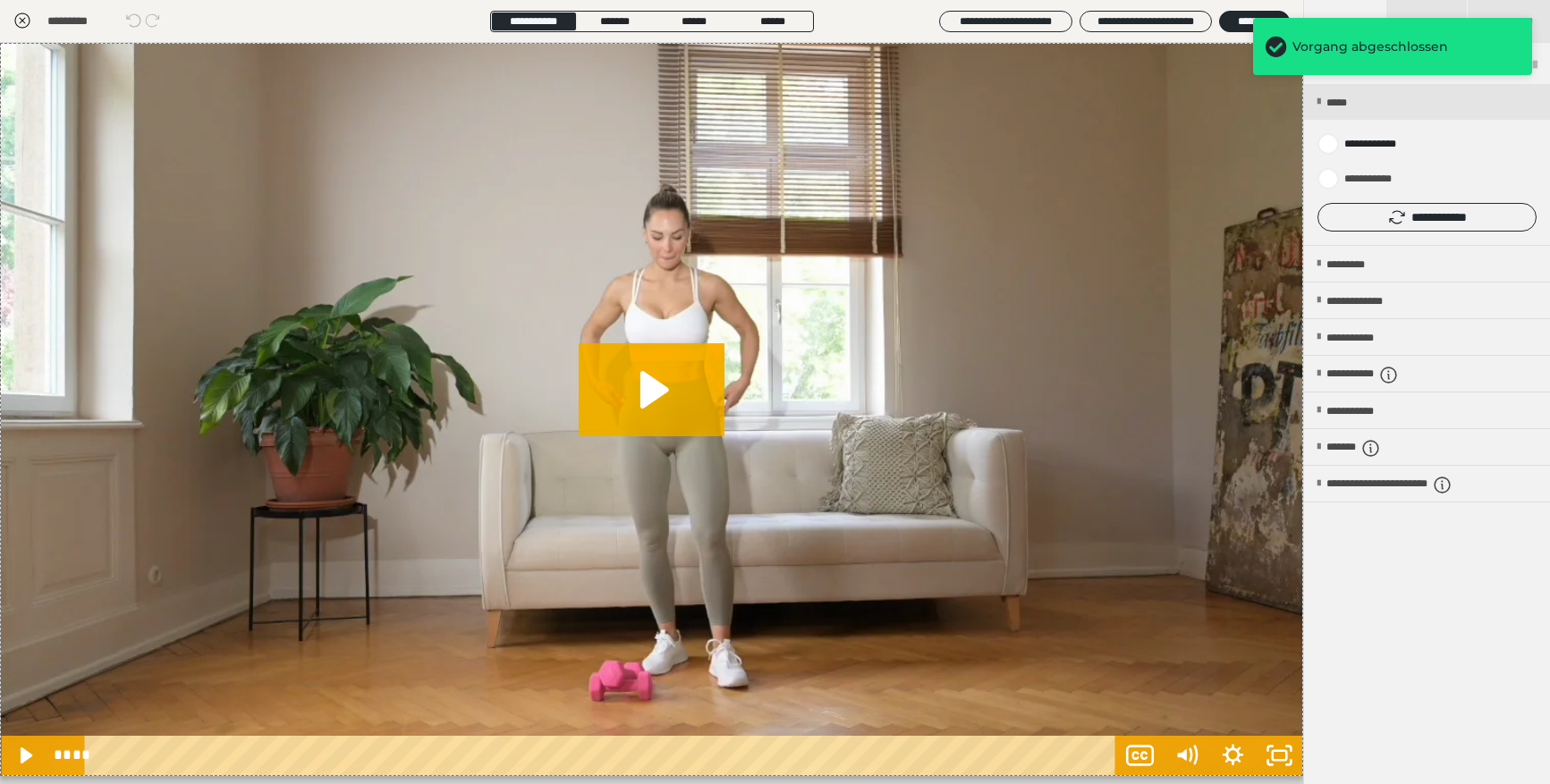 click 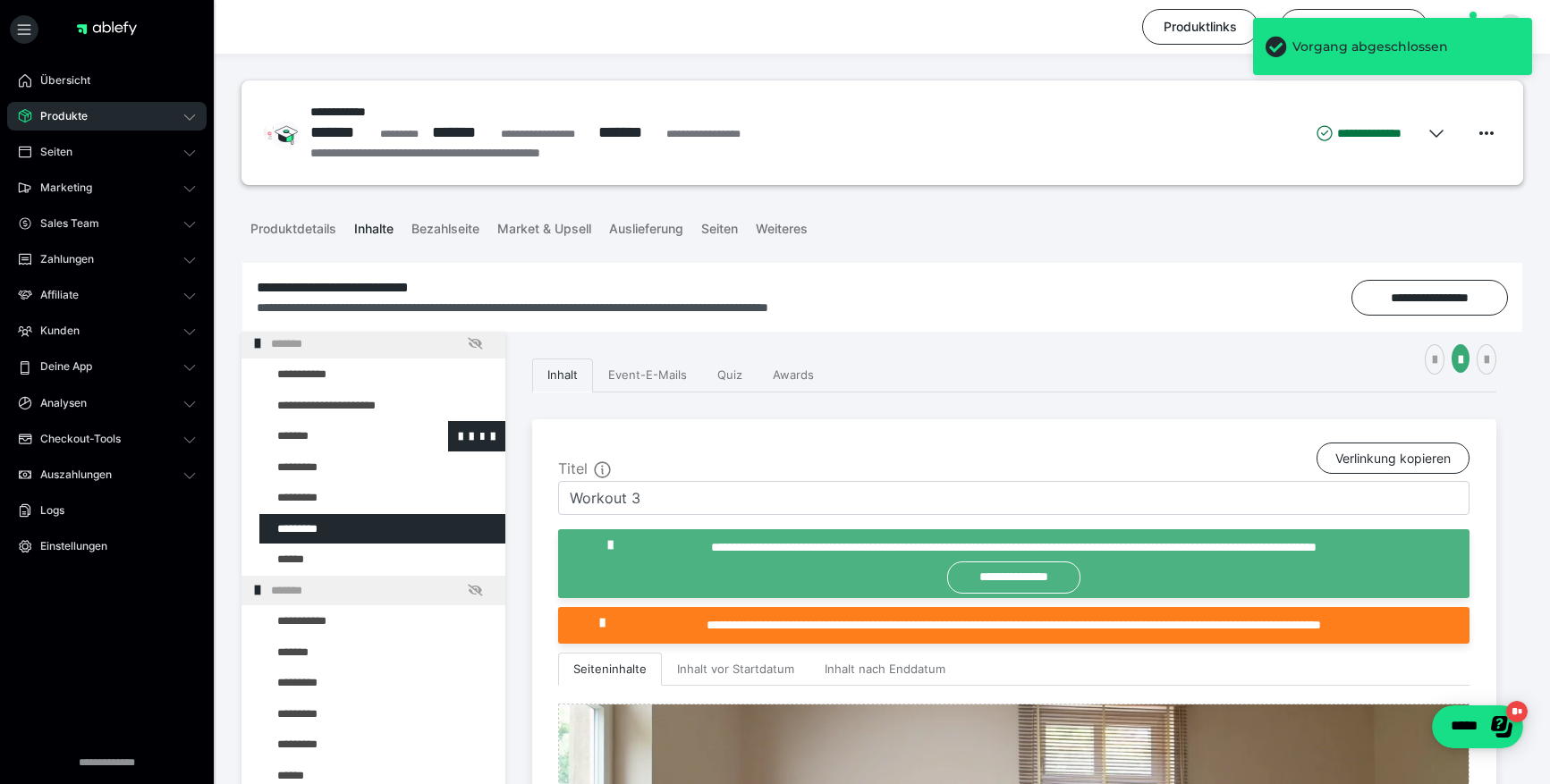 scroll, scrollTop: 2170, scrollLeft: 0, axis: vertical 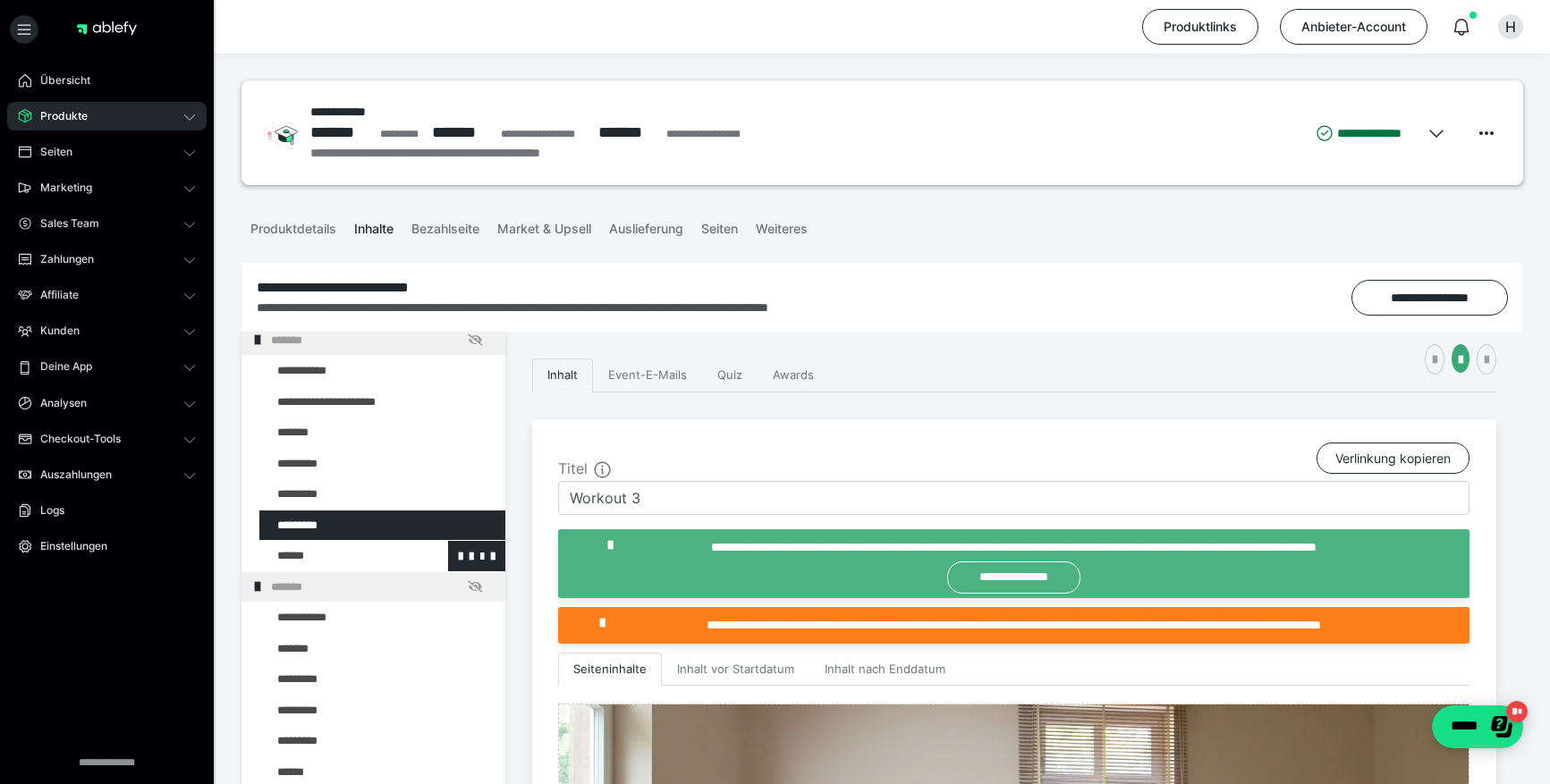 click at bounding box center [335, 556] 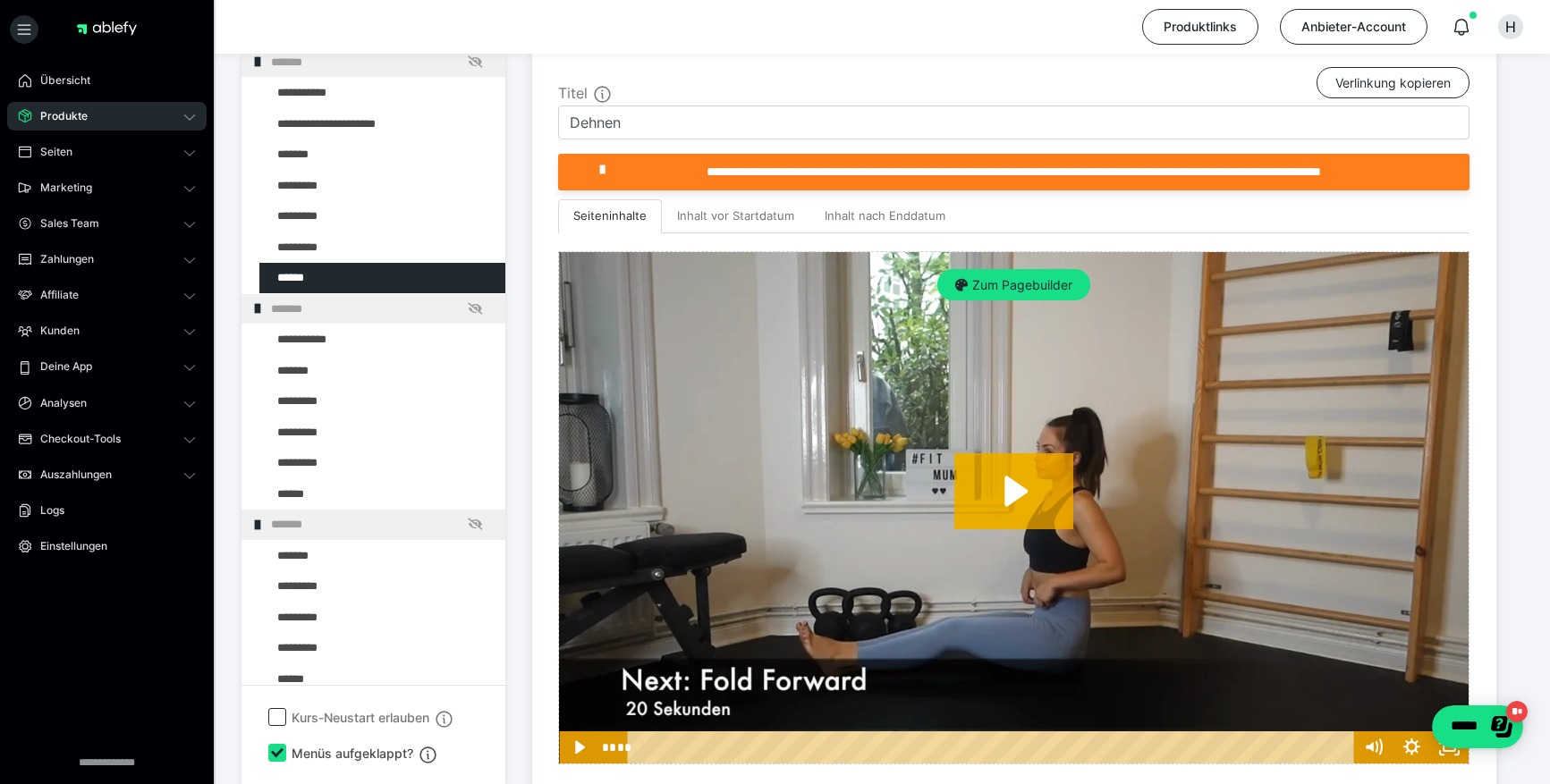 scroll, scrollTop: 426, scrollLeft: 0, axis: vertical 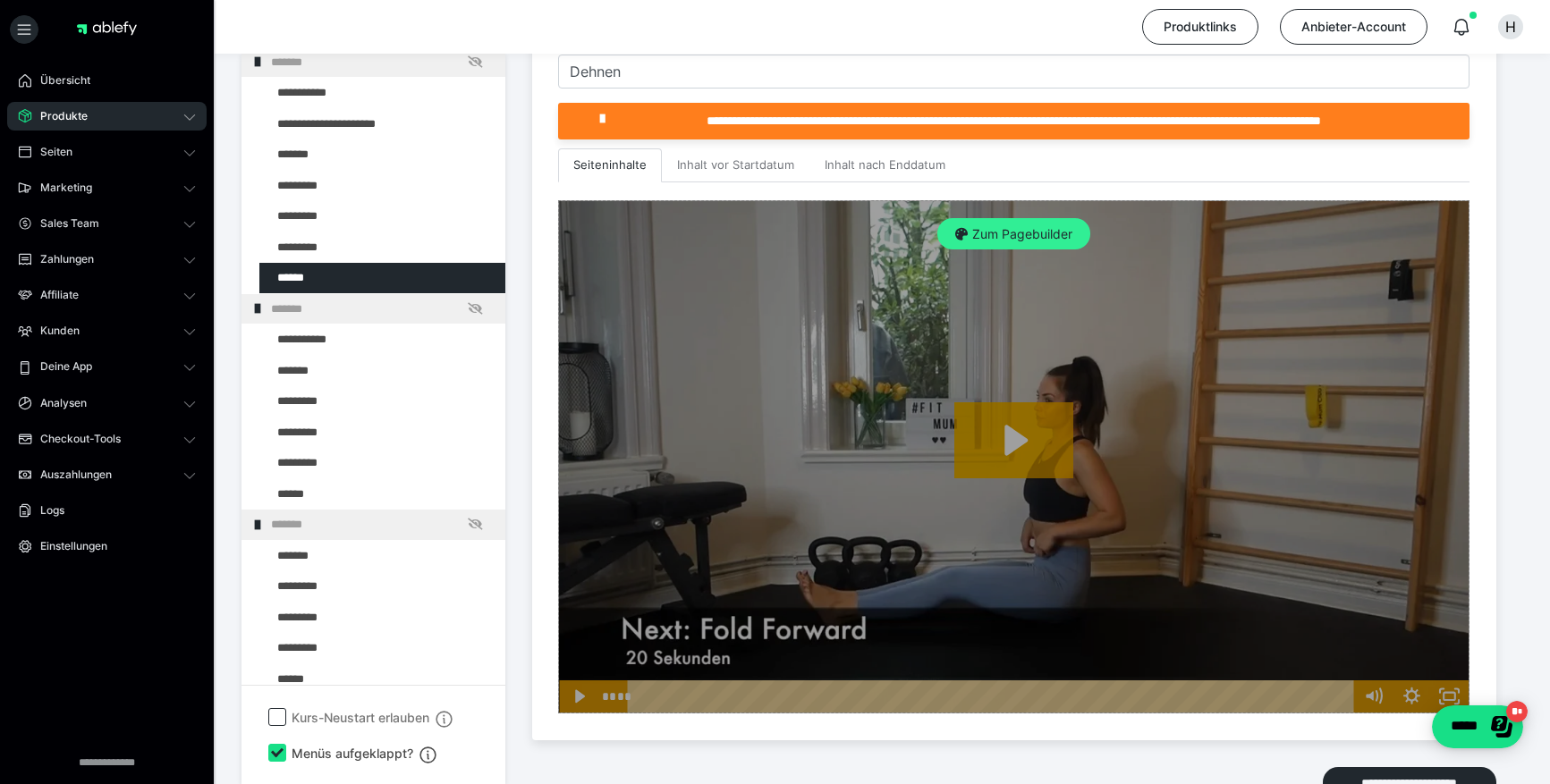 click on "Zum Pagebuilder" at bounding box center [1013, 234] 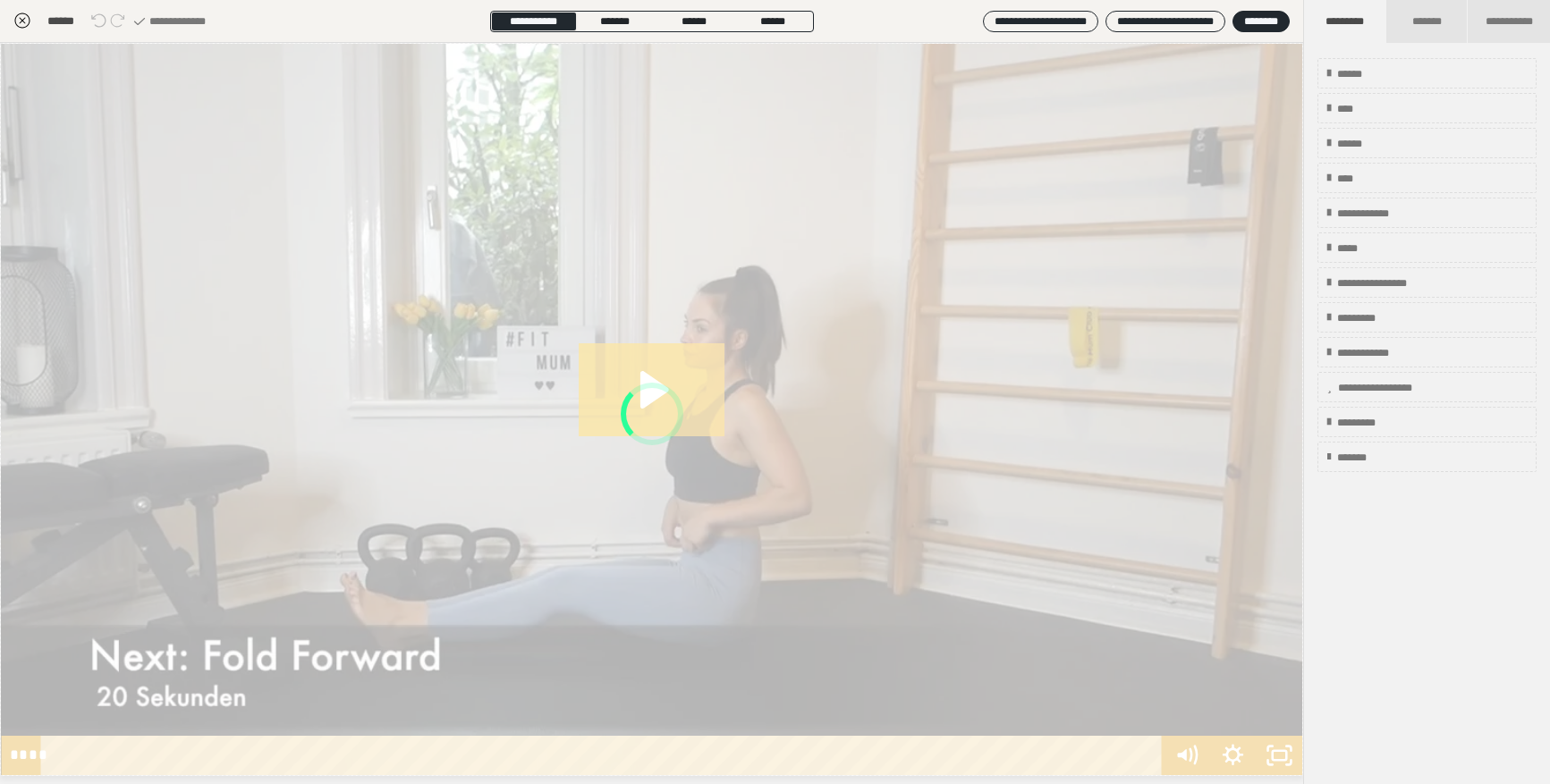 scroll, scrollTop: 278, scrollLeft: 0, axis: vertical 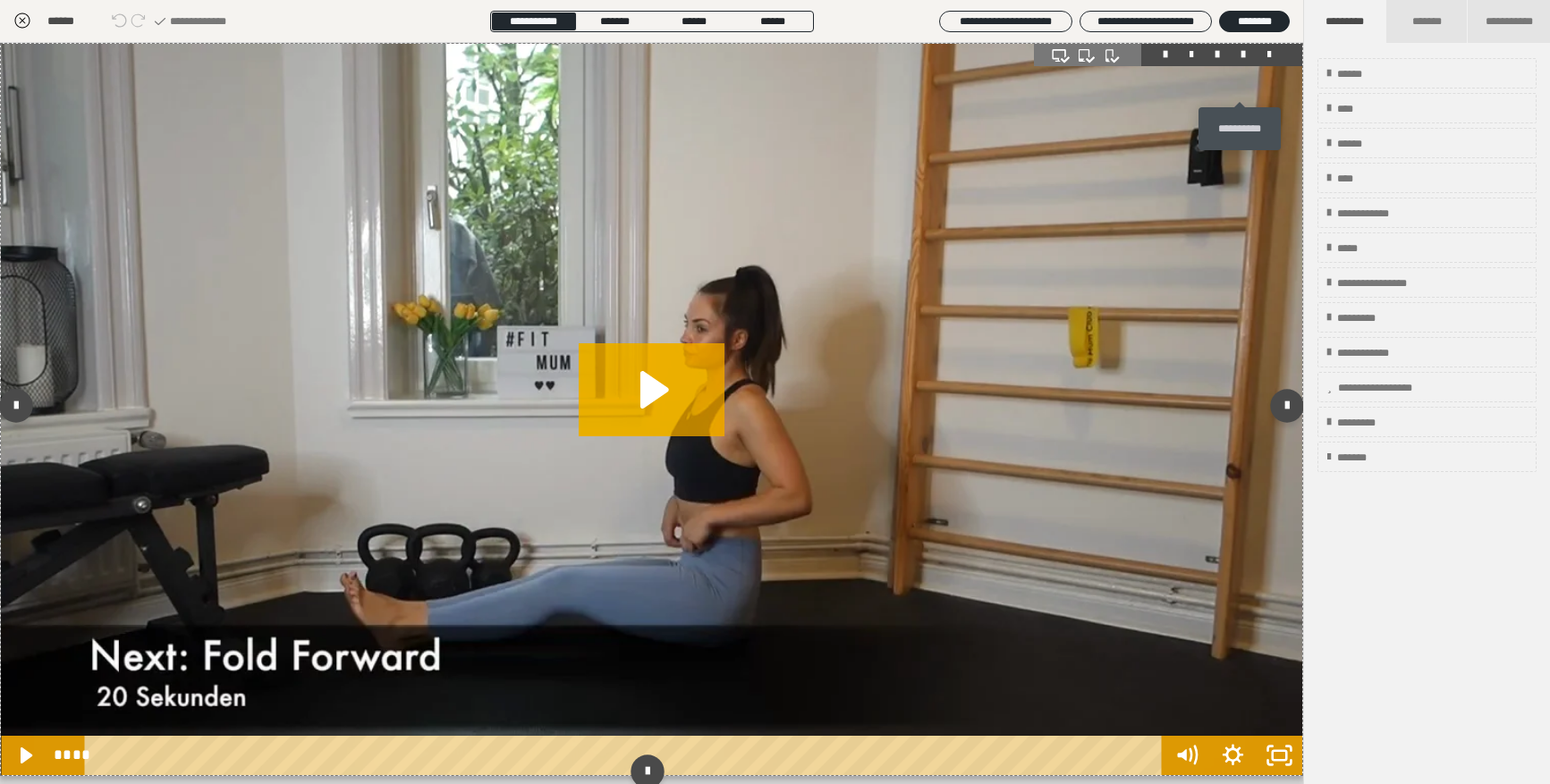 click at bounding box center (1243, 55) 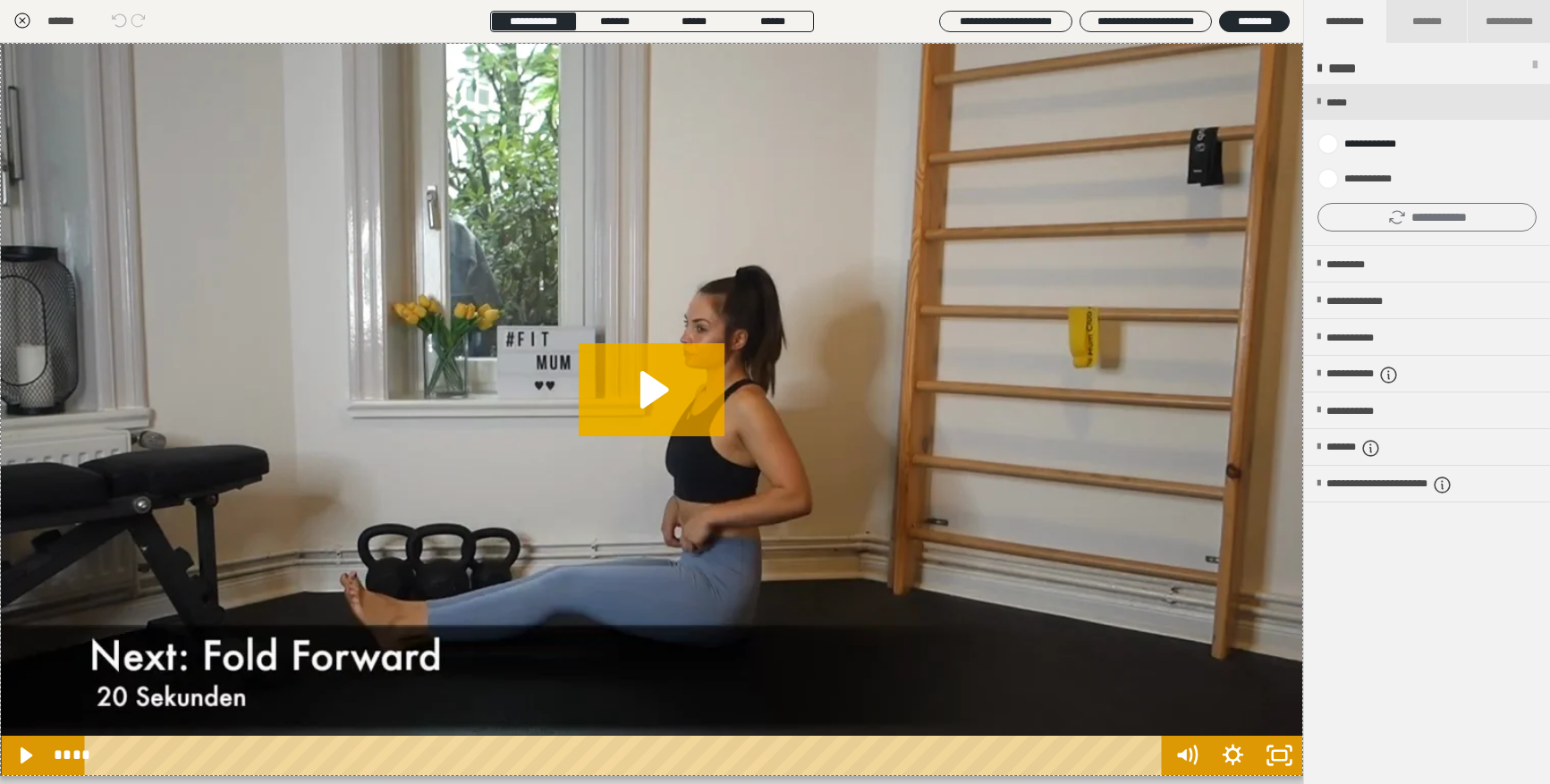 click on "**********" at bounding box center [1427, 217] 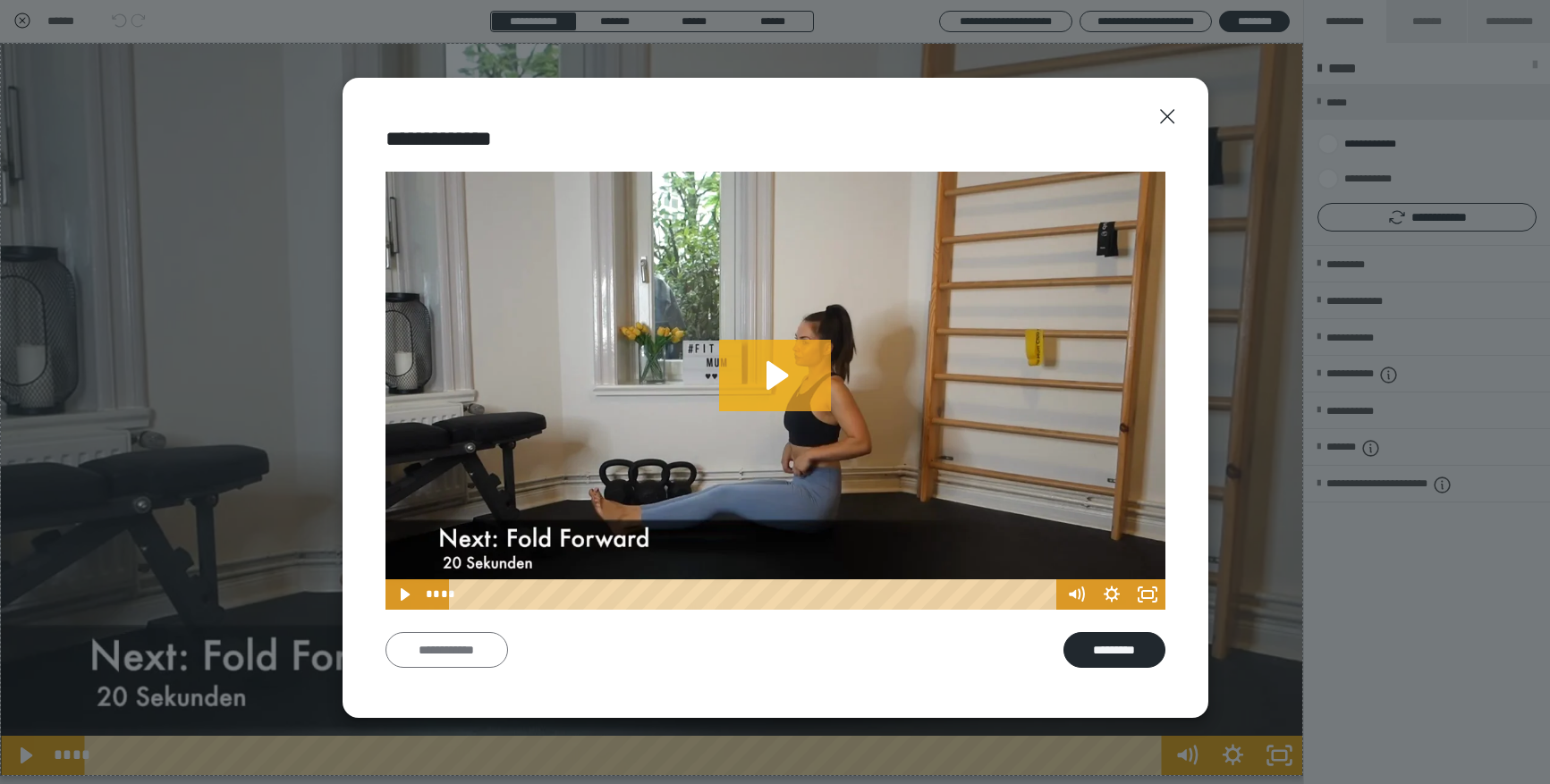 click on "**********" at bounding box center [446, 650] 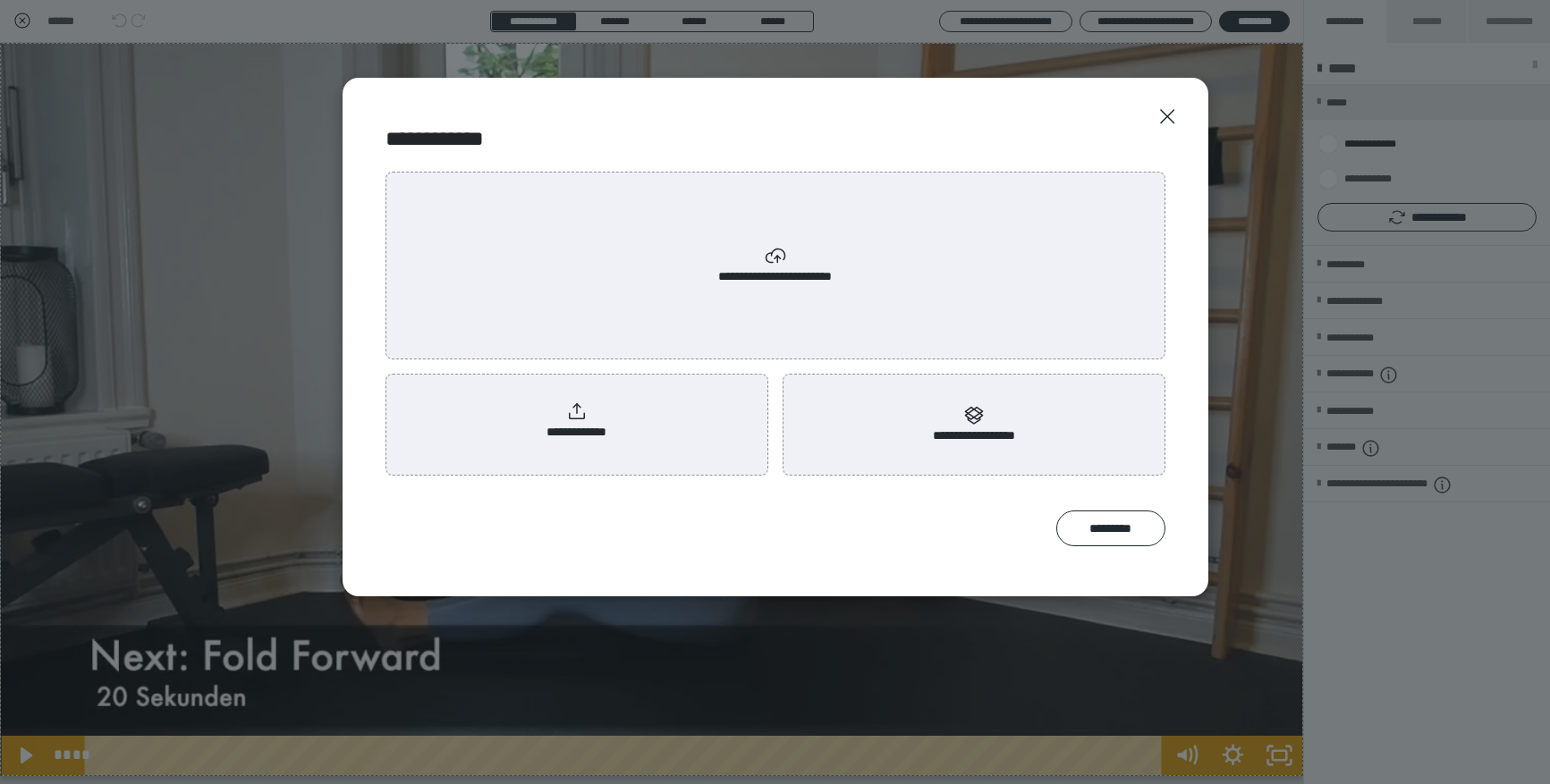 scroll, scrollTop: 0, scrollLeft: 0, axis: both 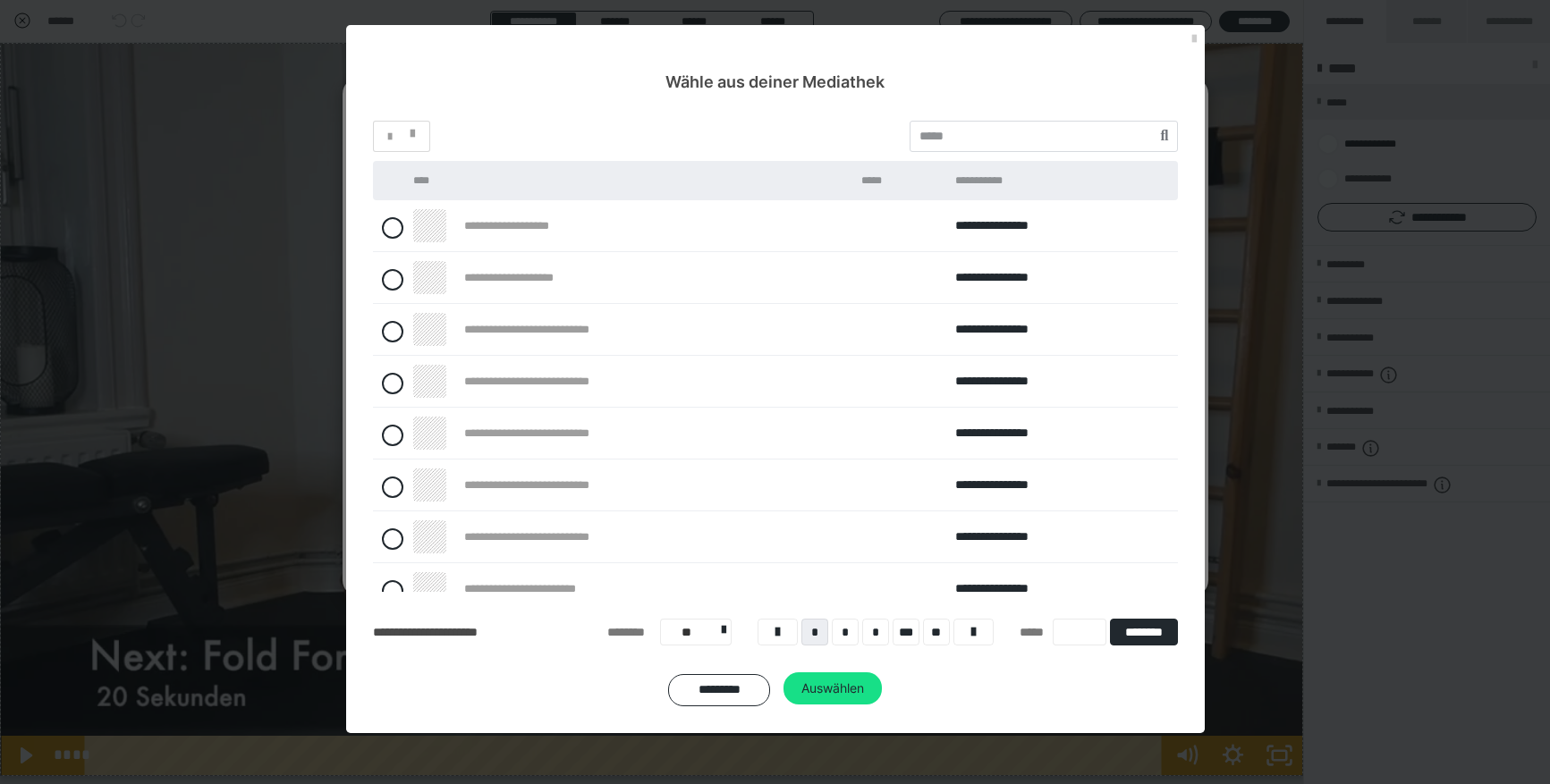 click on "**********" at bounding box center [521, 225] 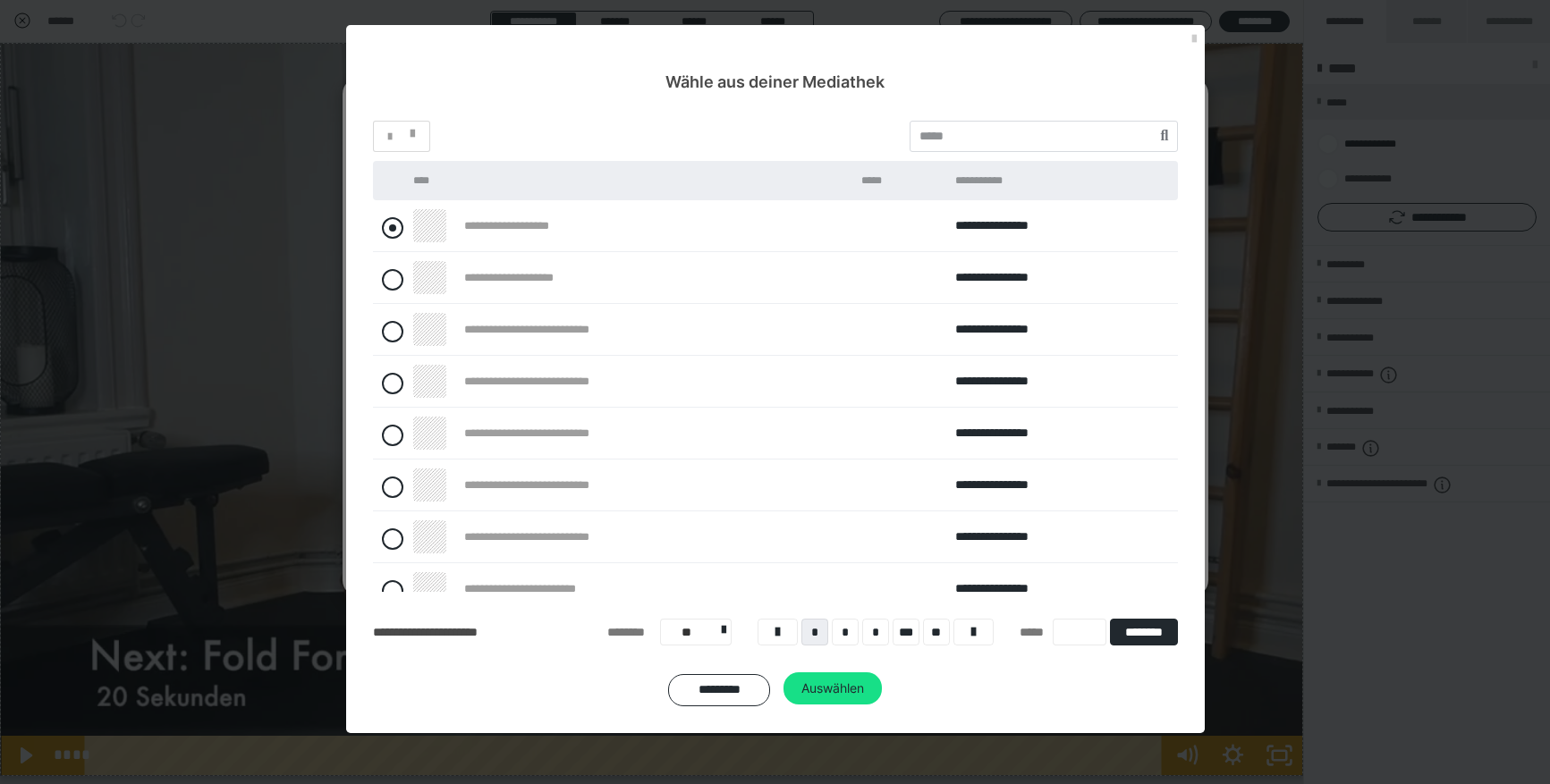 click at bounding box center (393, 228) 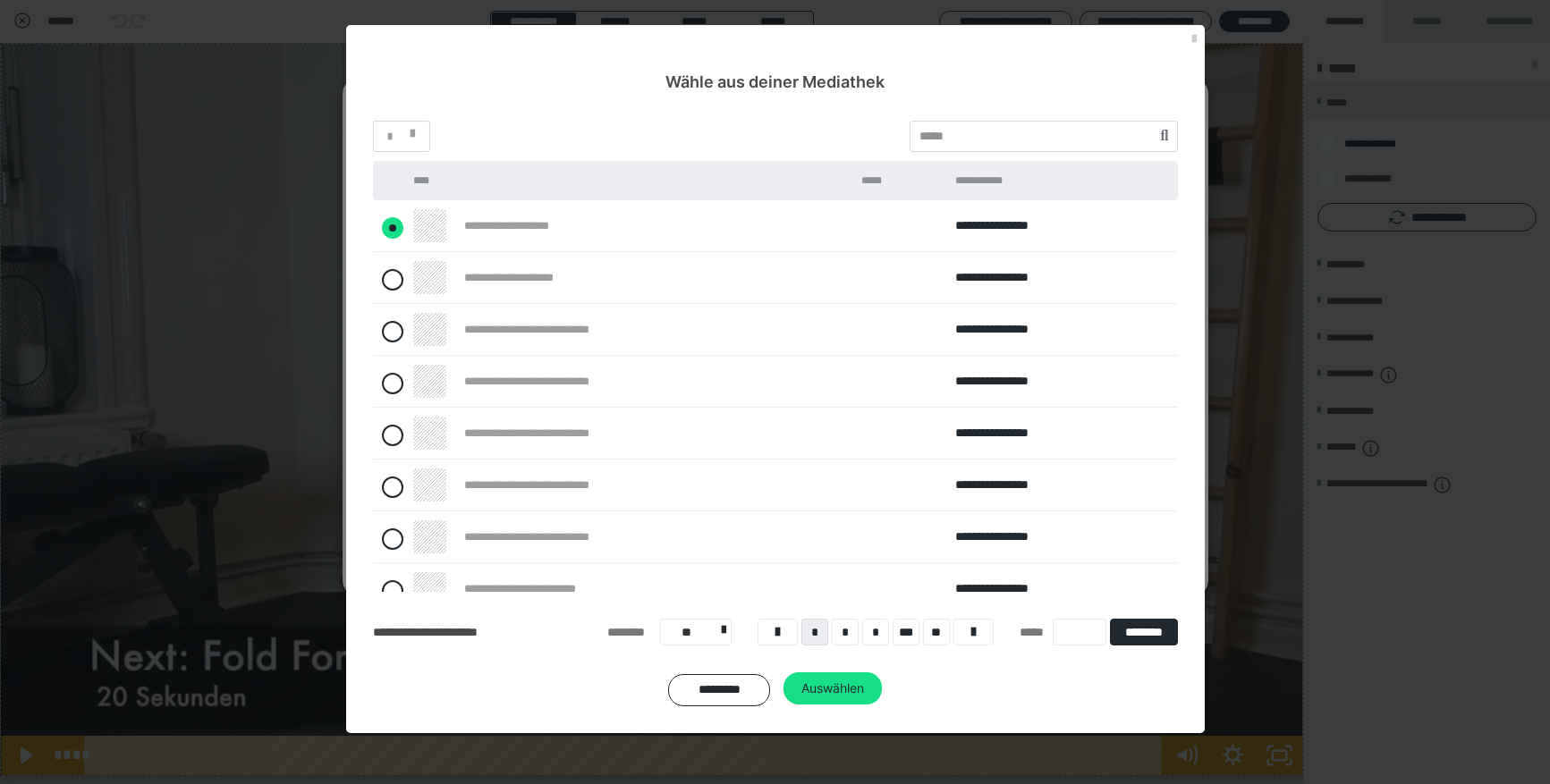 radio on "****" 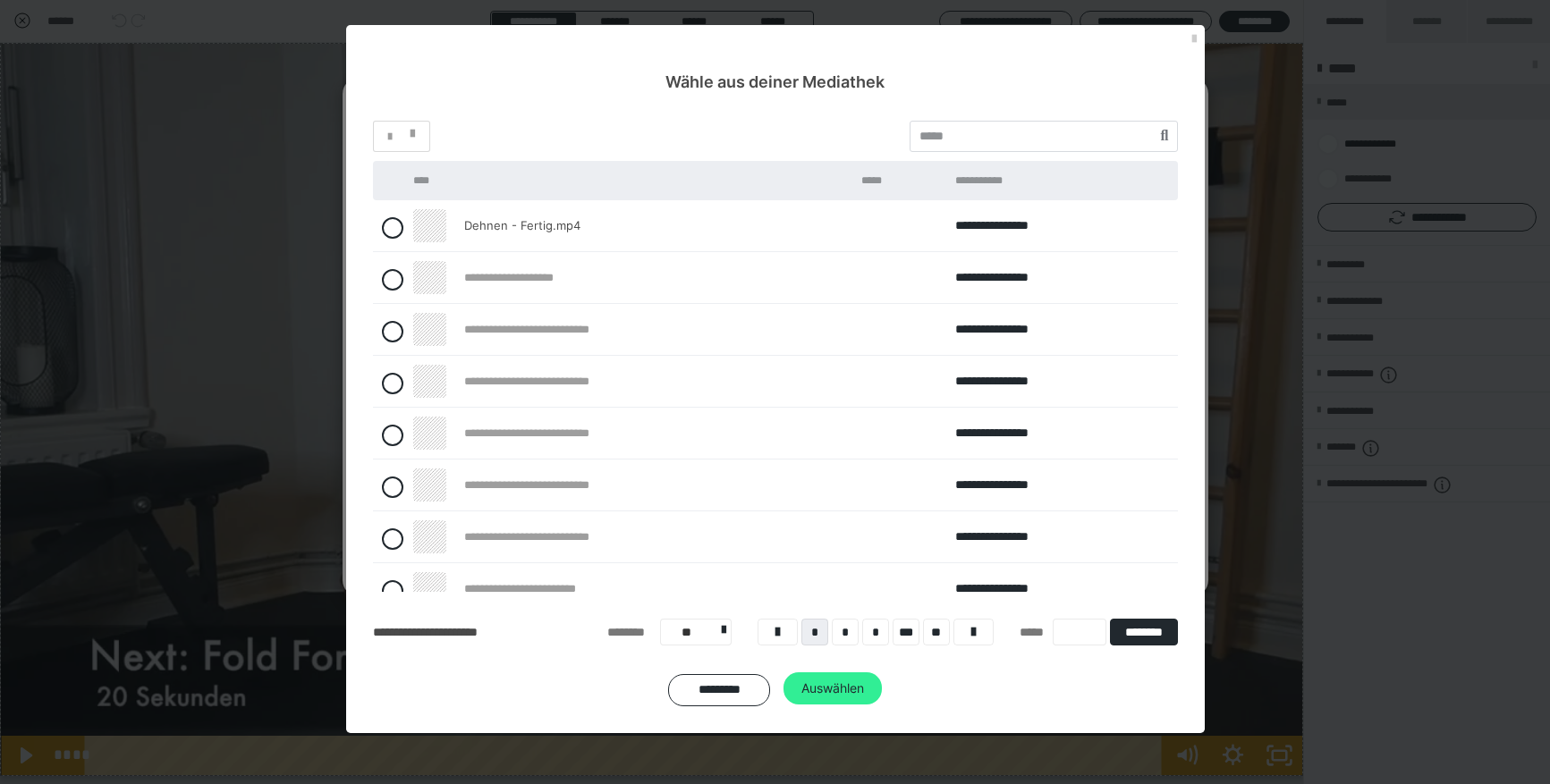 click on "Auswählen" at bounding box center (833, 688) 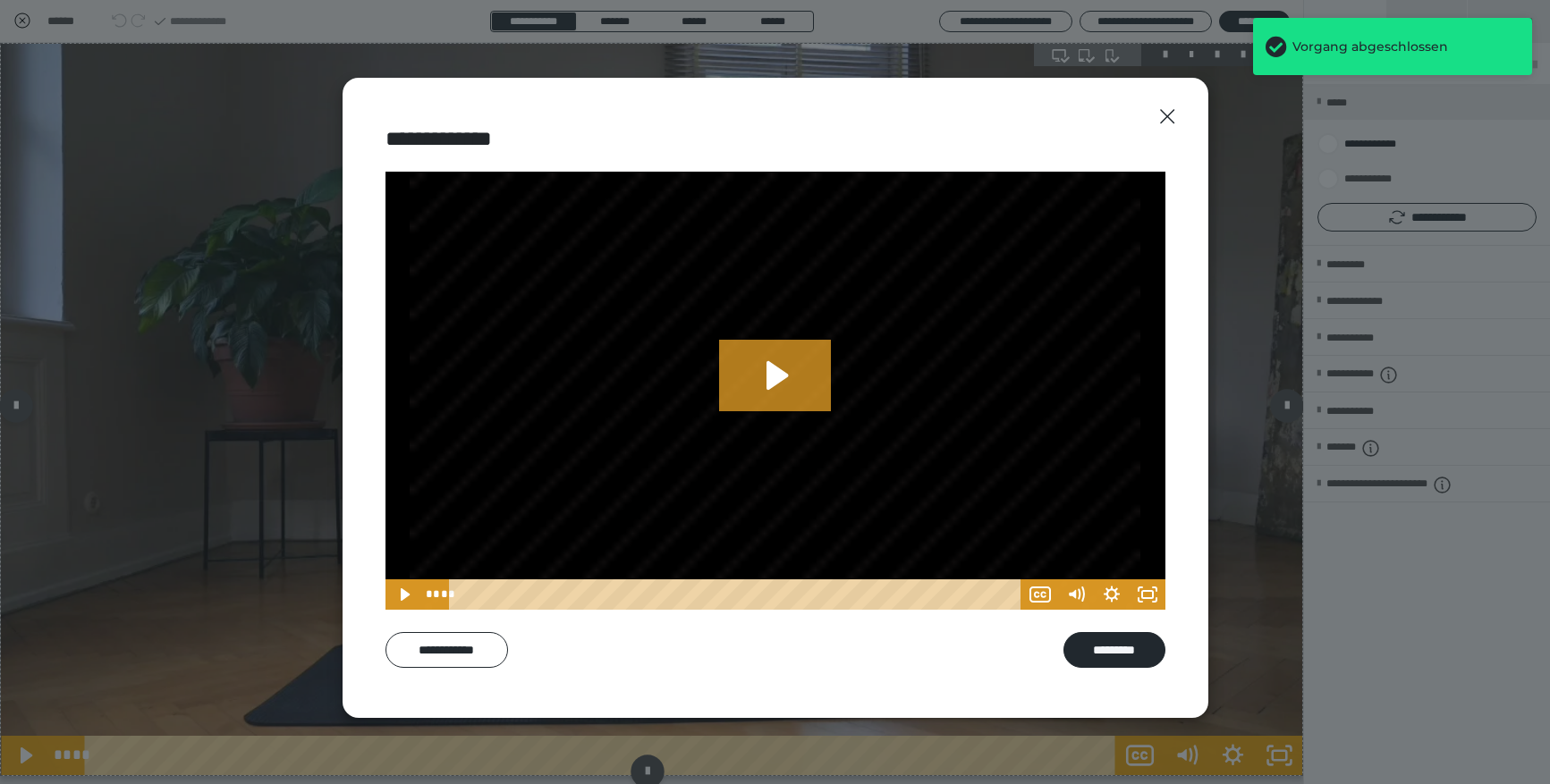 click on "*********" at bounding box center (1114, 650) 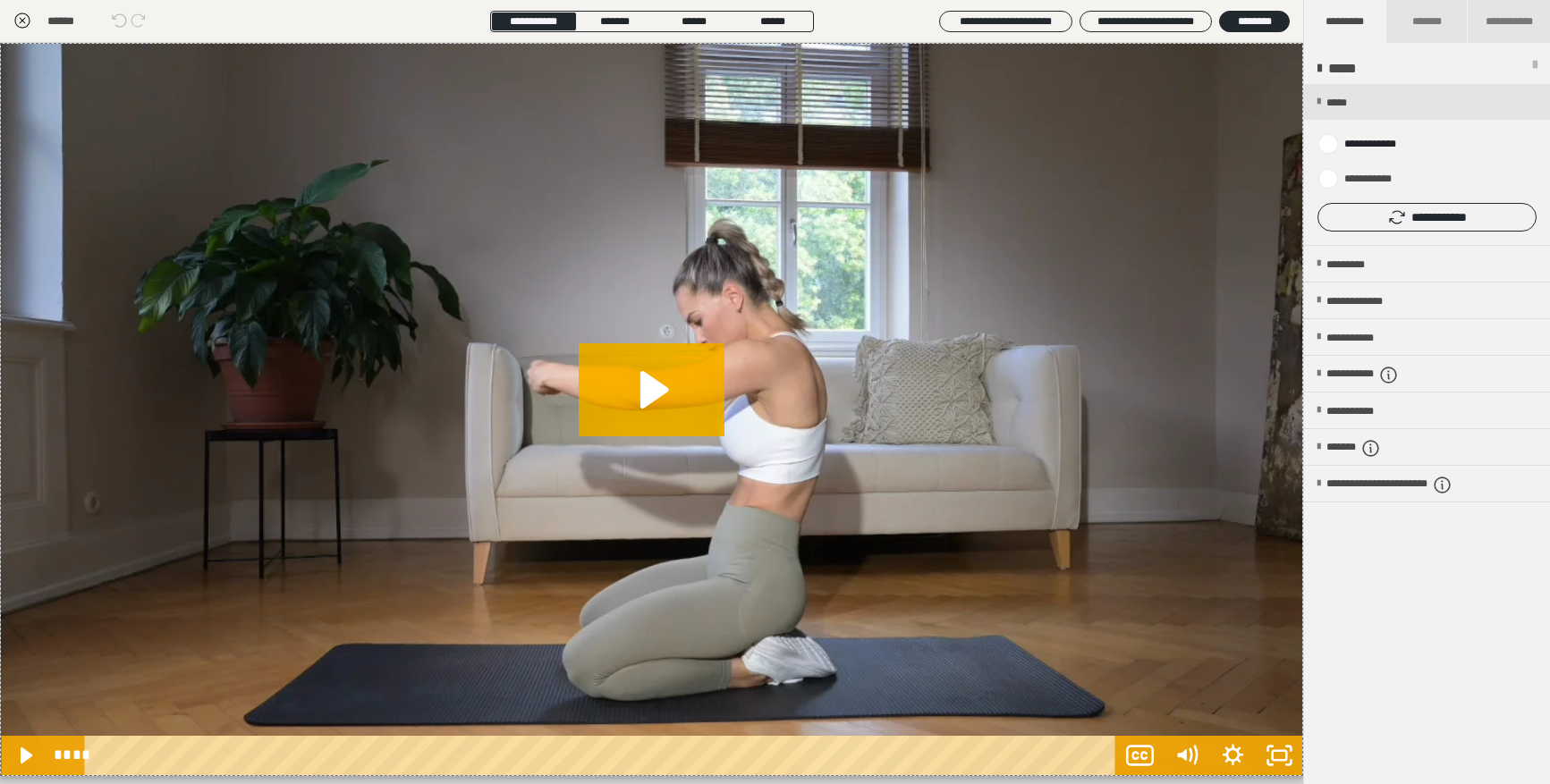 click 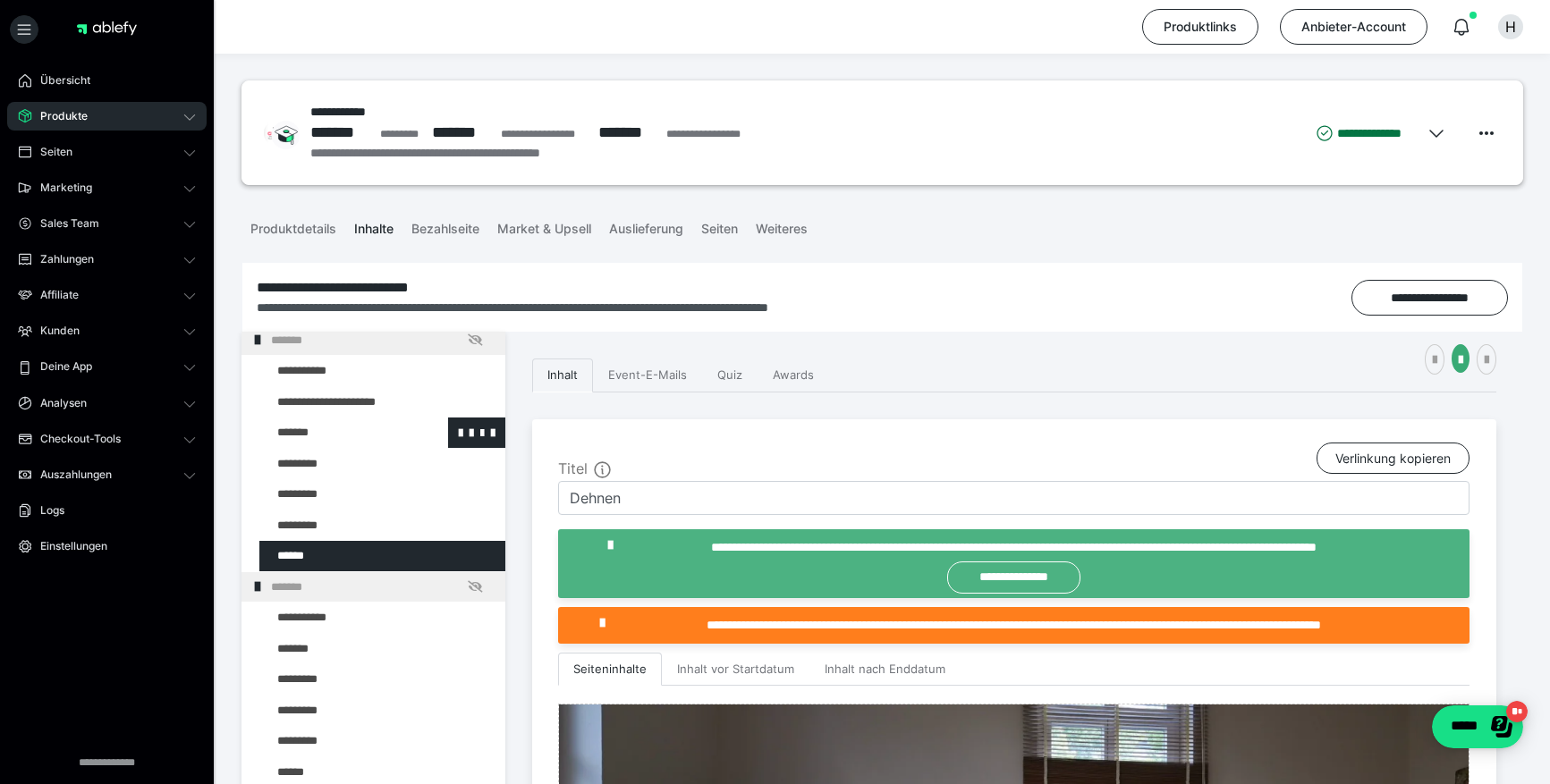 scroll, scrollTop: 2126, scrollLeft: 0, axis: vertical 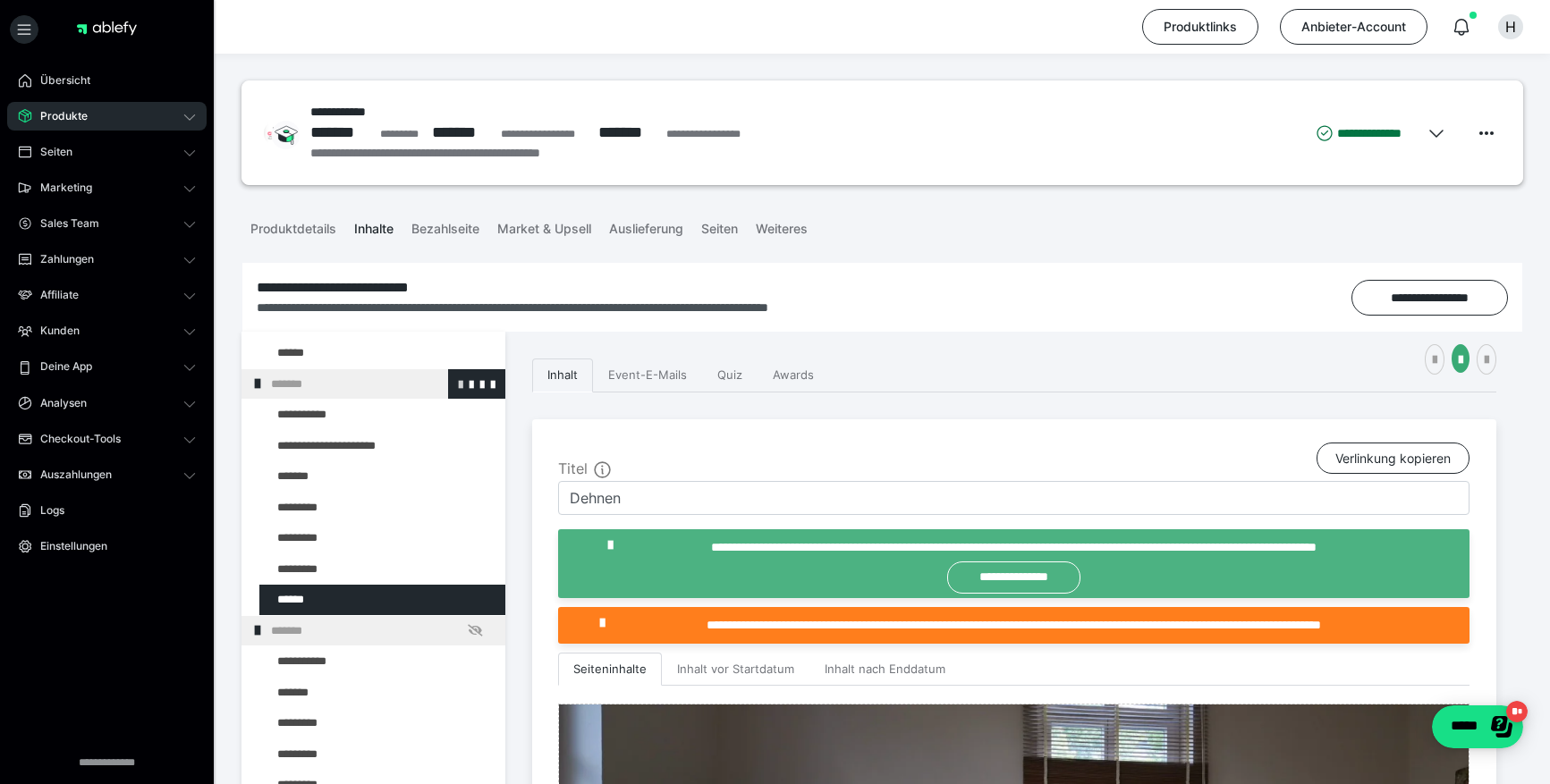 click at bounding box center (461, 384) 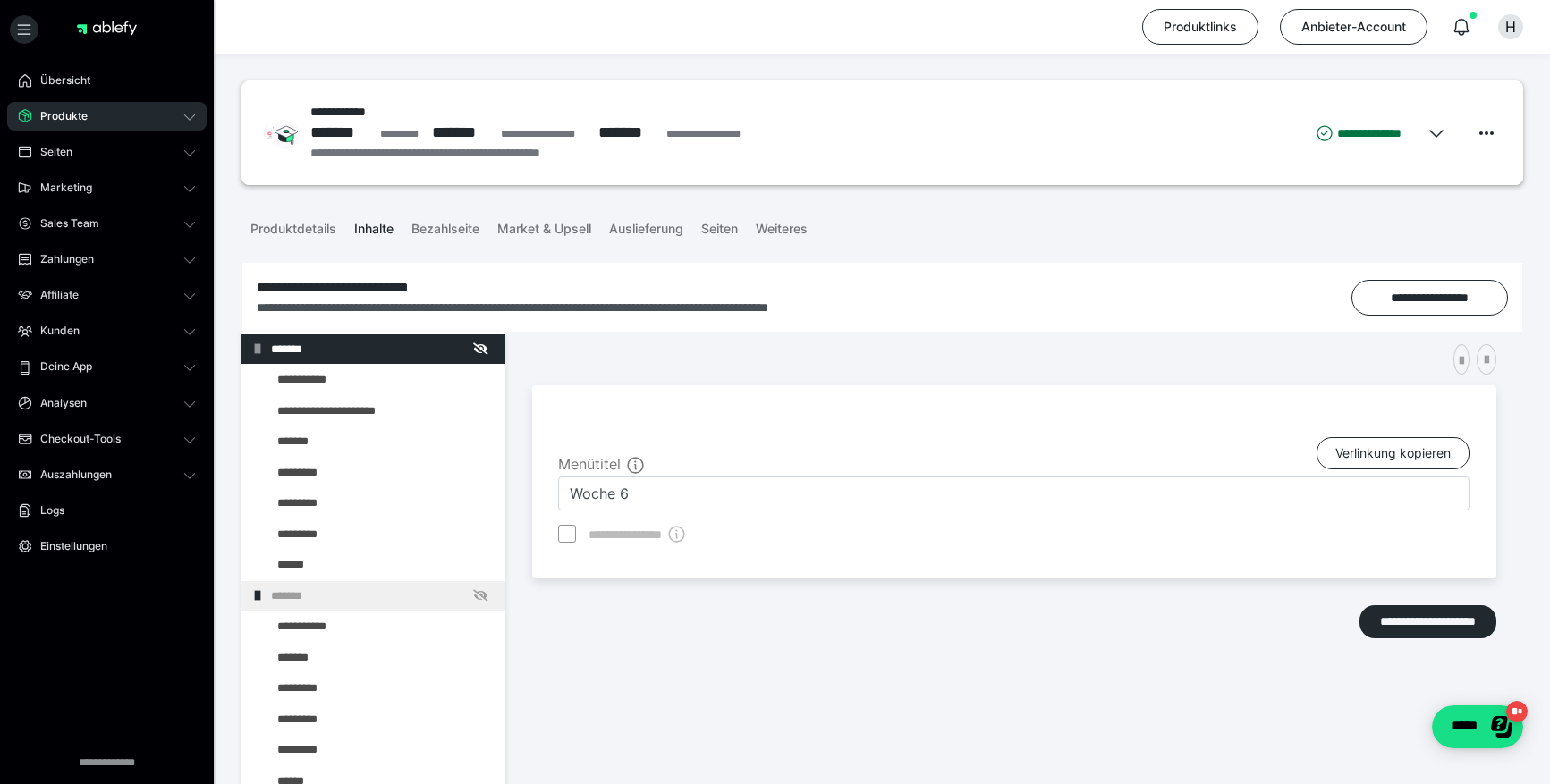 click at bounding box center [1461, 361] 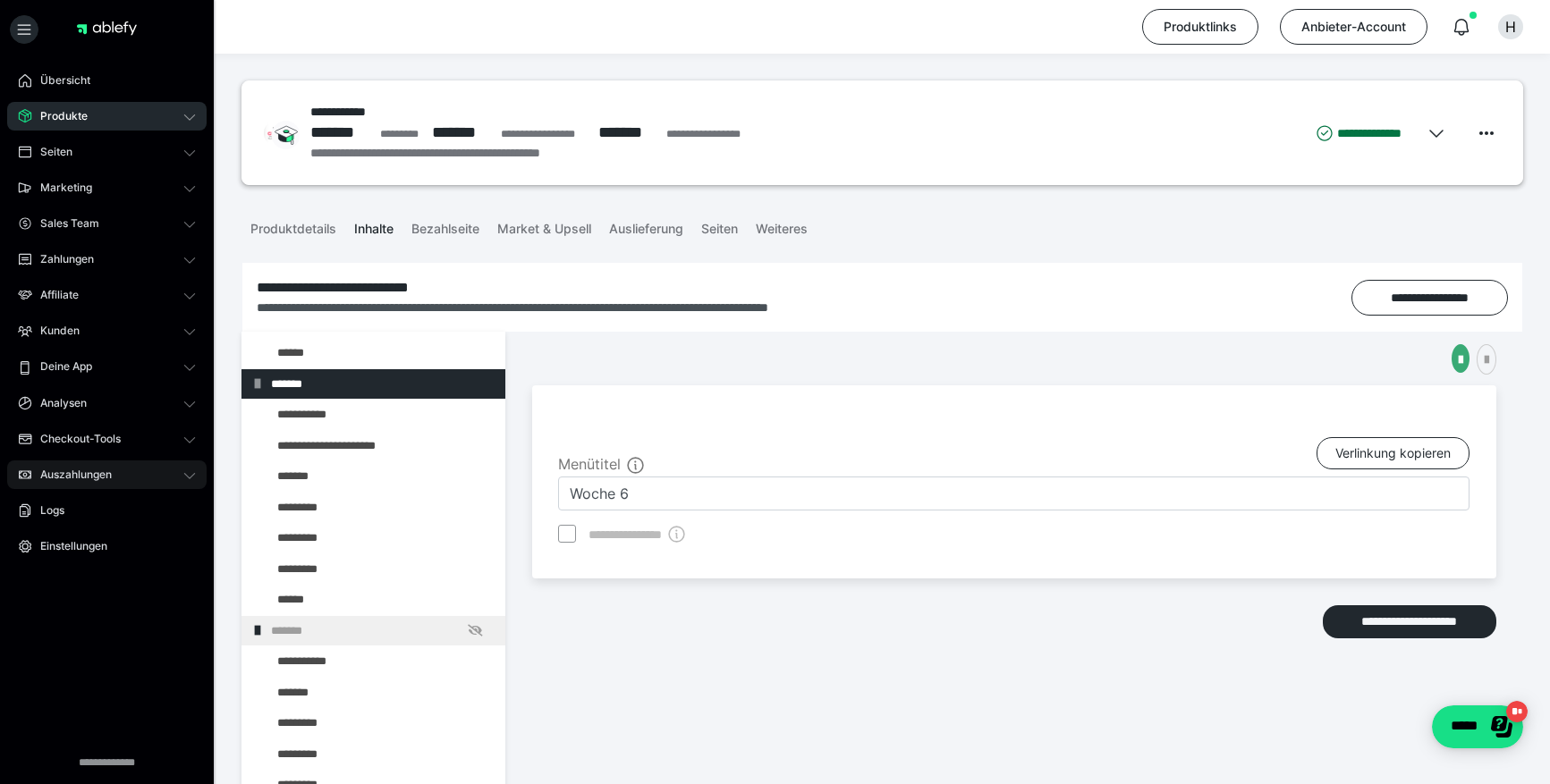 click on "Auszahlungen" at bounding box center [70, 475] 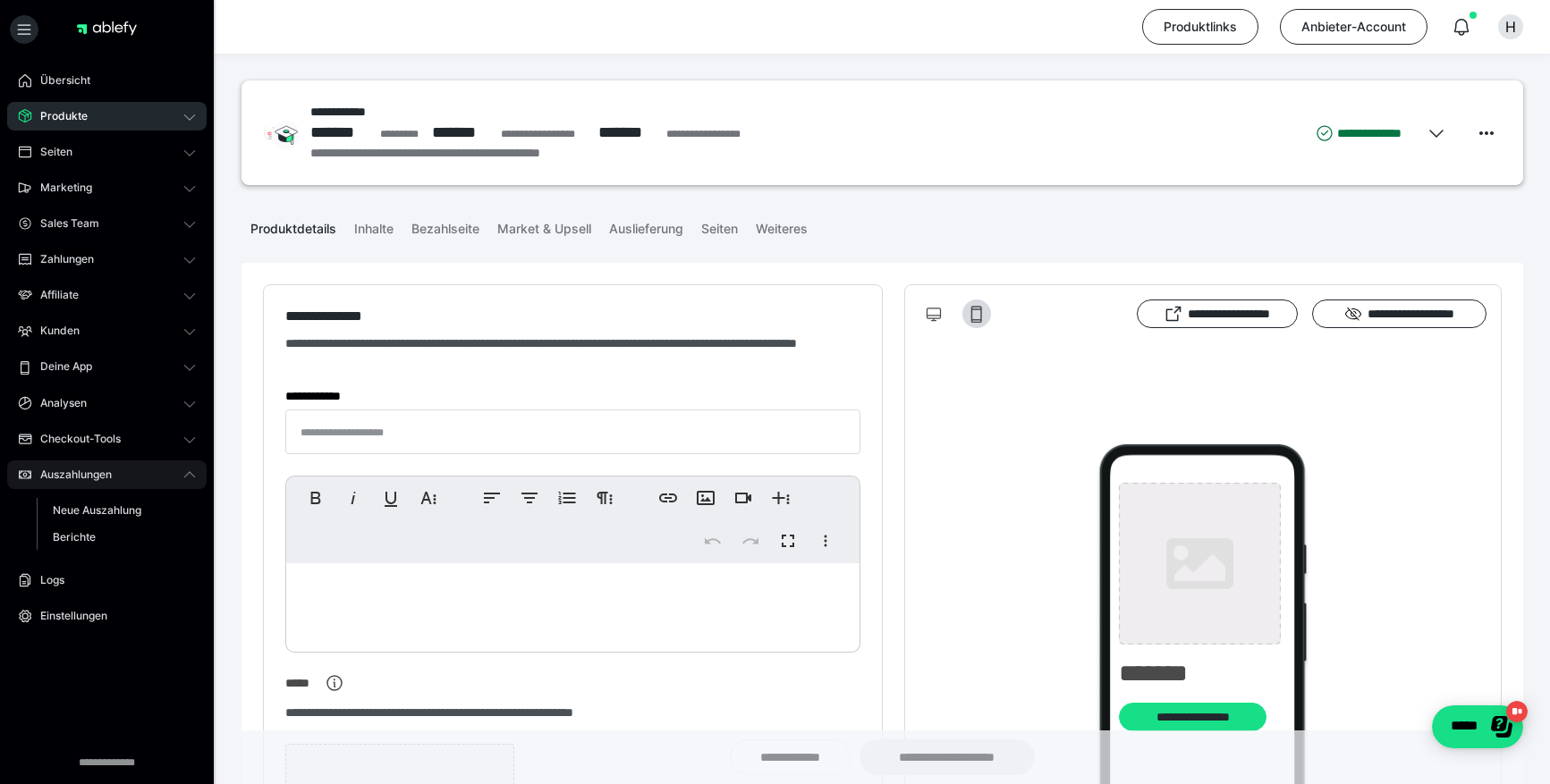 type on "**********" 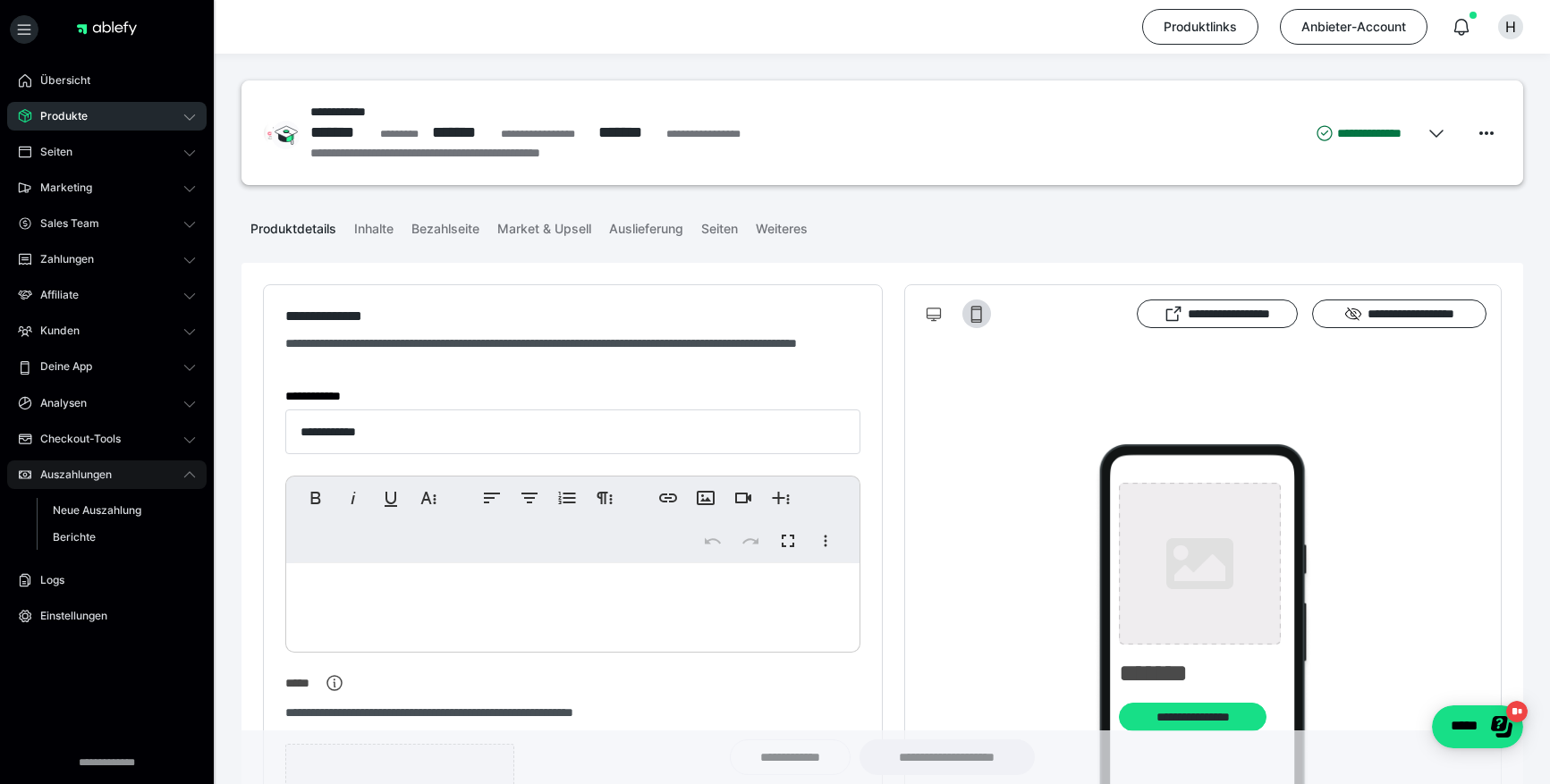 type on "****" 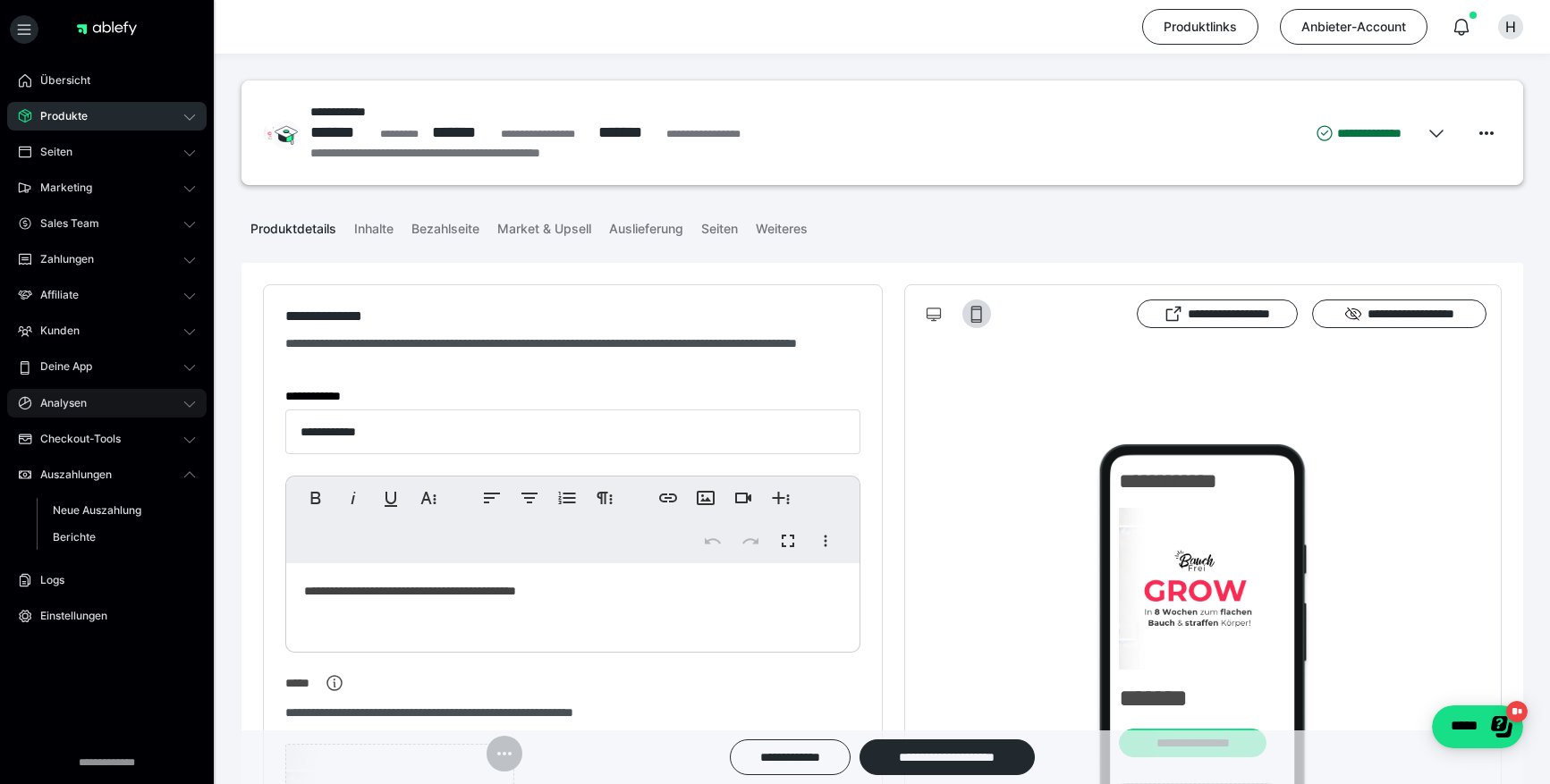 click on "Analysen" at bounding box center [106, 403] 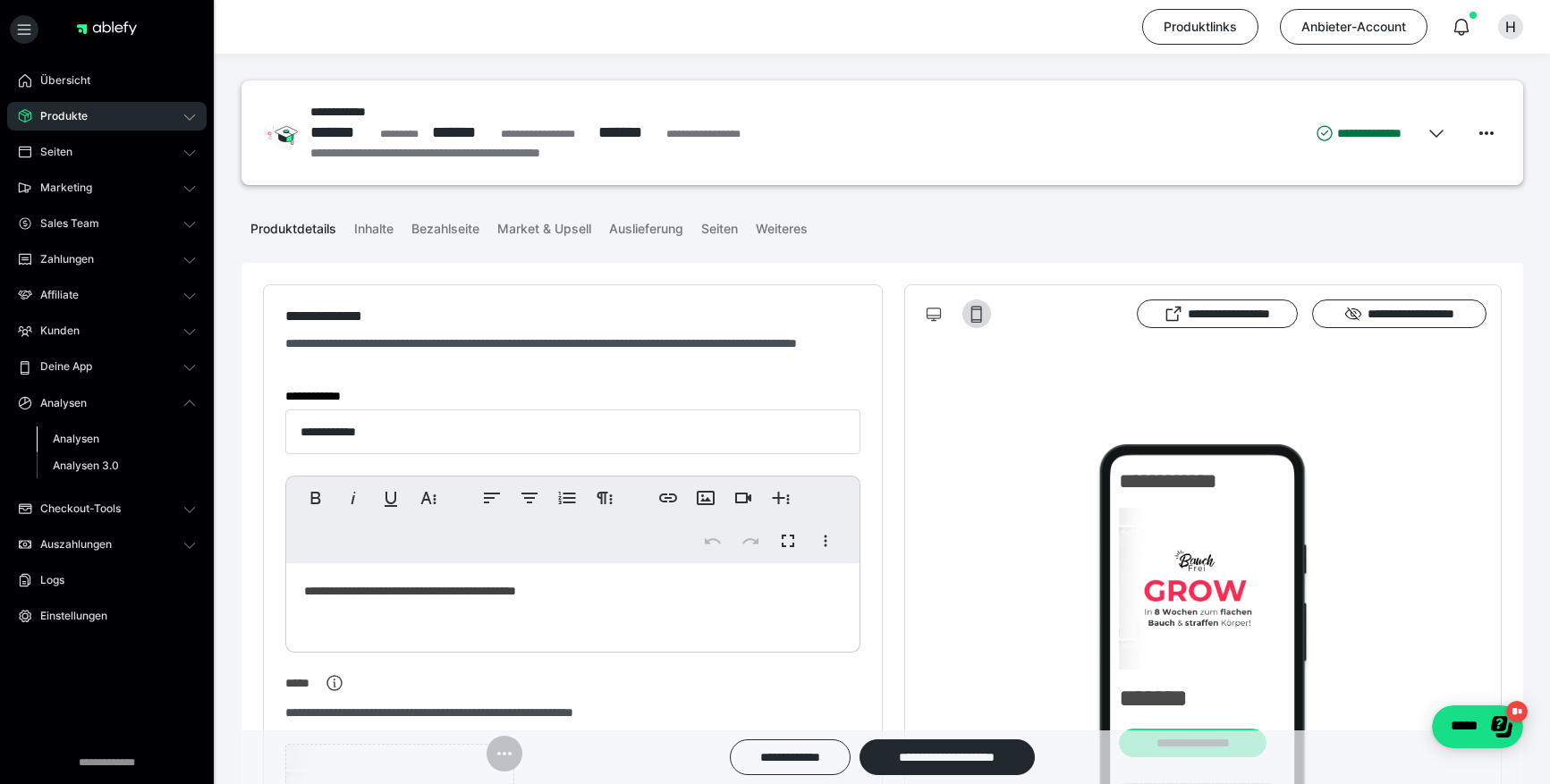 click on "Analysen" at bounding box center (76, 438) 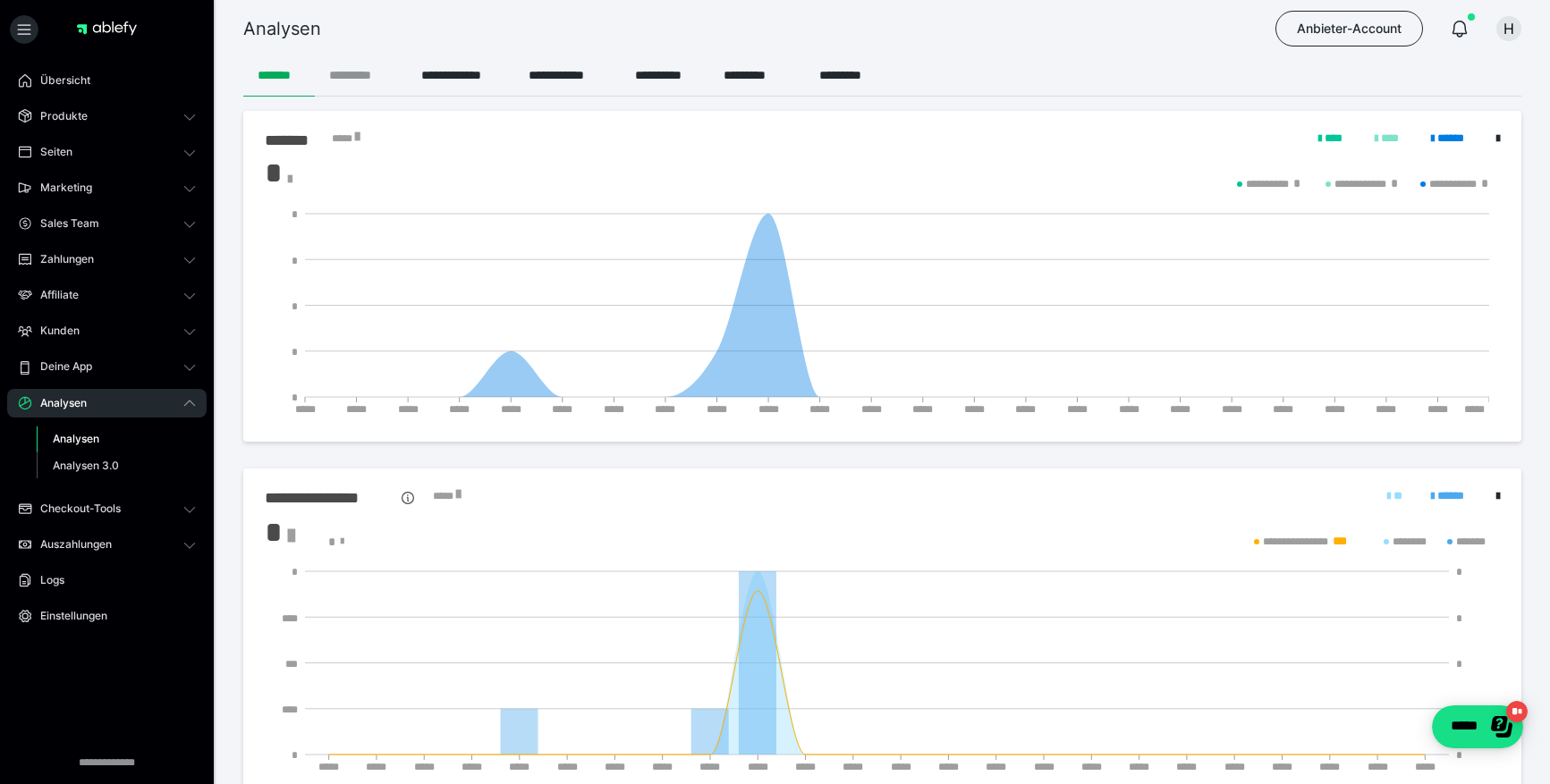 click on "*********" at bounding box center (360, 75) 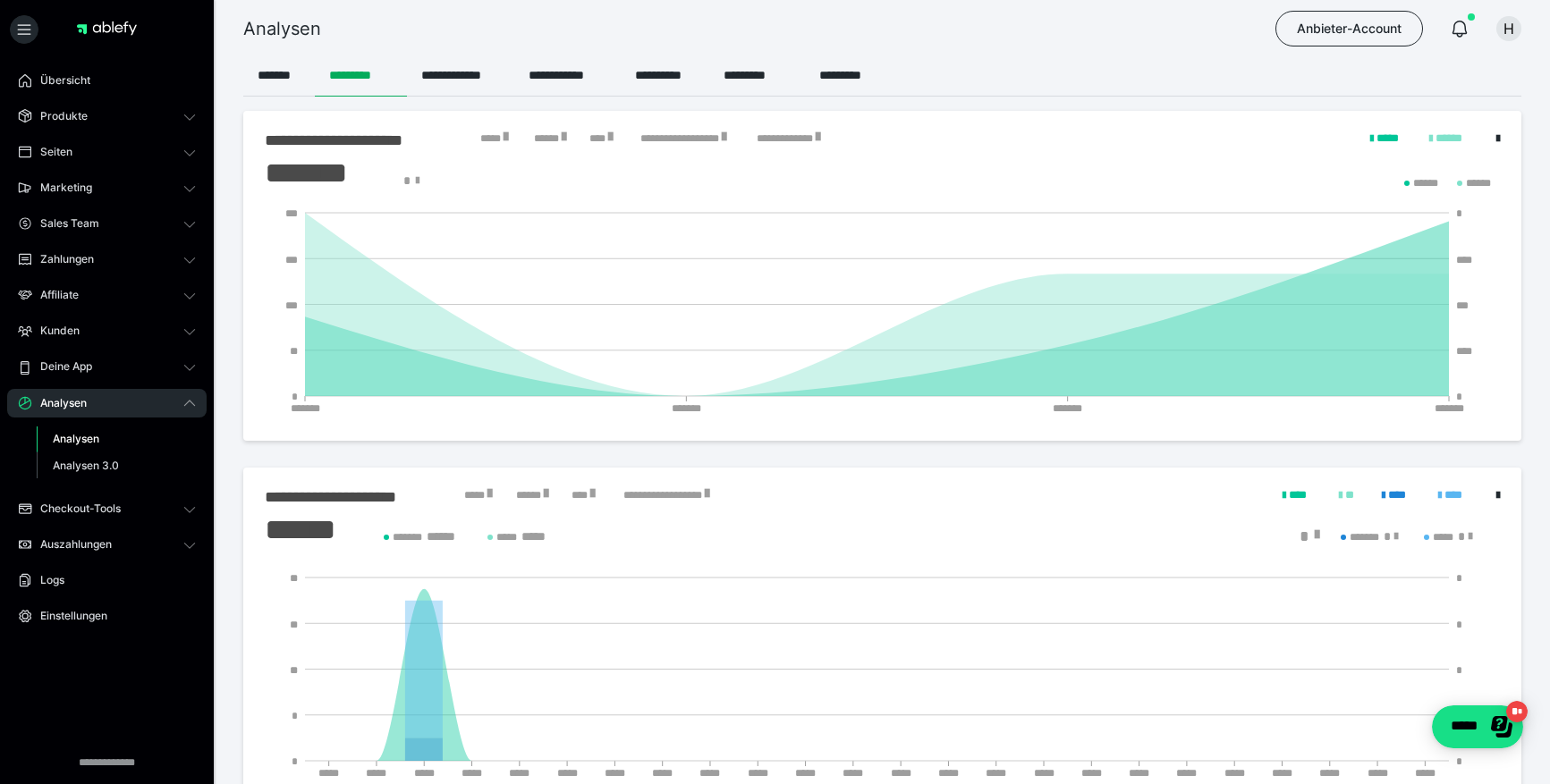 click on "*****" at bounding box center (494, 140) 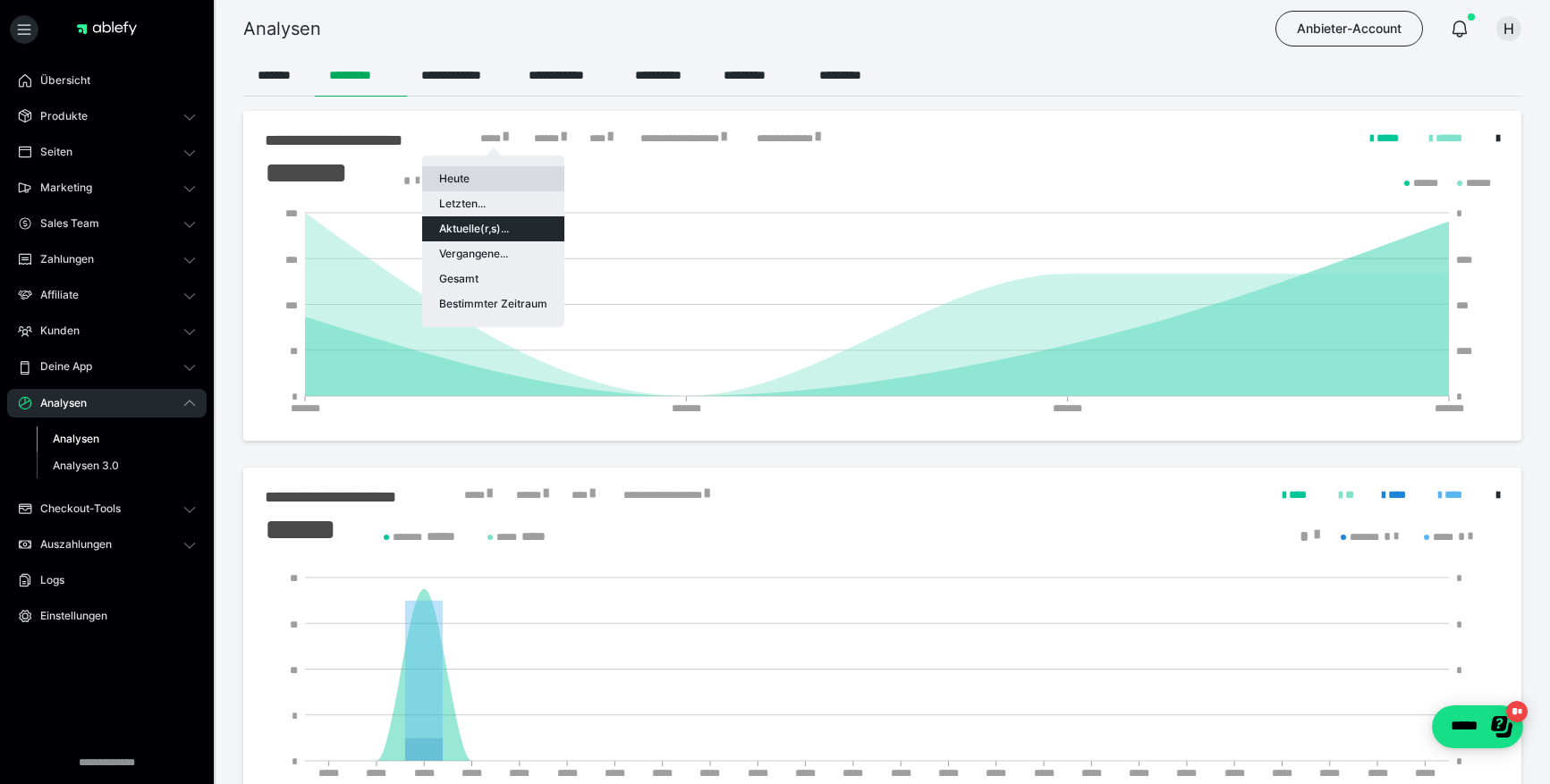 click on "Heute" at bounding box center (493, 179) 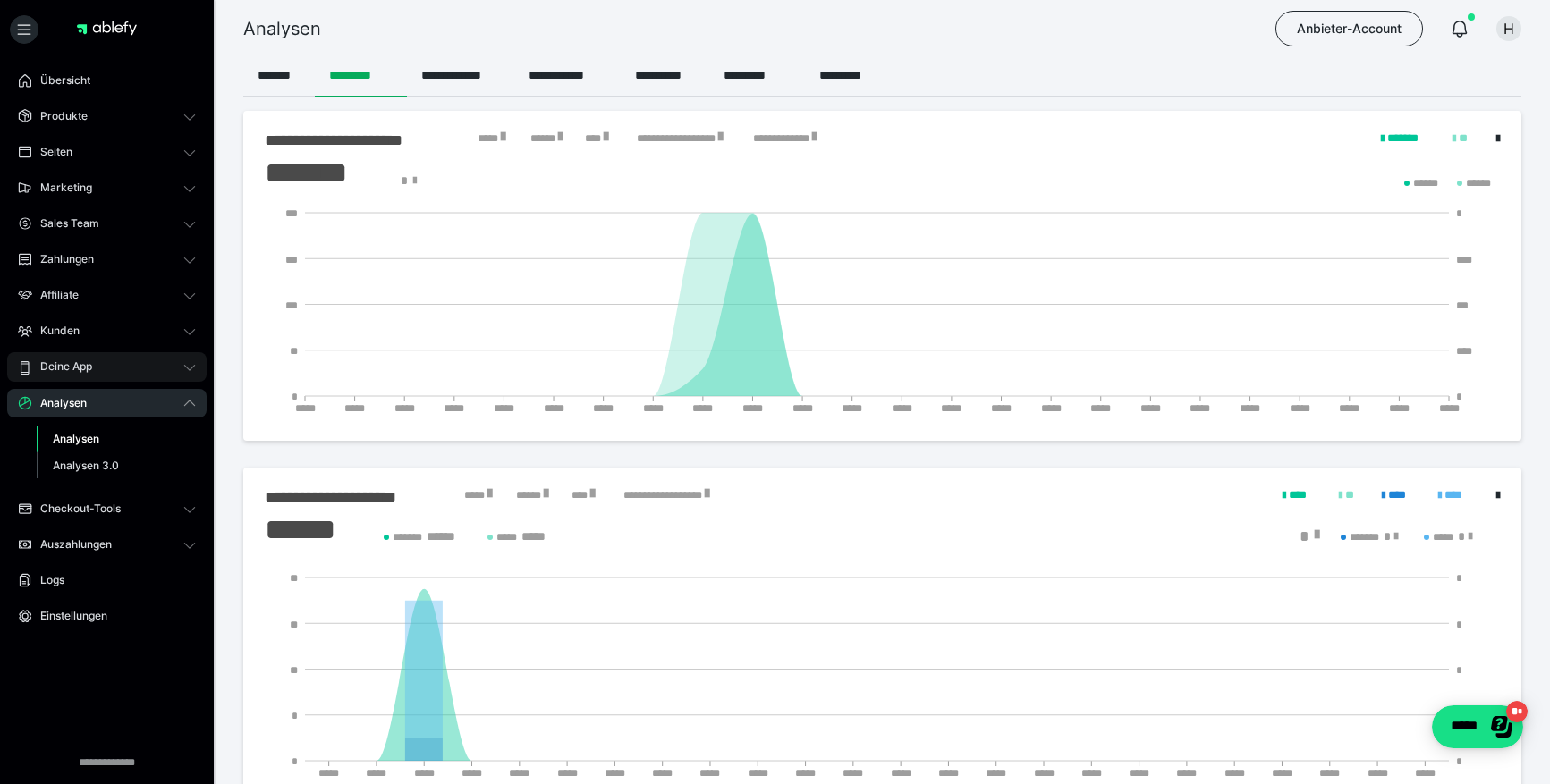 click on "Deine App" at bounding box center [106, 367] 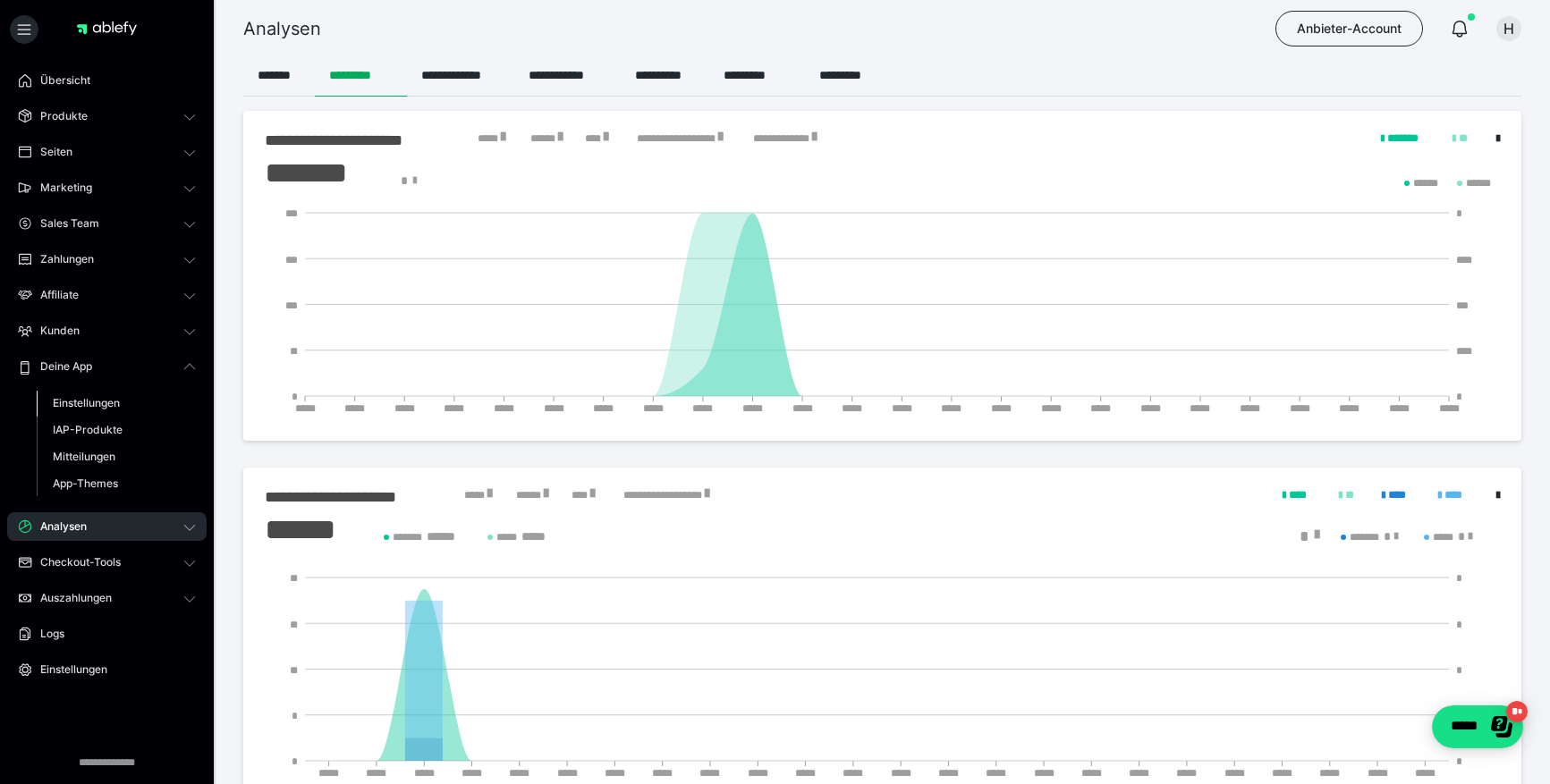 click on "Einstellungen" at bounding box center (86, 402) 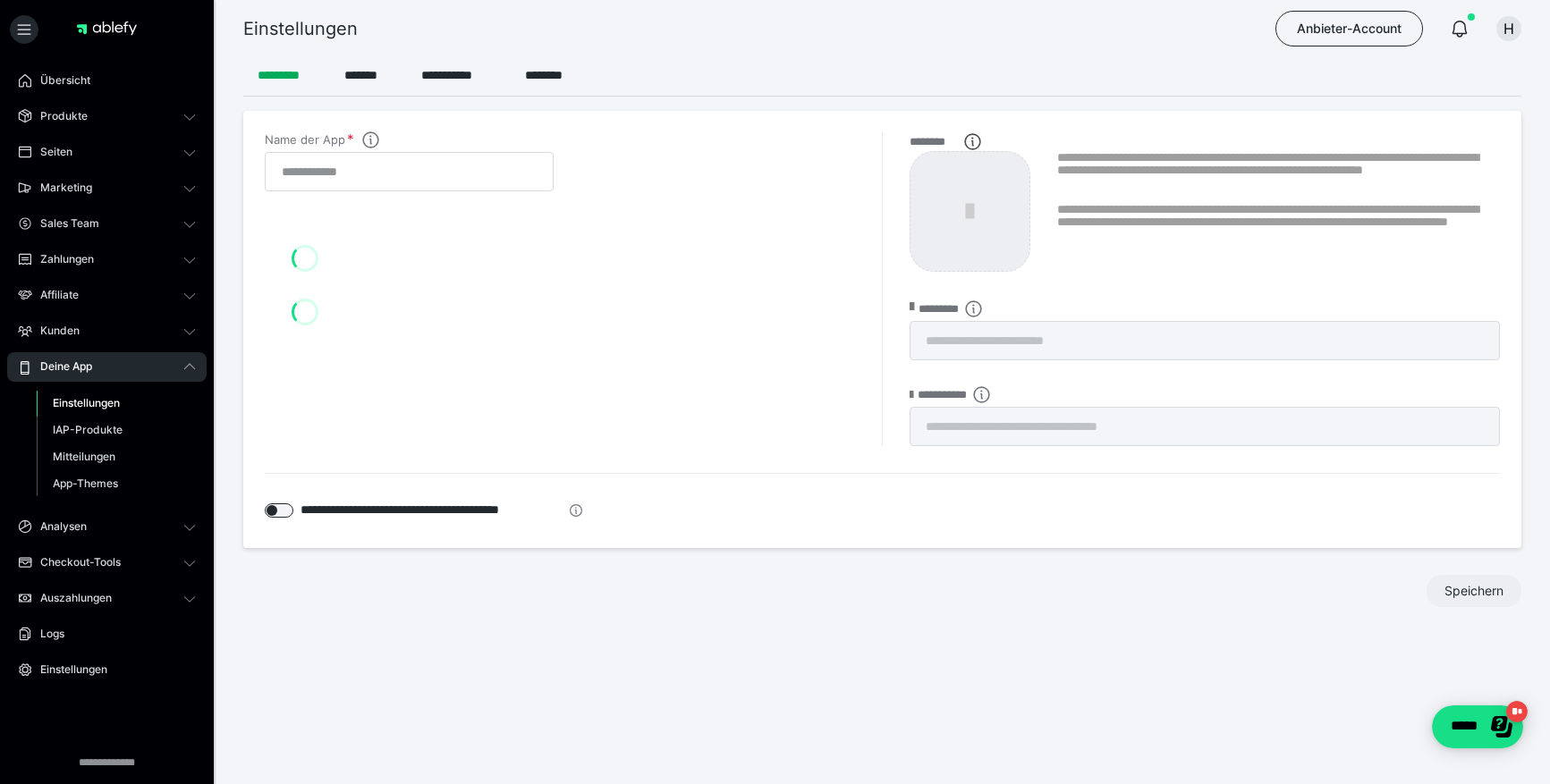 type on "**********" 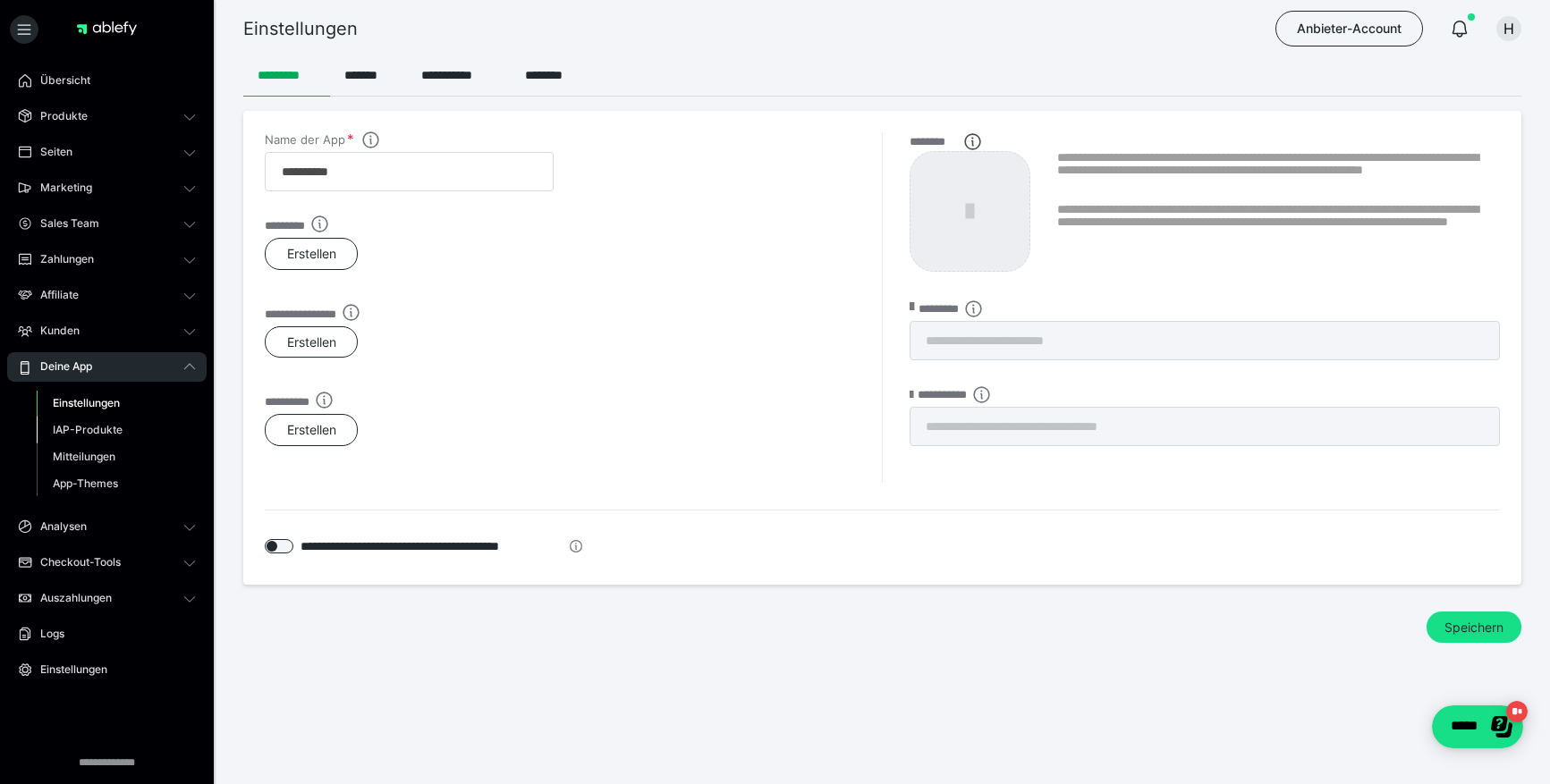 click on "IAP-Produkte" at bounding box center (88, 429) 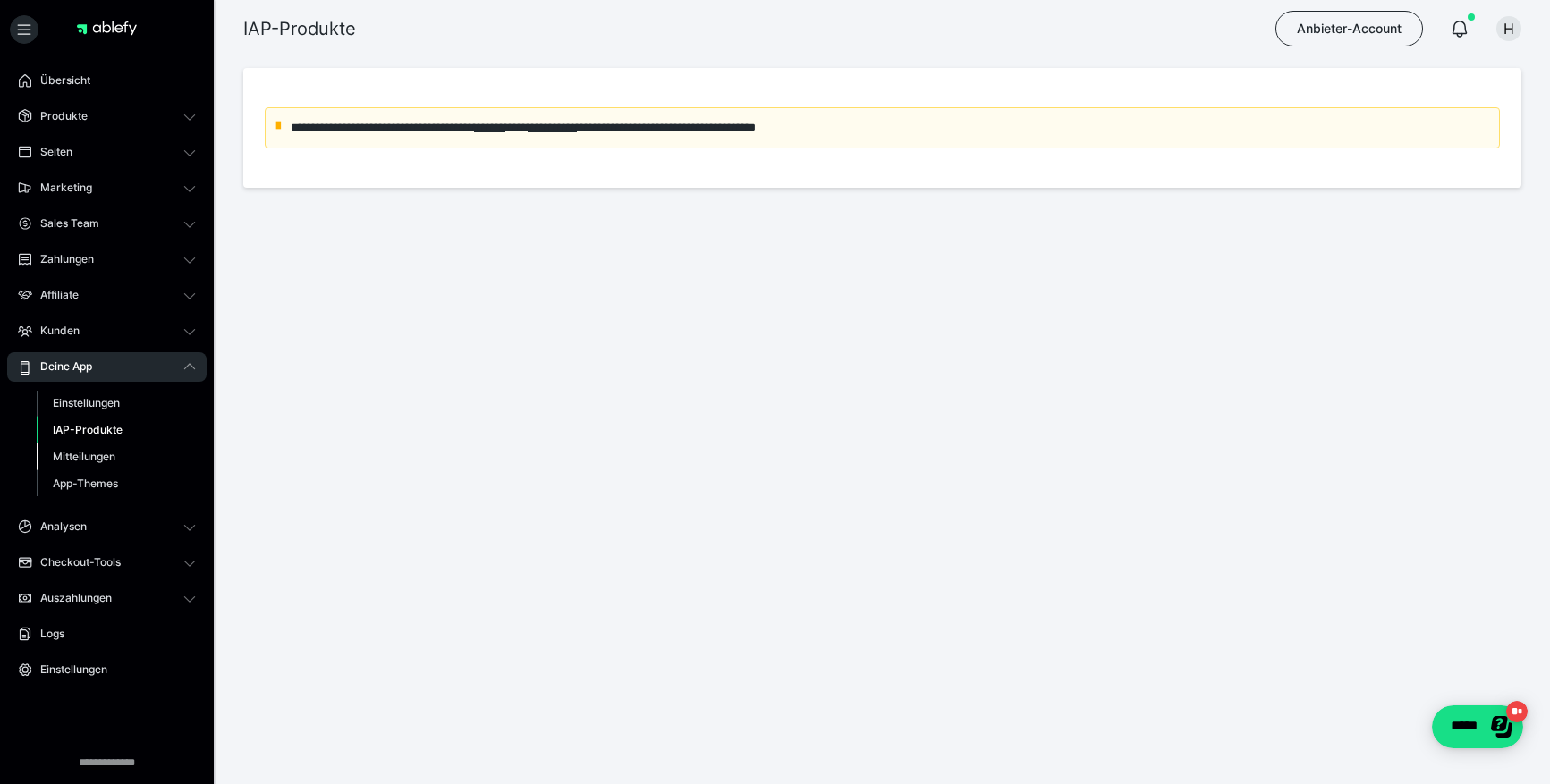 click on "Mitteilungen" at bounding box center [84, 456] 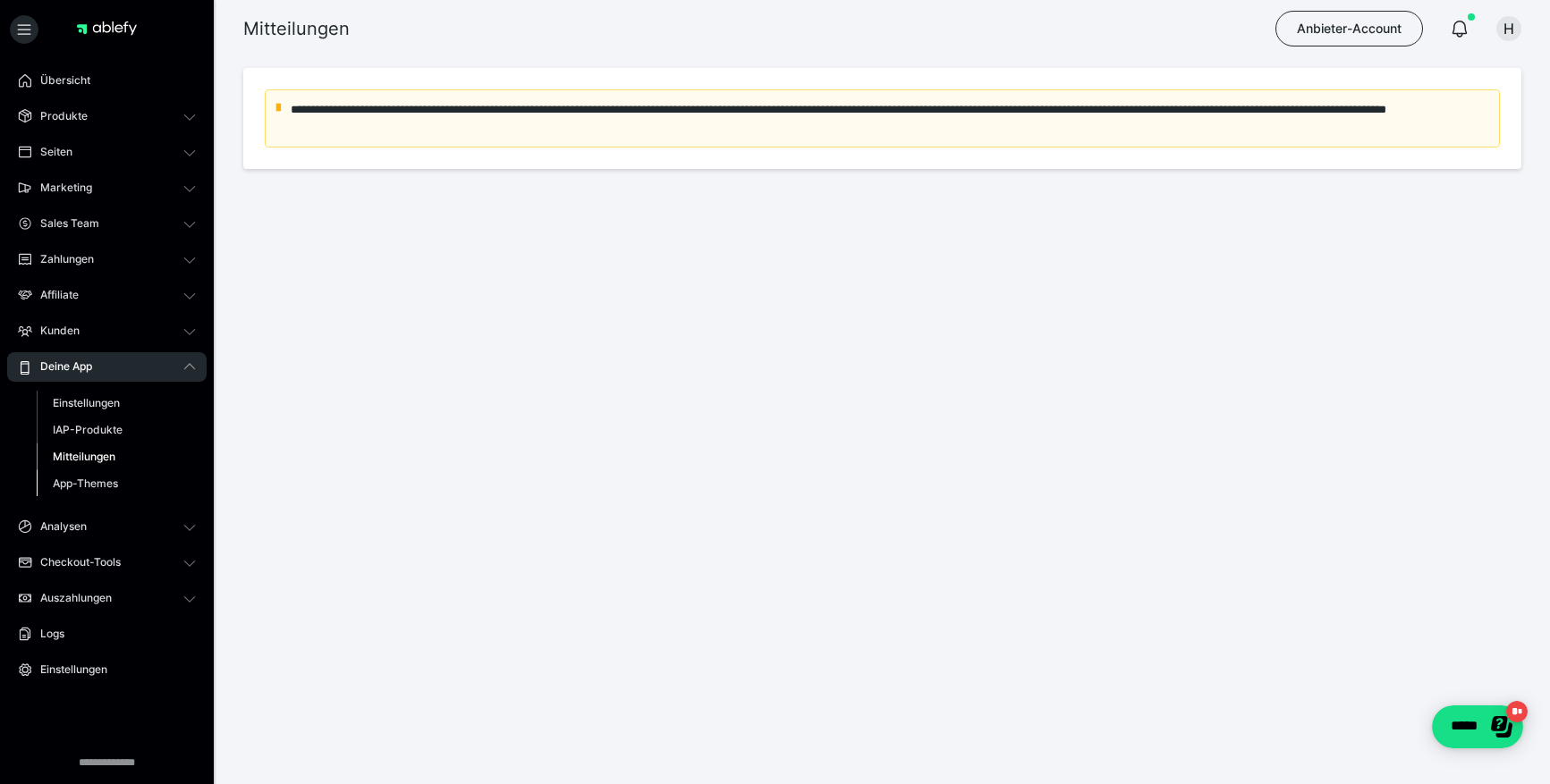 click on "App-Themes" at bounding box center [85, 483] 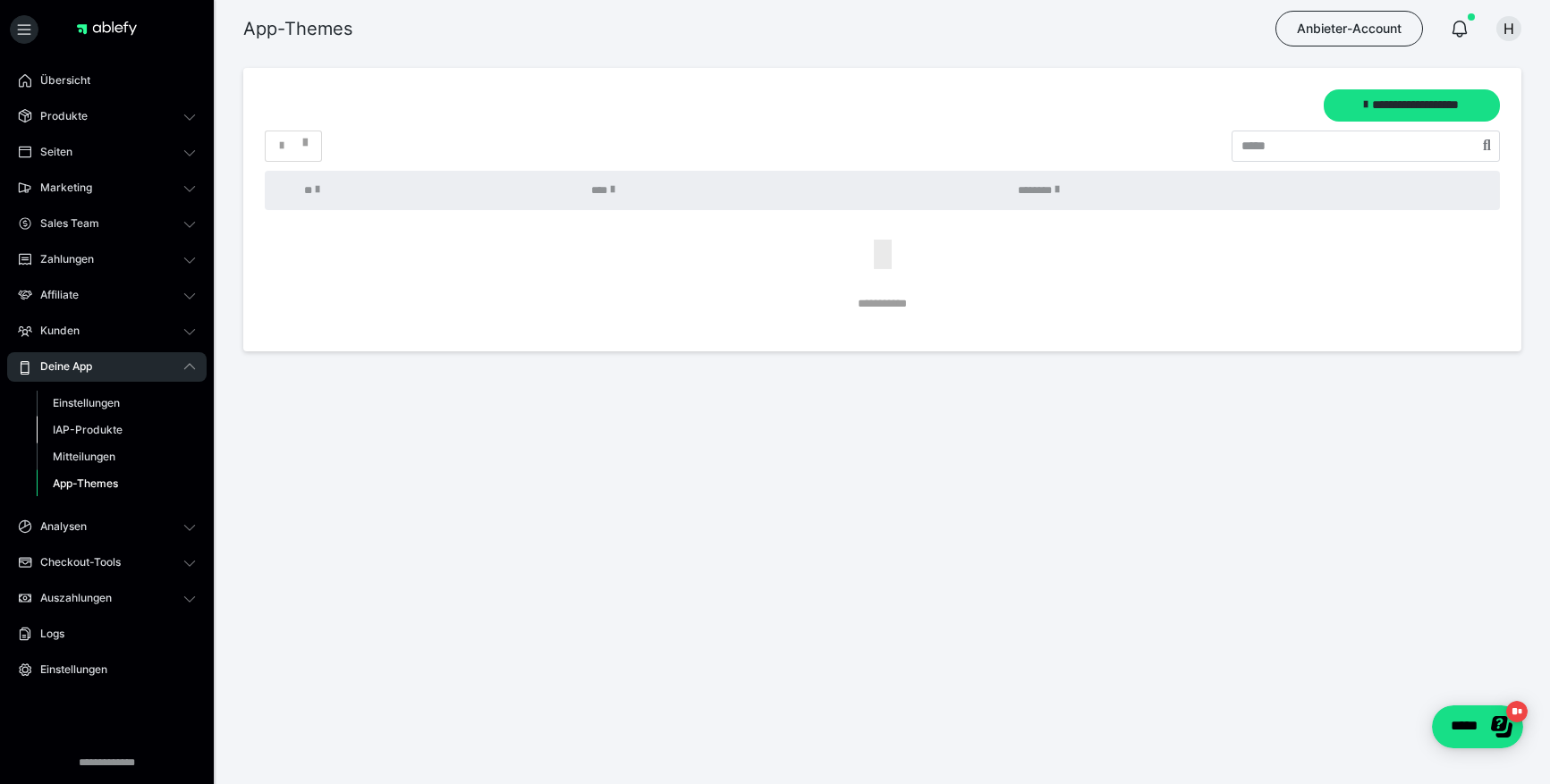click on "IAP-Produkte" at bounding box center [88, 429] 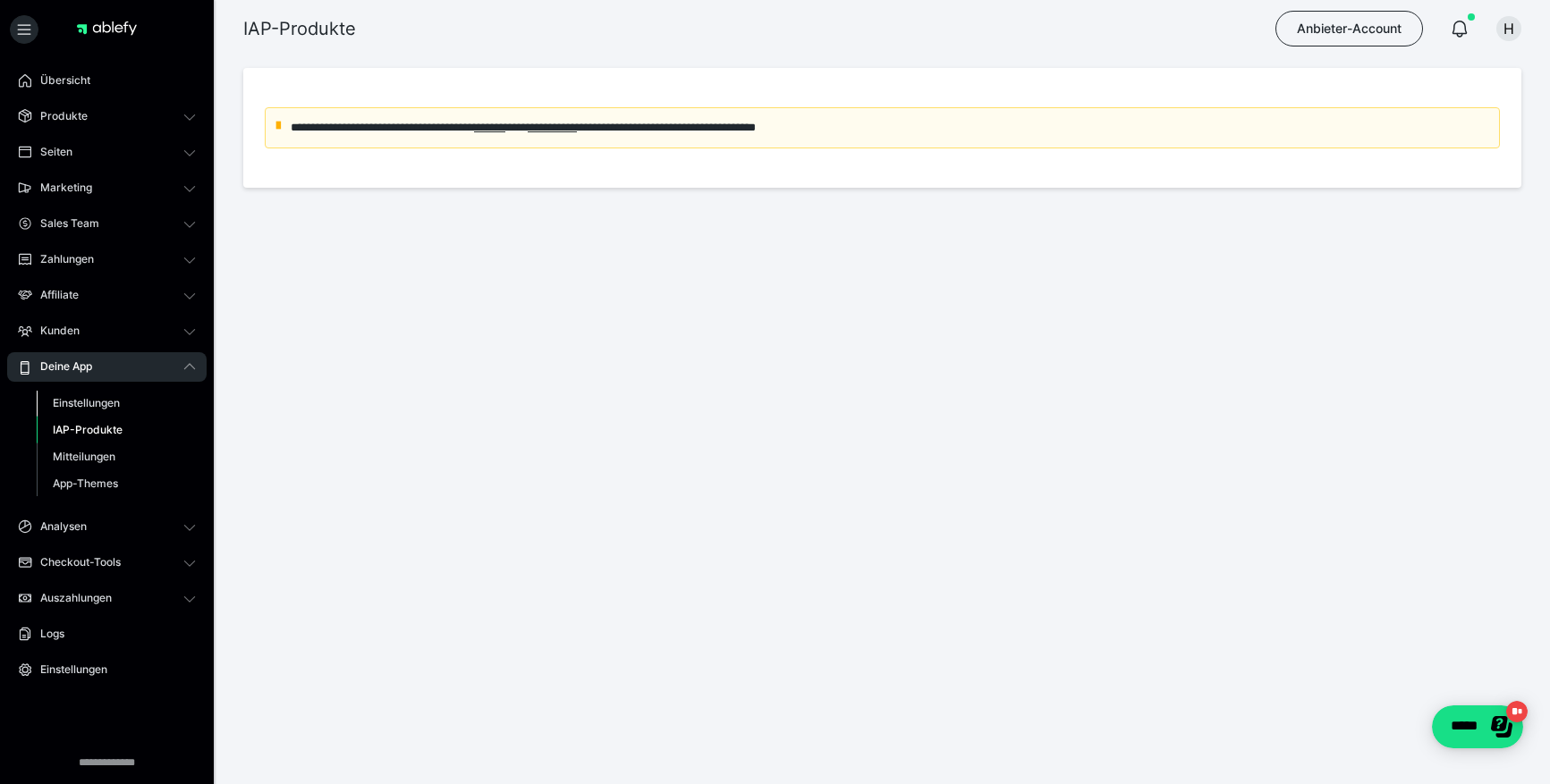 click on "Einstellungen" at bounding box center (86, 402) 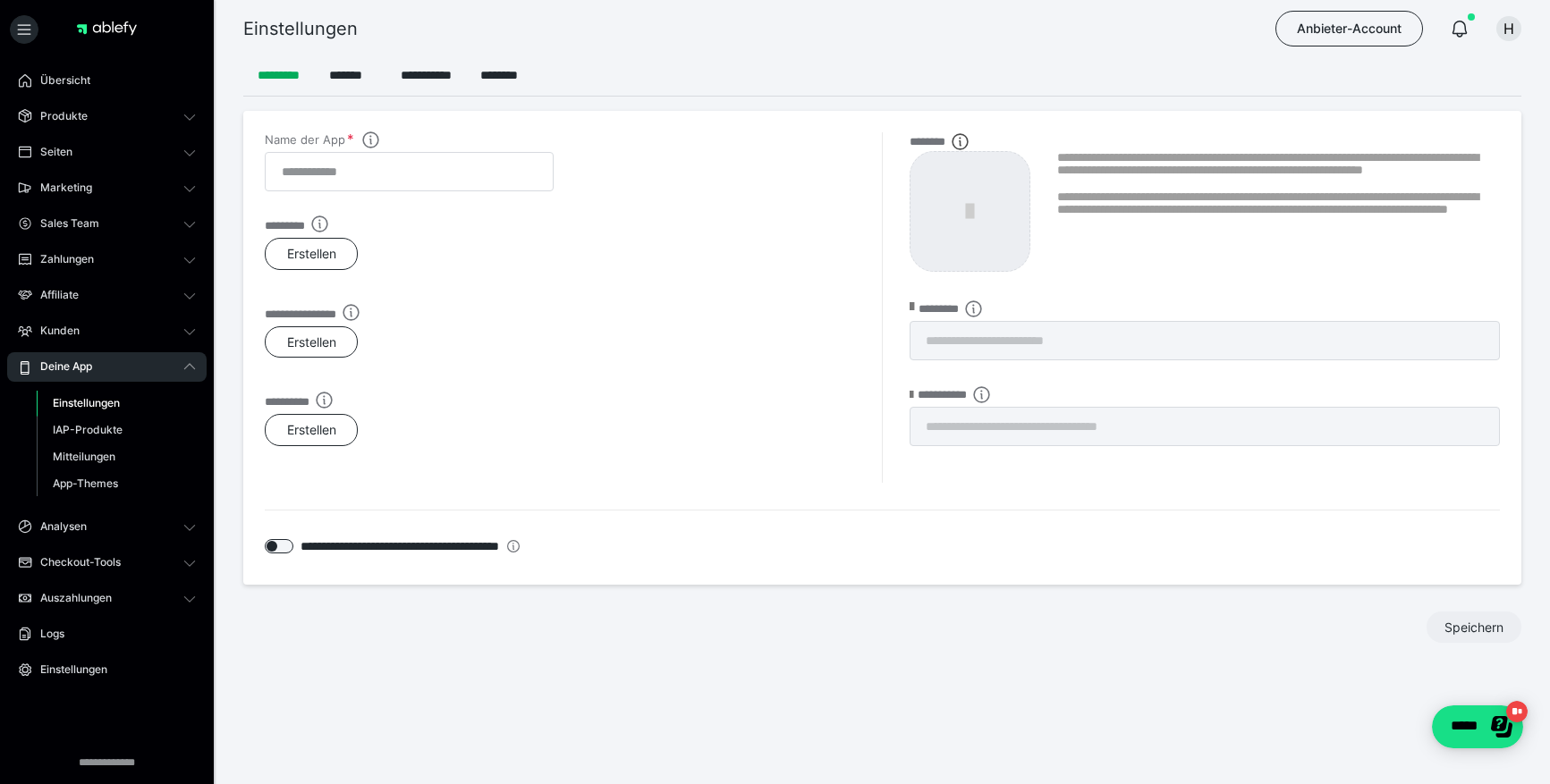 type on "**********" 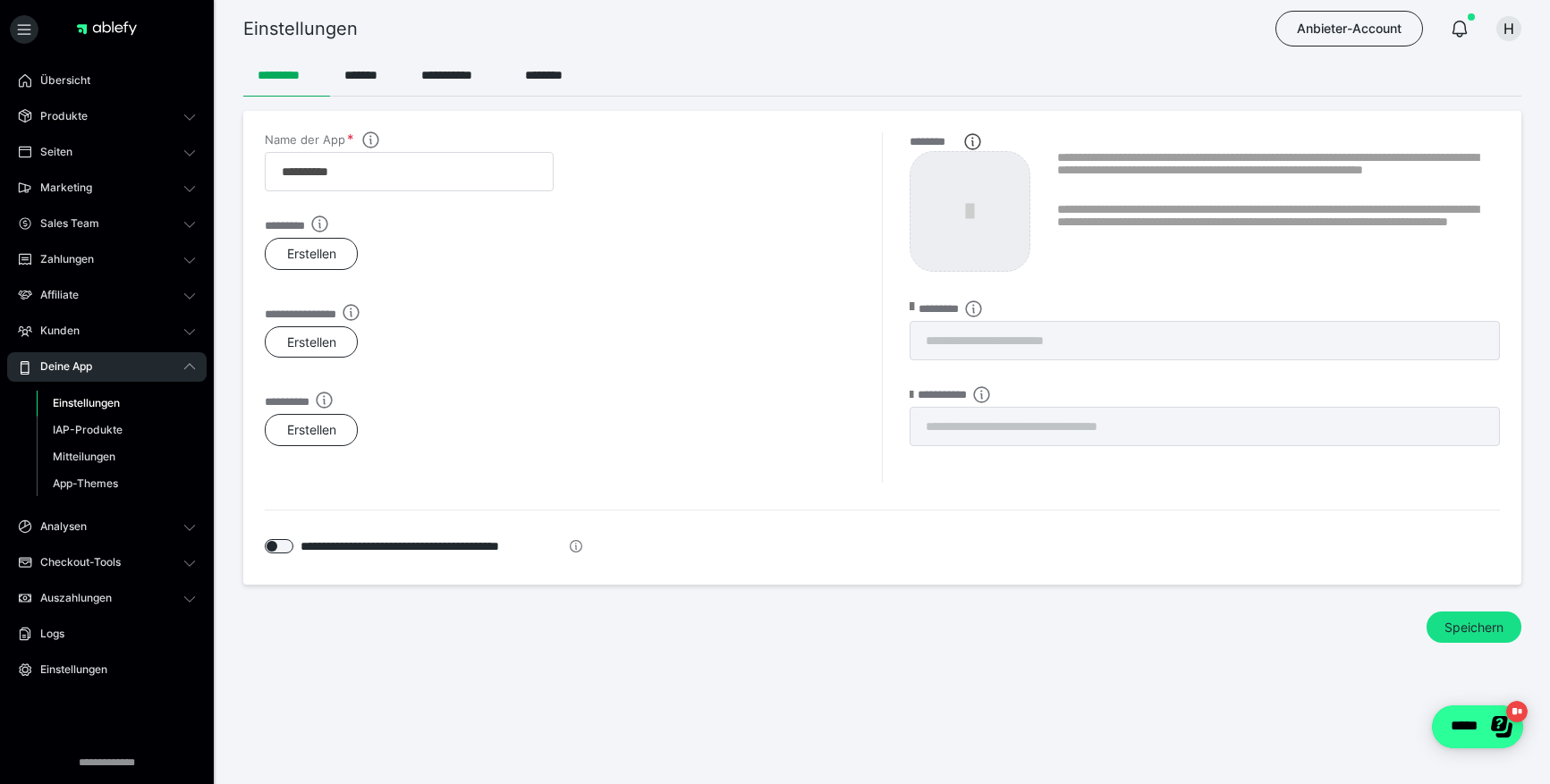 click on "*****" at bounding box center (1478, 727) 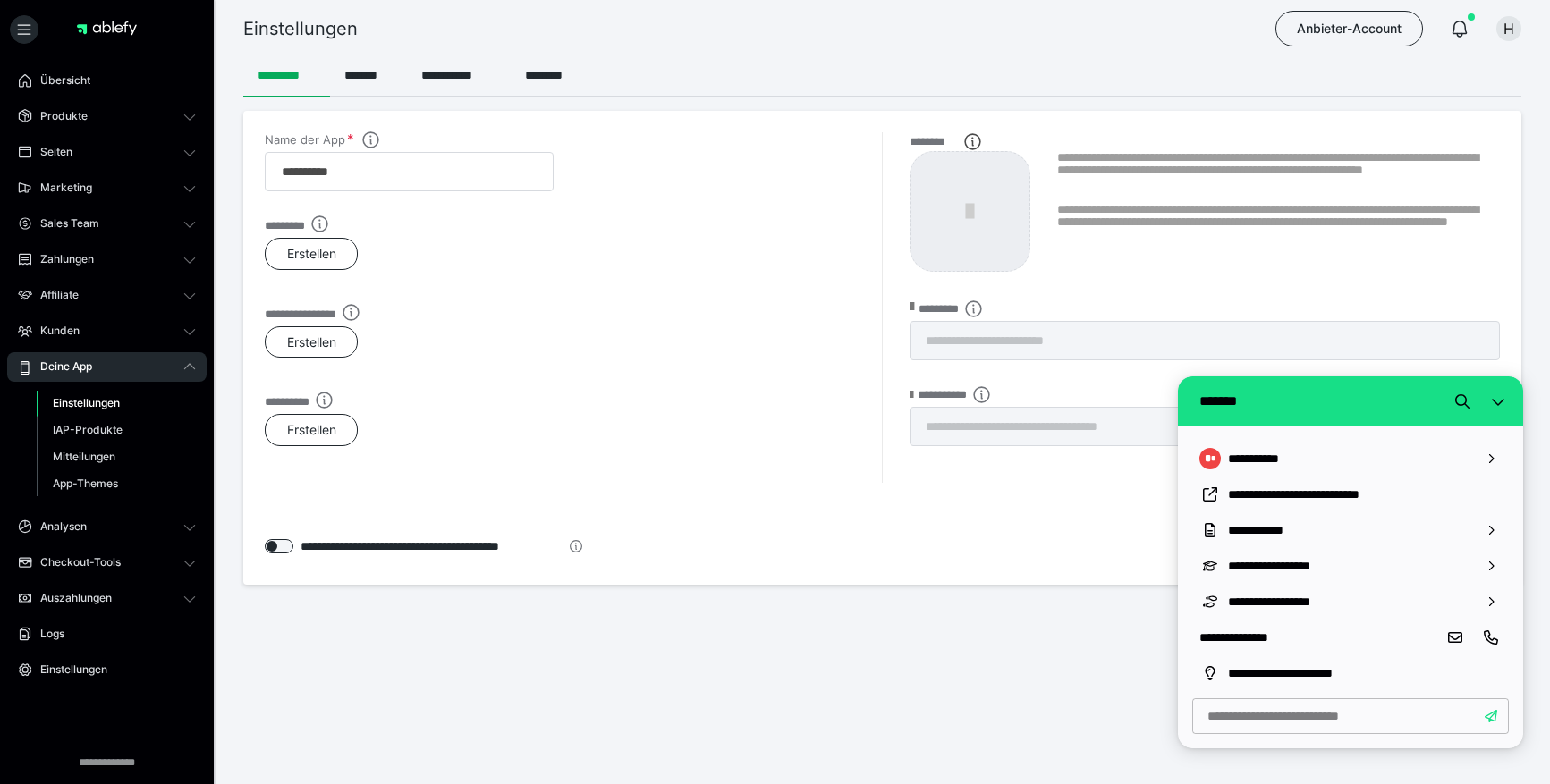 click on "**********" at bounding box center [1351, 459] 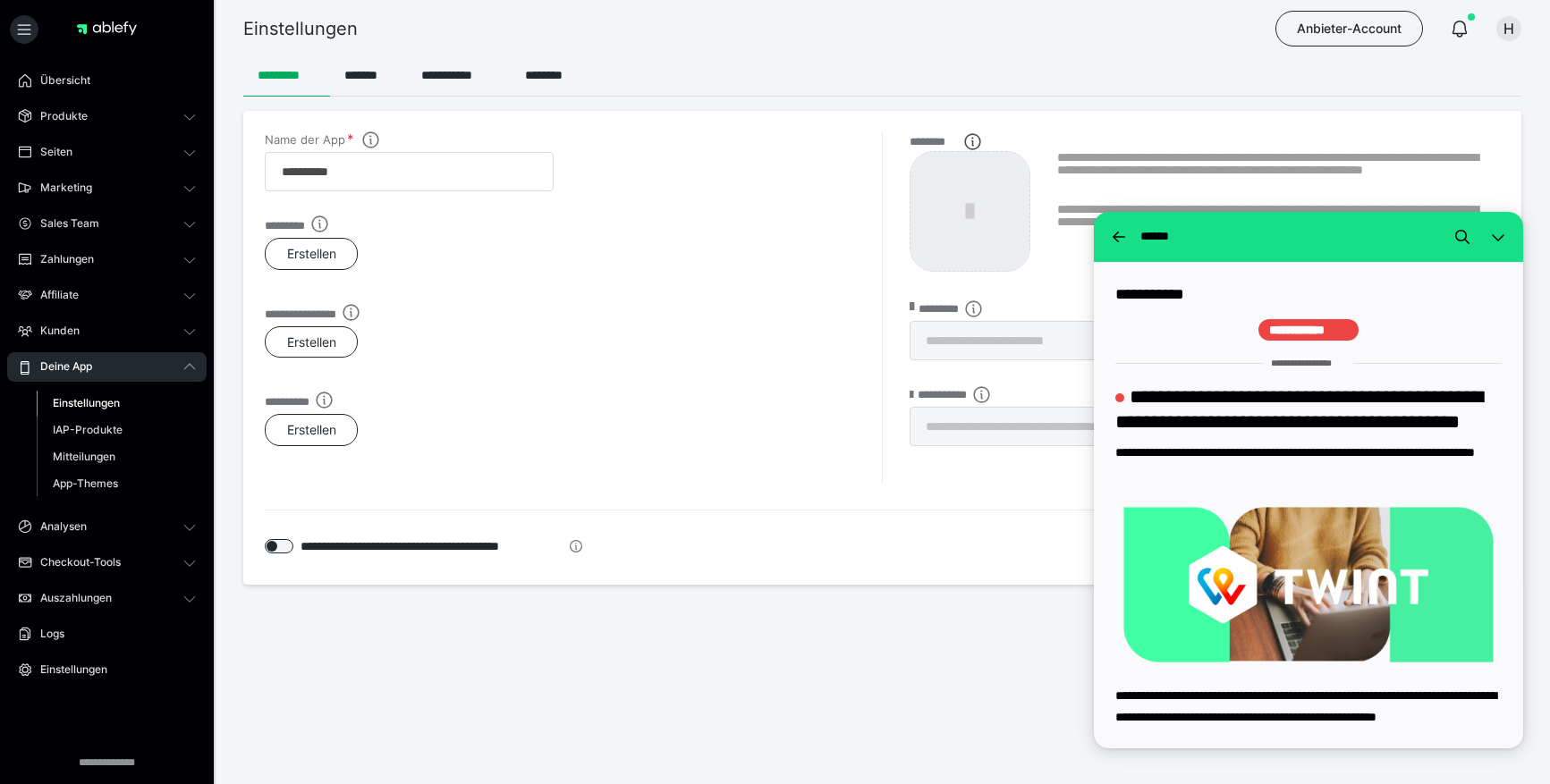 click at bounding box center [1498, 237] 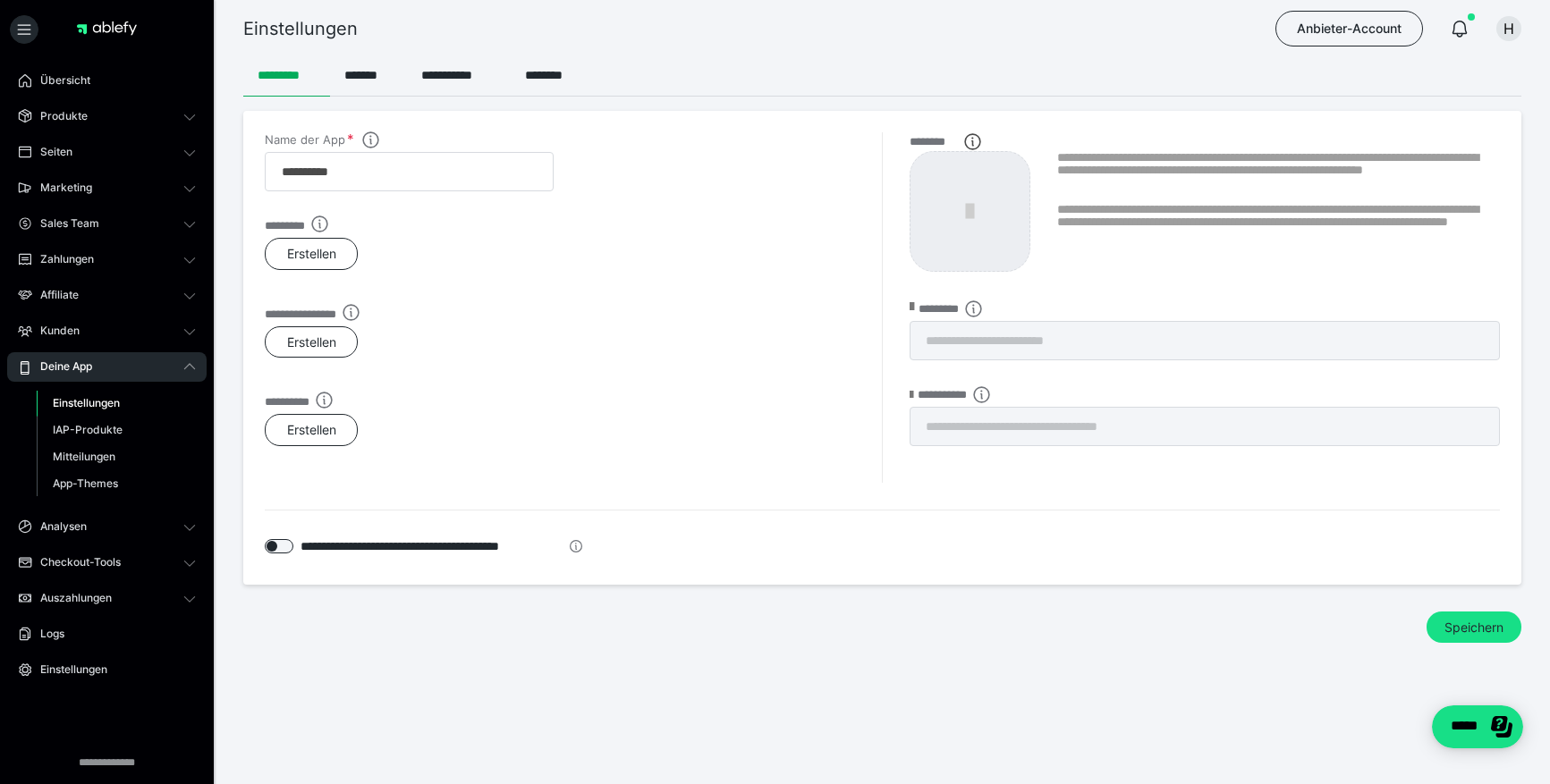 scroll, scrollTop: 0, scrollLeft: 0, axis: both 